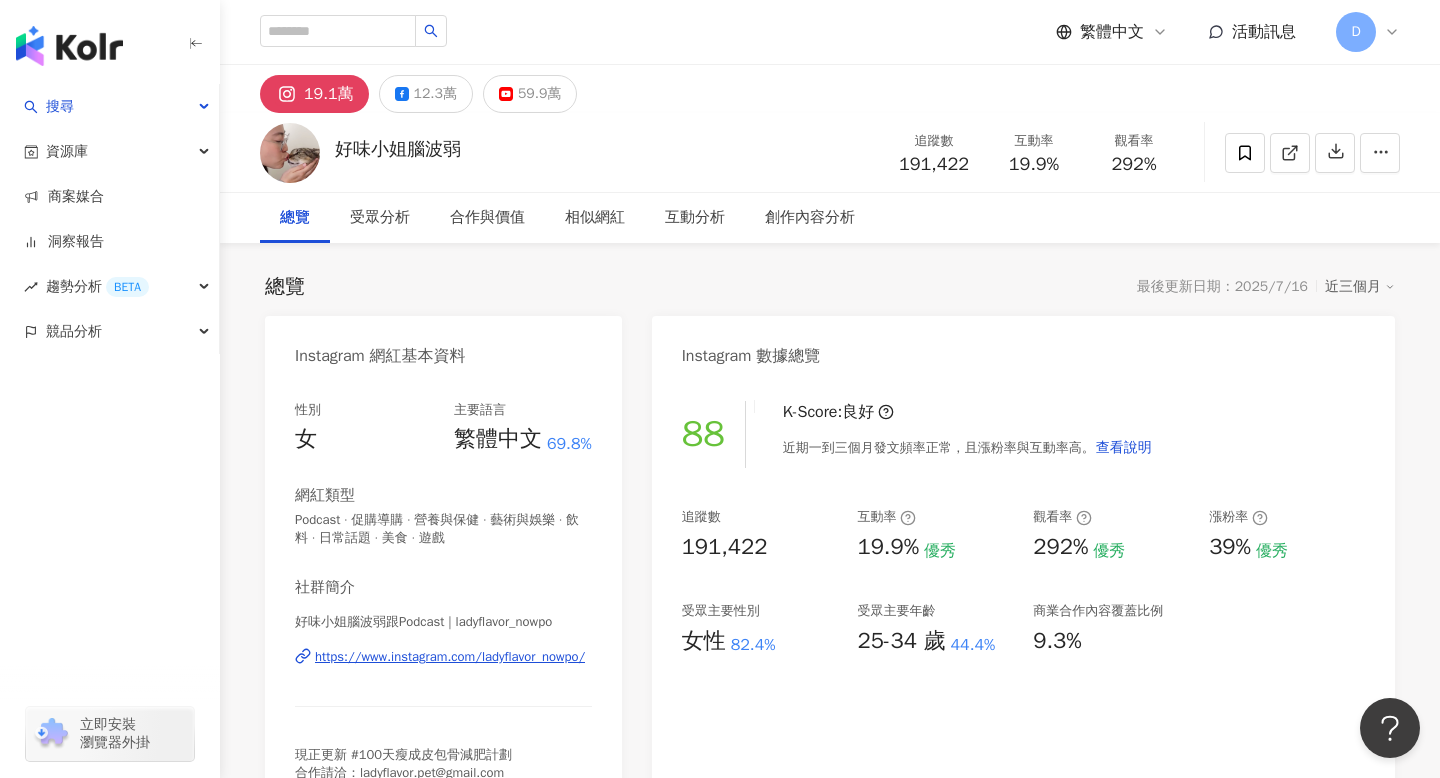 scroll, scrollTop: 0, scrollLeft: 0, axis: both 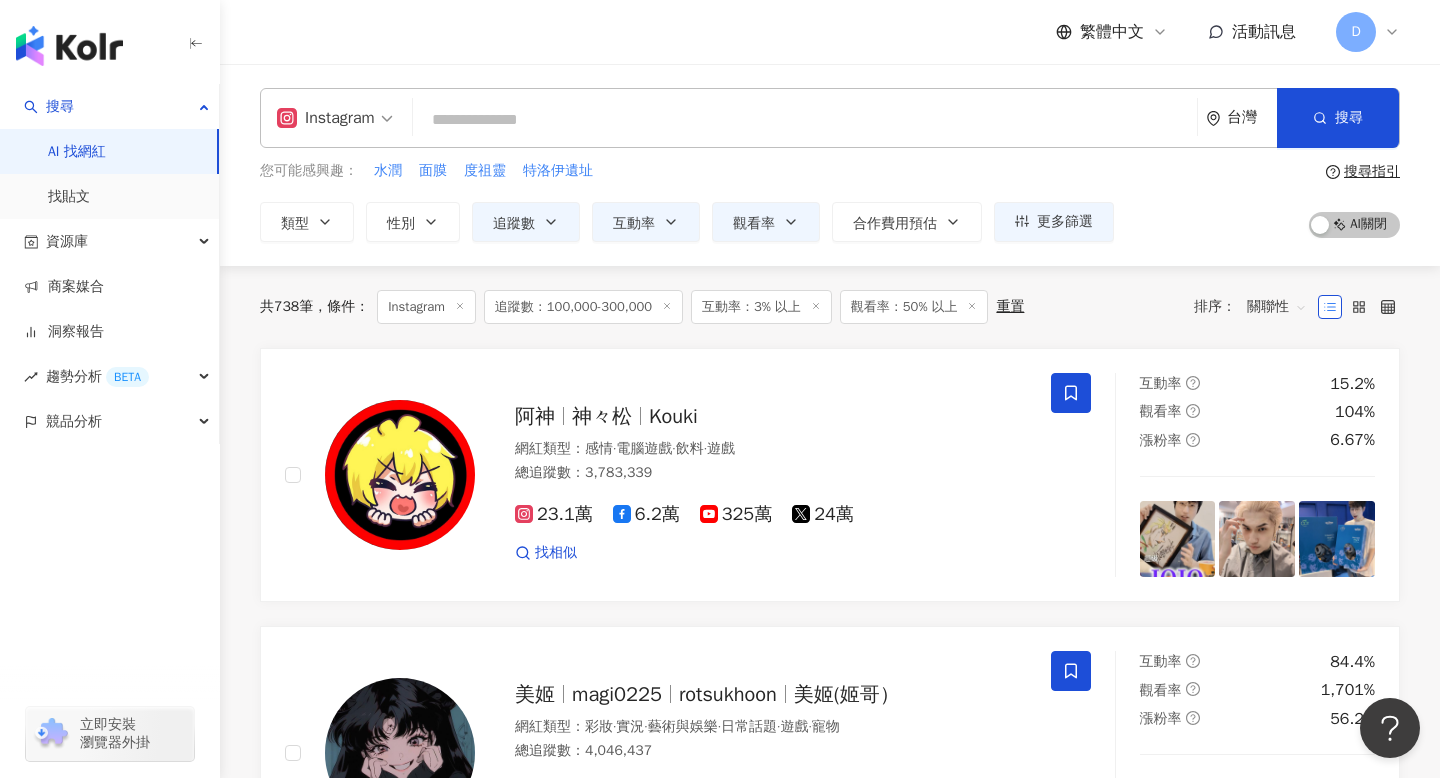 click on "繁體中文 活動訊息 D" at bounding box center (830, 32) 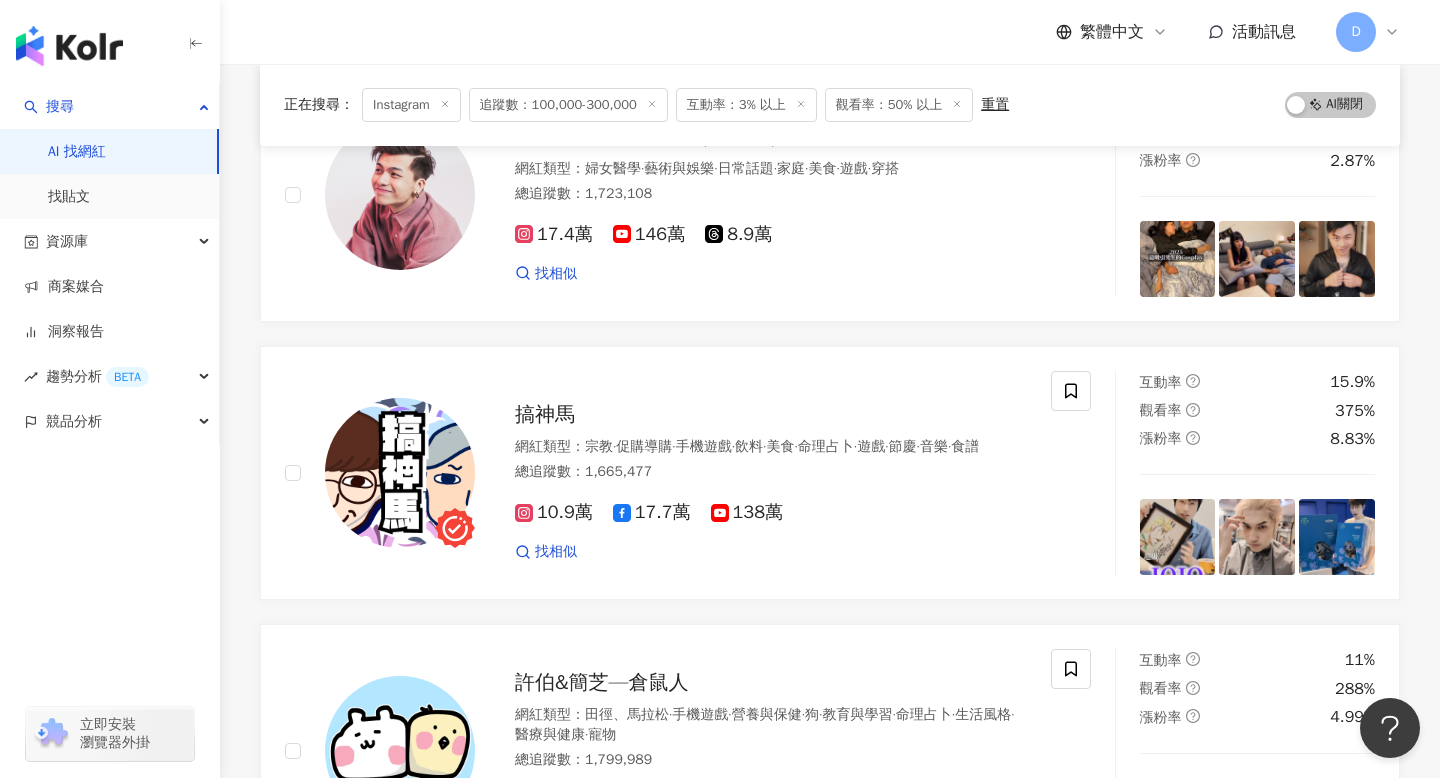 scroll, scrollTop: 3582, scrollLeft: 0, axis: vertical 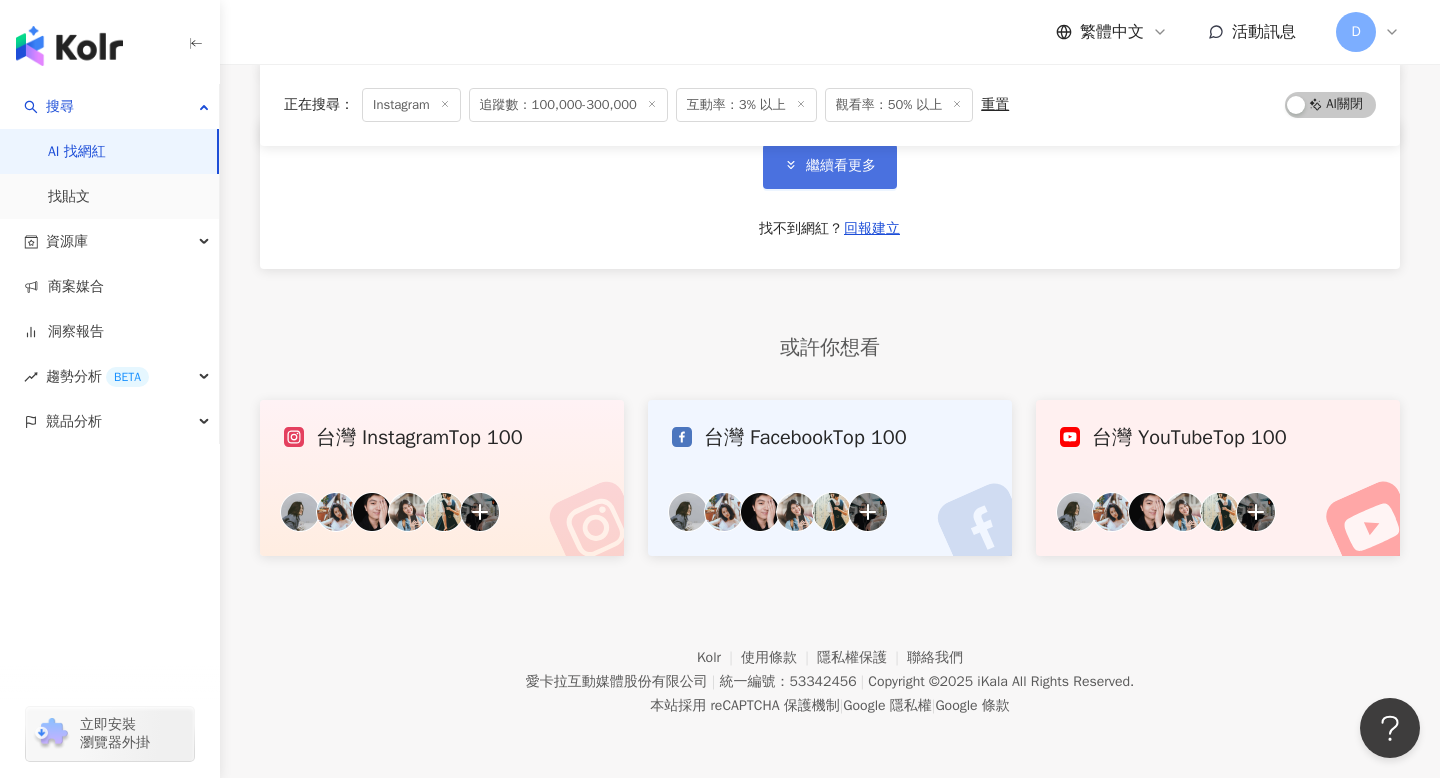 click on "繼續看更多" at bounding box center (830, 166) 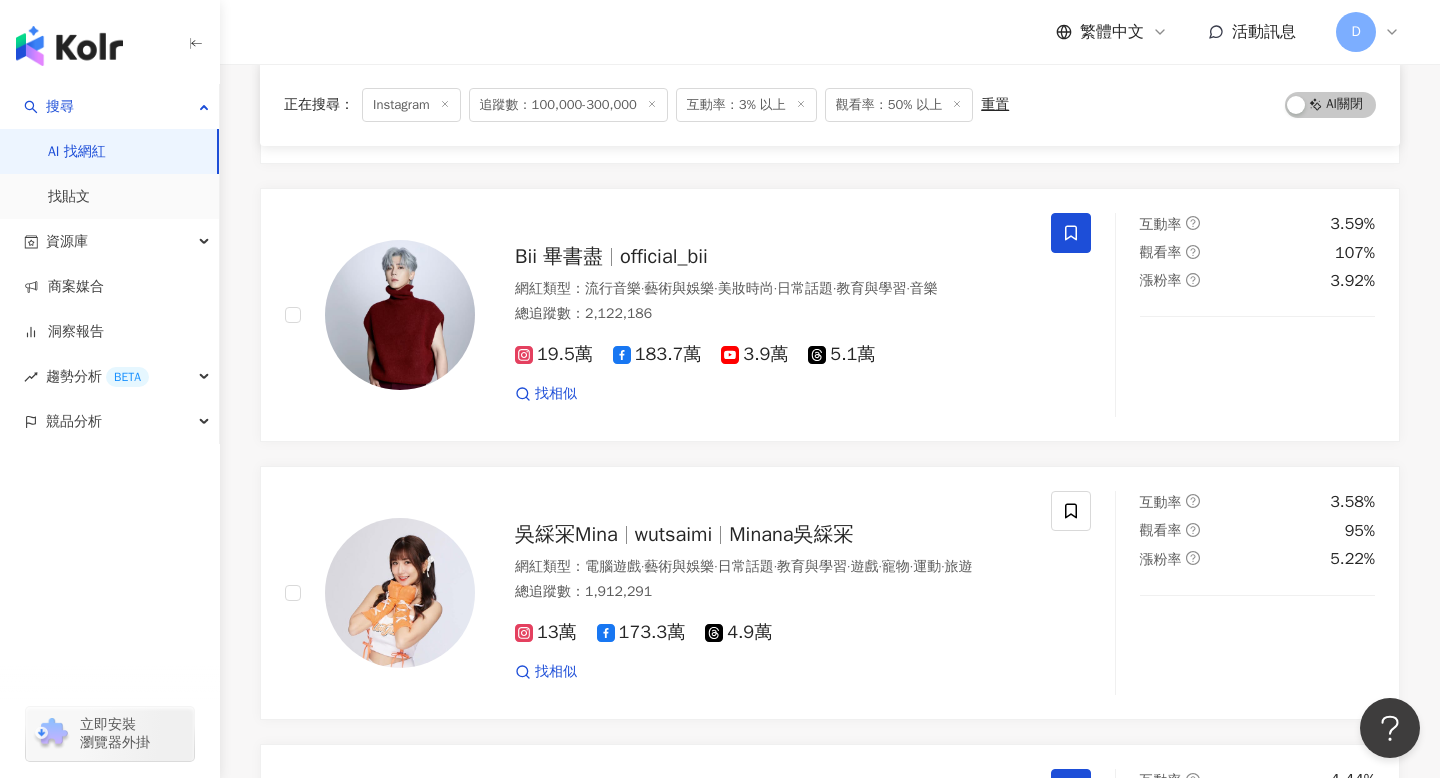 scroll, scrollTop: 0, scrollLeft: 0, axis: both 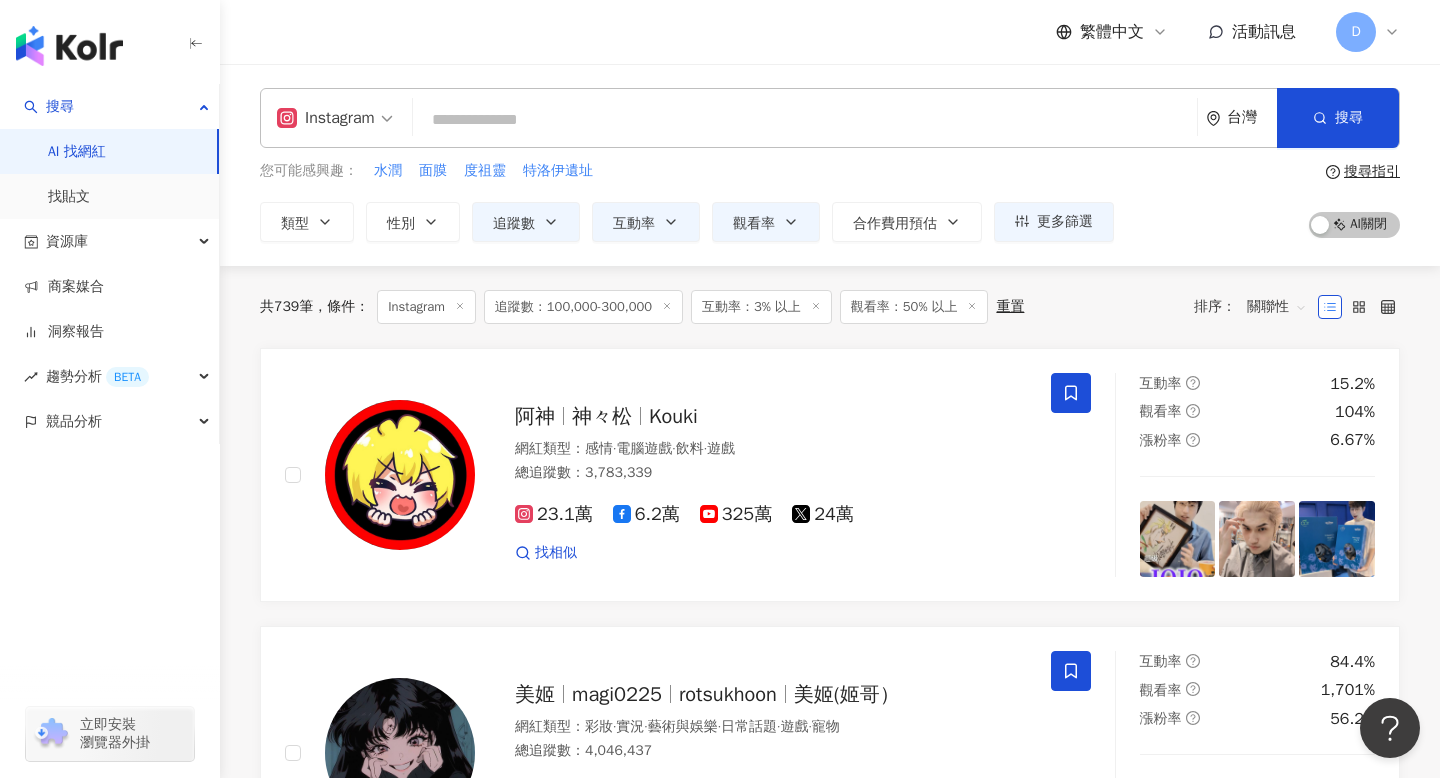 click at bounding box center [805, 120] 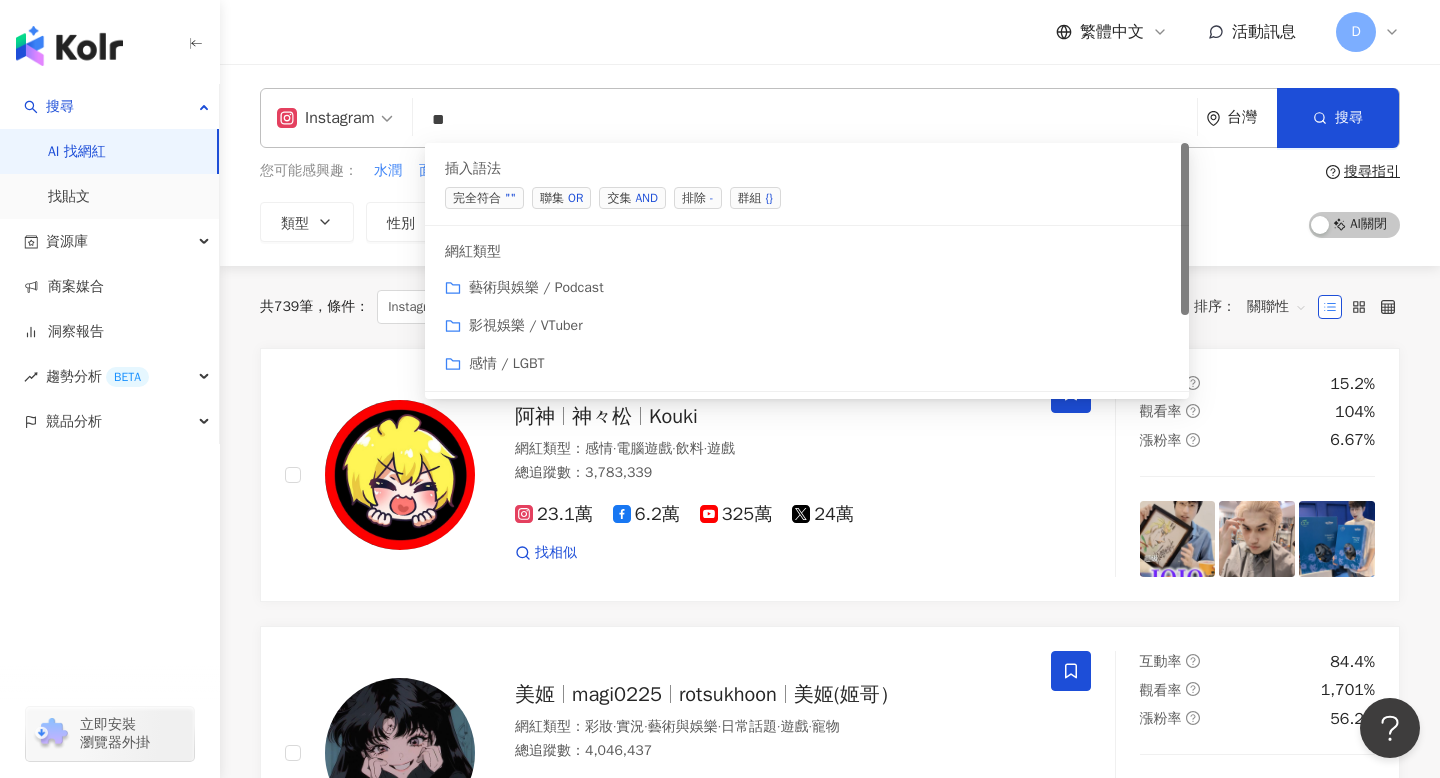 type on "*" 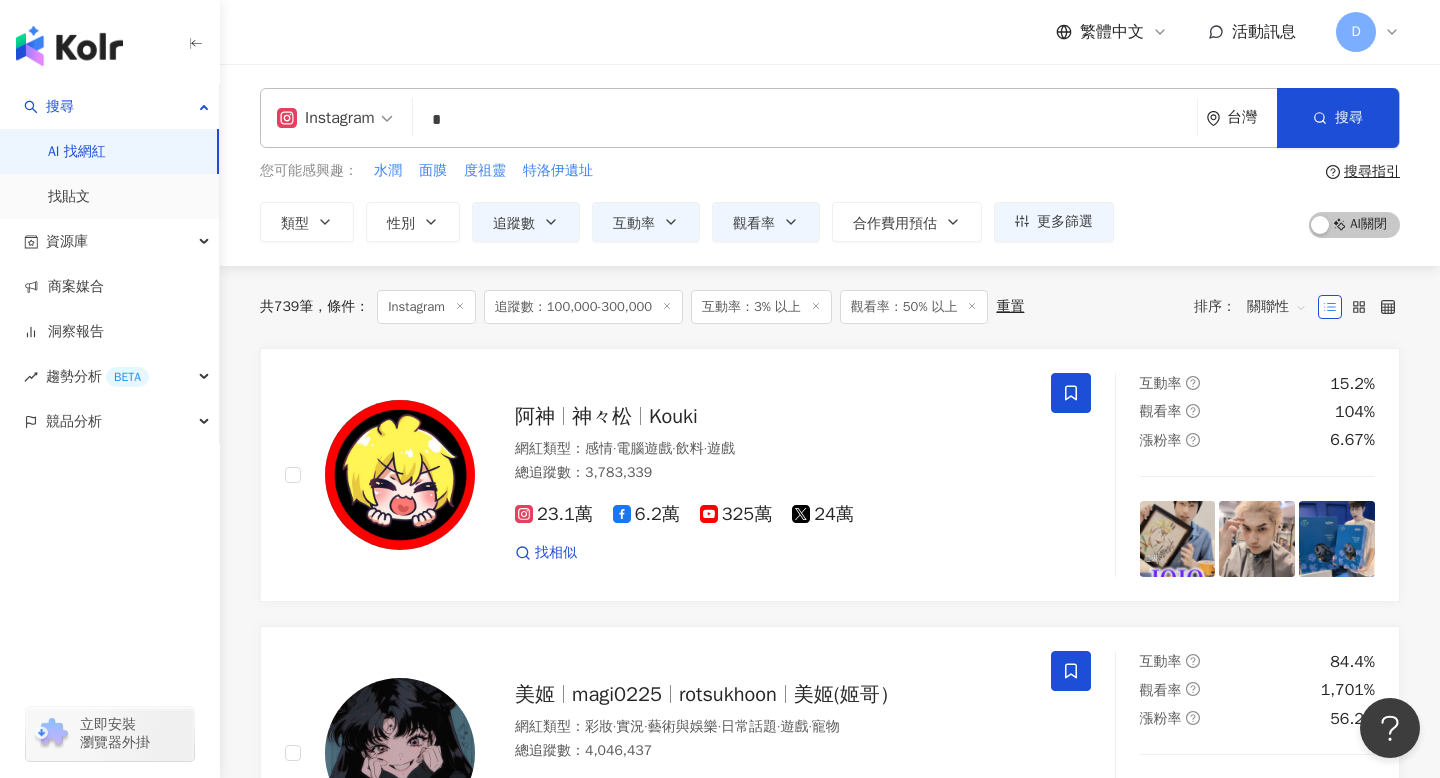 type on "*" 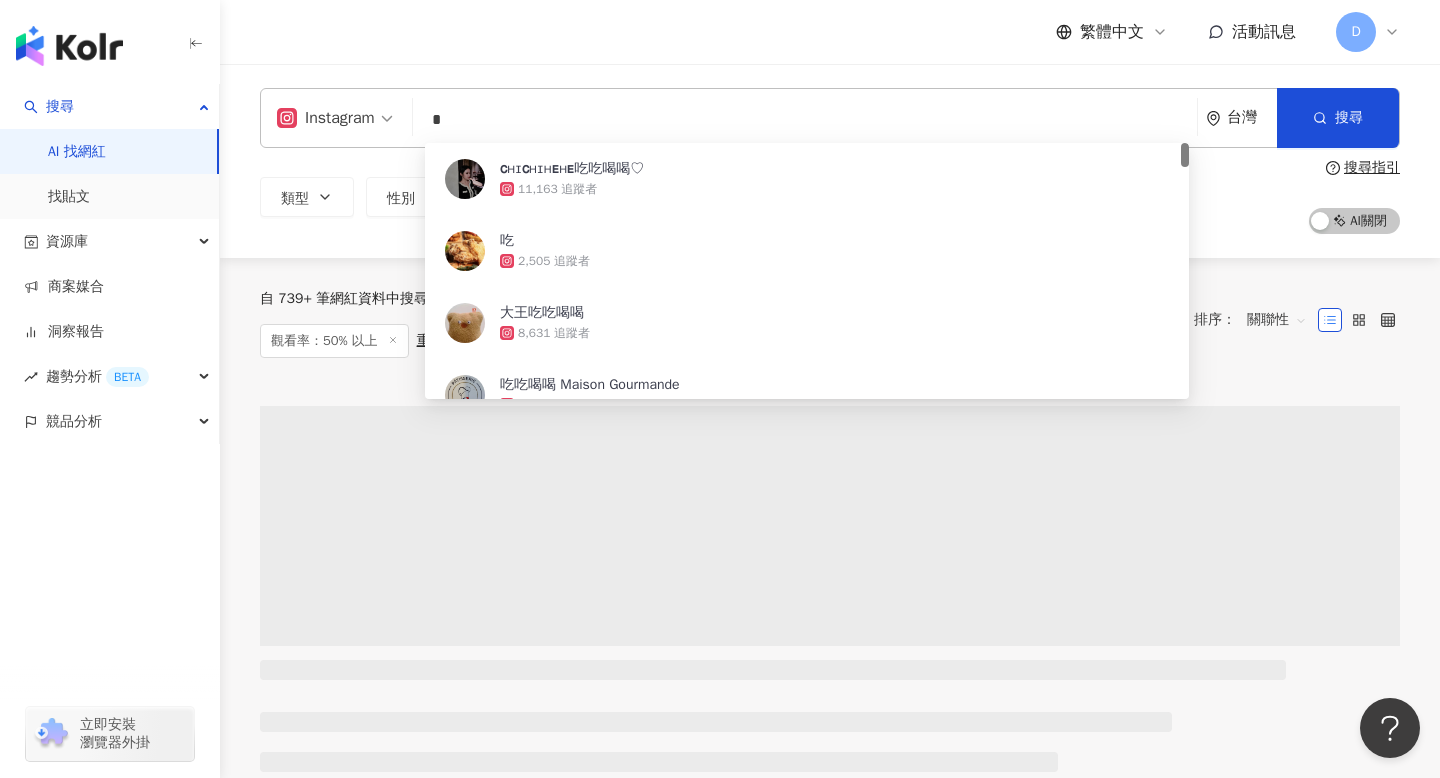 click on "Instagram * 台灣 搜尋 98c71405-ece6-42e6-8641-aba95d44ae53 ᴄʜɪᴄʜɪʜᴇʜᴇ吃吃喝喝♡ 11,163   追蹤者 吃 2,505   追蹤者 大王吃吃喝喝 8,631   追蹤者 吃吃喝喝 Maison Gourmande 3,135   追蹤者 17 5,242   追蹤者 類型 性別 追蹤數 互動率 觀看率 合作費用預估  更多篩選 ******  -  ****** 不限 小型 奈米網紅 (<1萬) 微型網紅 (1萬-3萬) 小型網紅 (3萬-5萬) 中型 中小型網紅 (5萬-10萬) 中型網紅 (10萬-30萬) 中大型網紅 (30萬-50萬) 大型 大型網紅 (50萬-100萬) 百萬網紅 (>100萬) 搜尋指引 AI  開啟 AI  關閉" at bounding box center [830, 161] 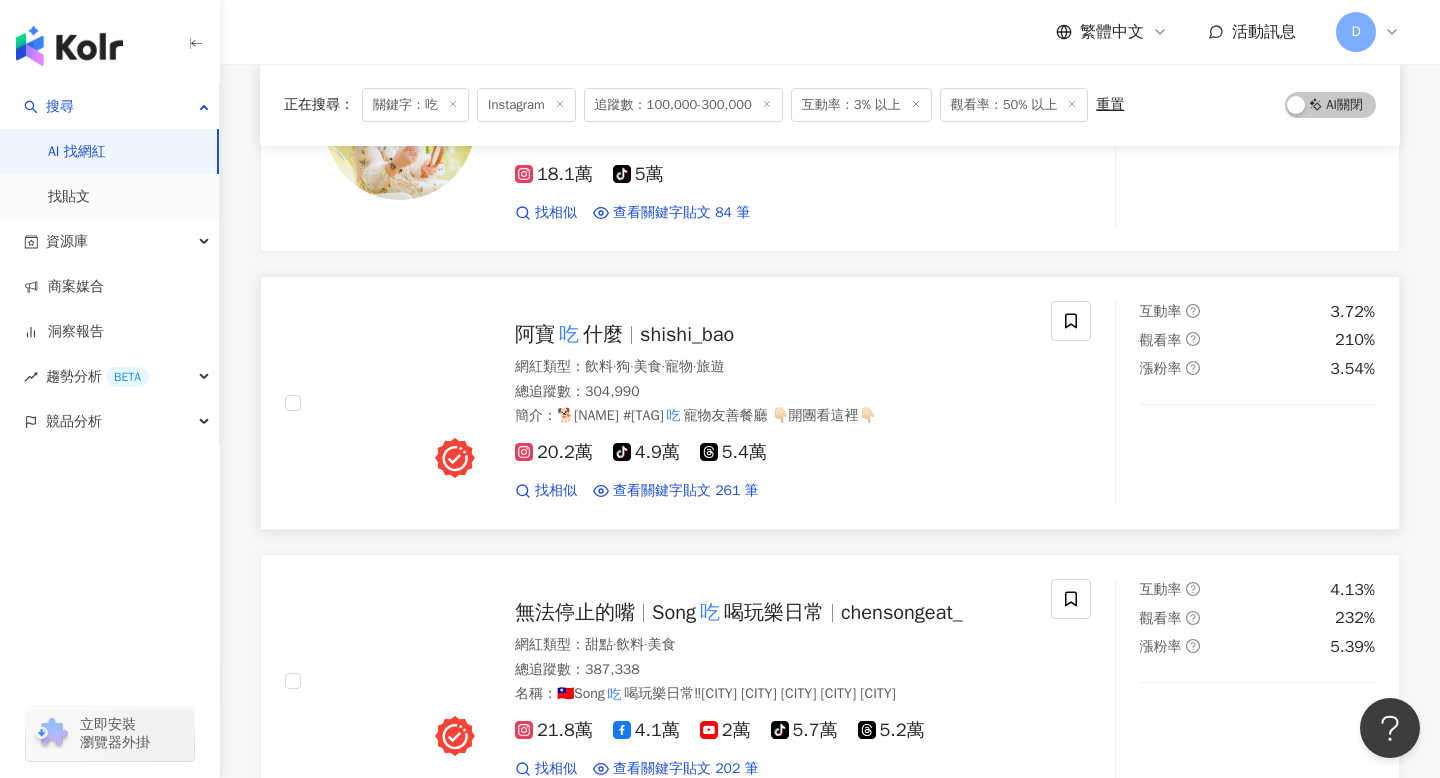 scroll, scrollTop: 1214, scrollLeft: 0, axis: vertical 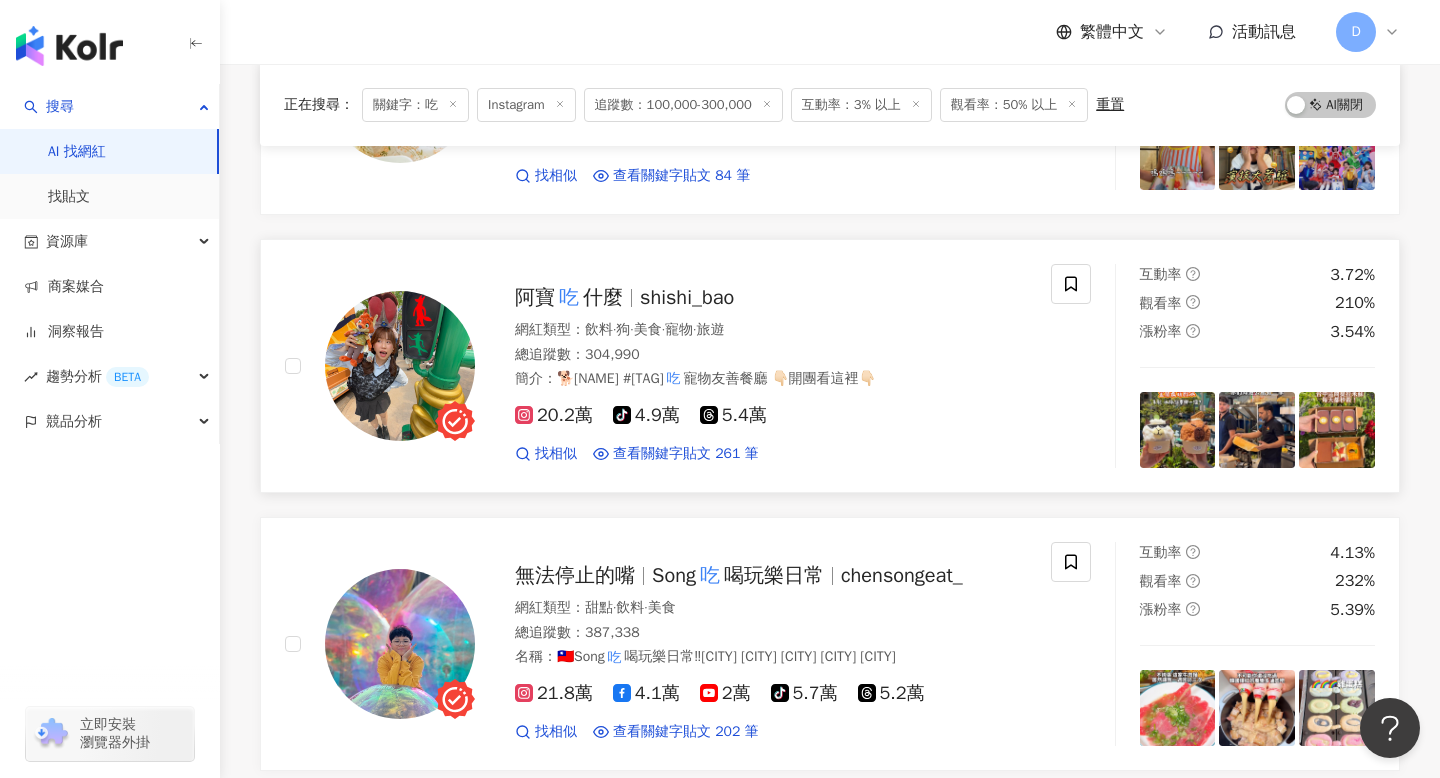 click on "shishi_bao" at bounding box center (687, 297) 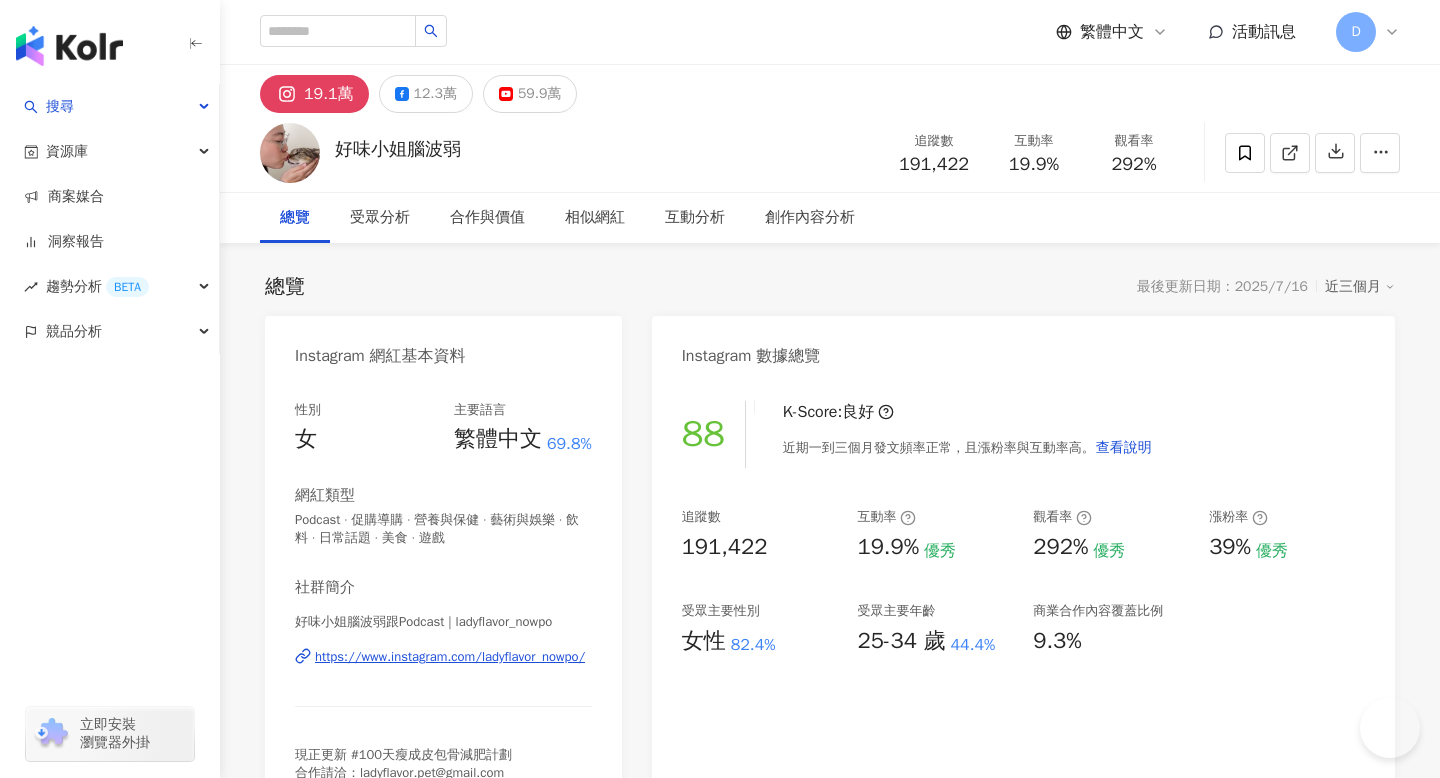 scroll, scrollTop: 0, scrollLeft: 0, axis: both 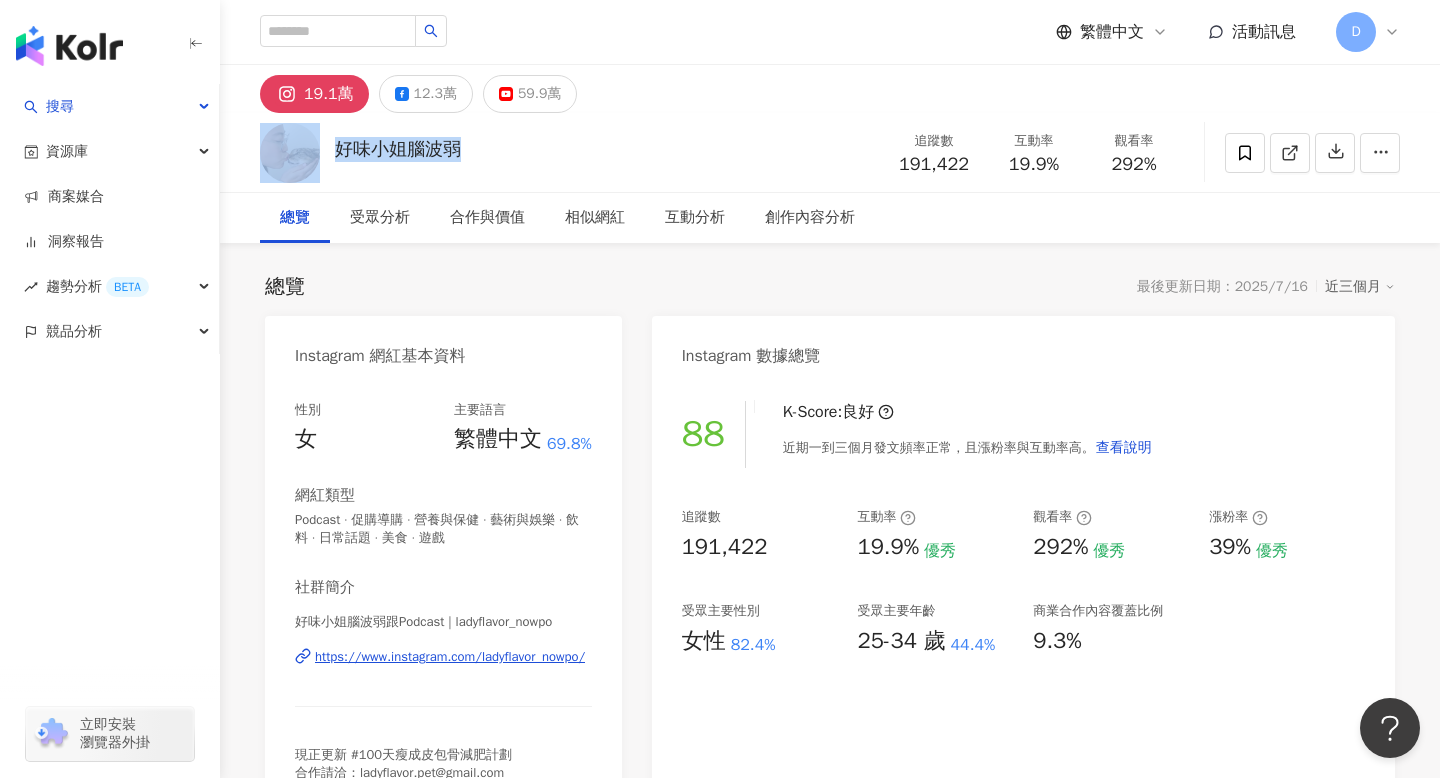 copy on "好味小姐腦波弱" 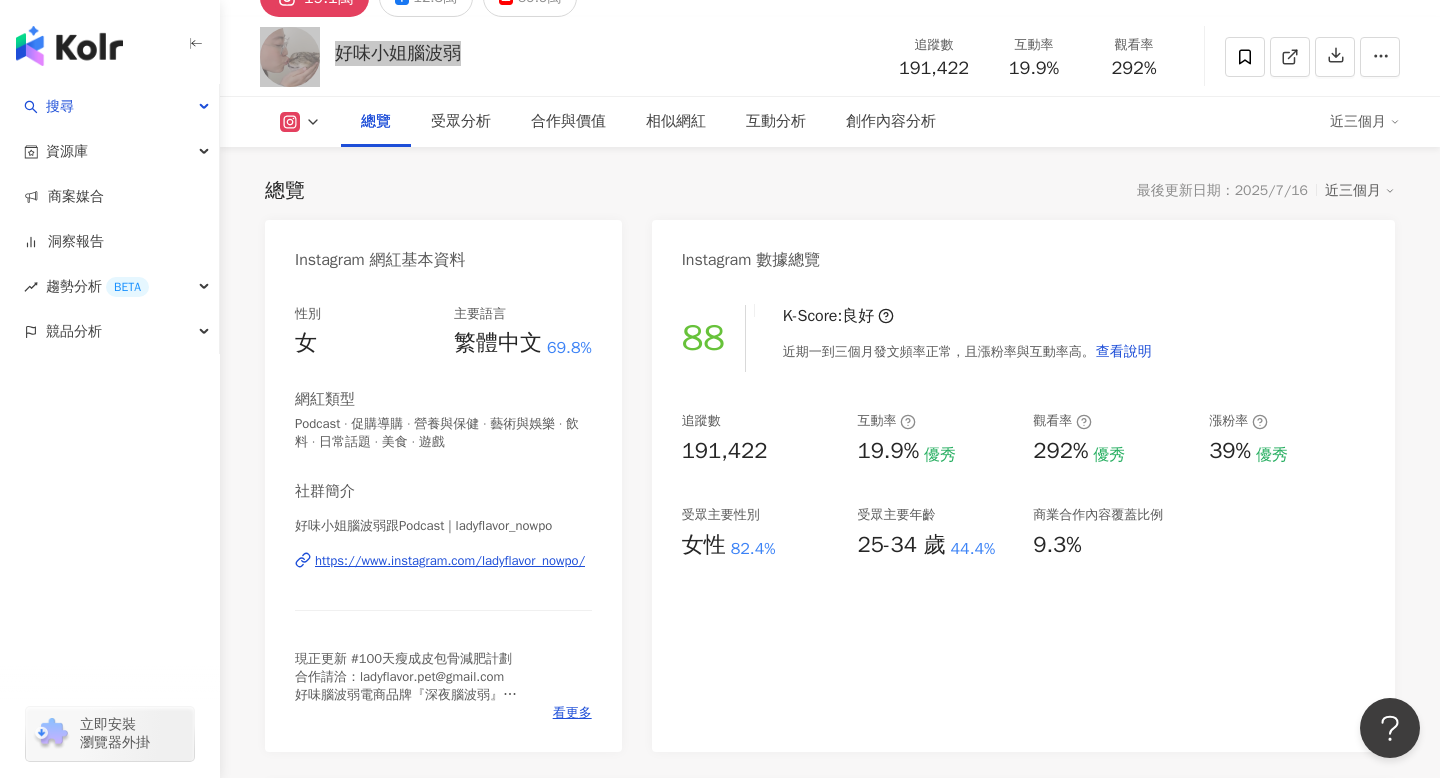 scroll, scrollTop: 115, scrollLeft: 0, axis: vertical 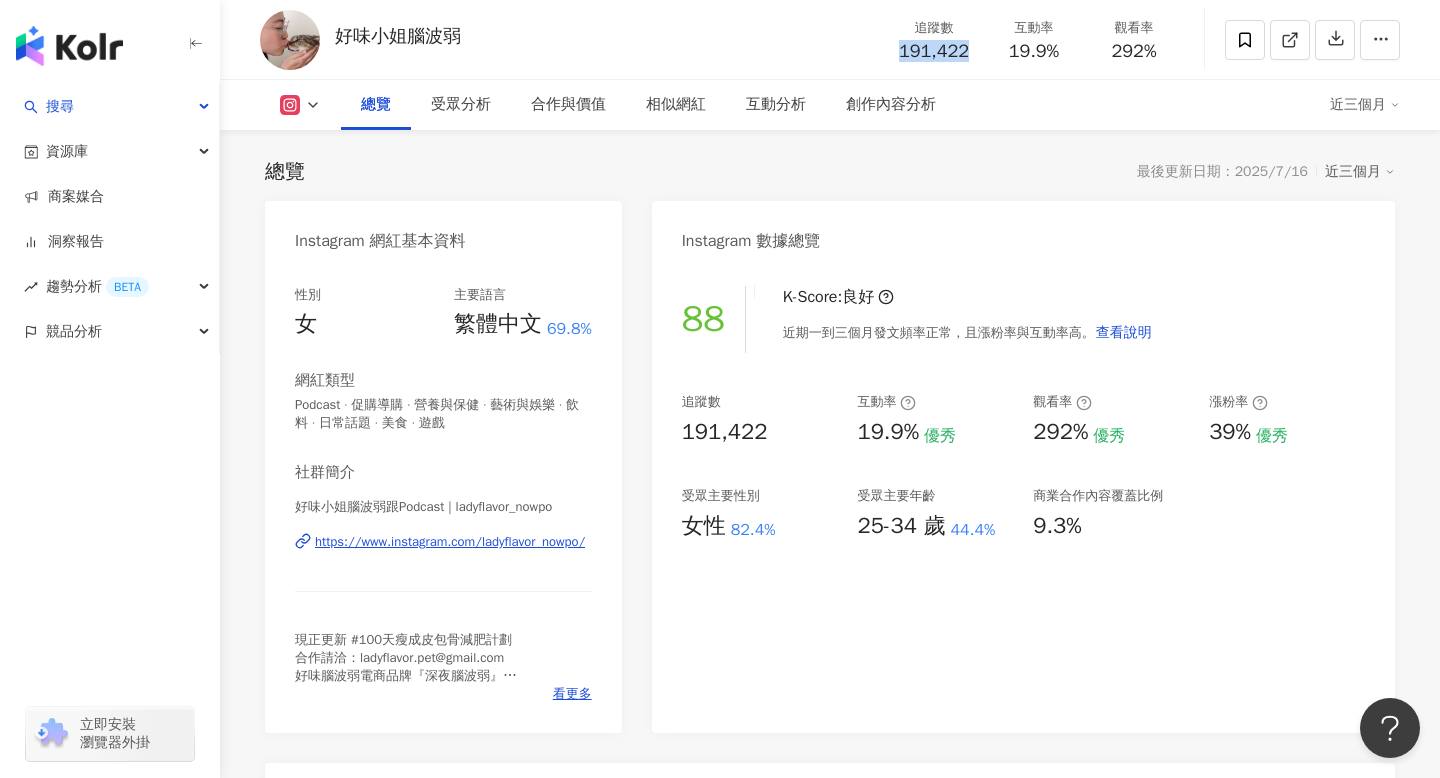 copy on "191,422" 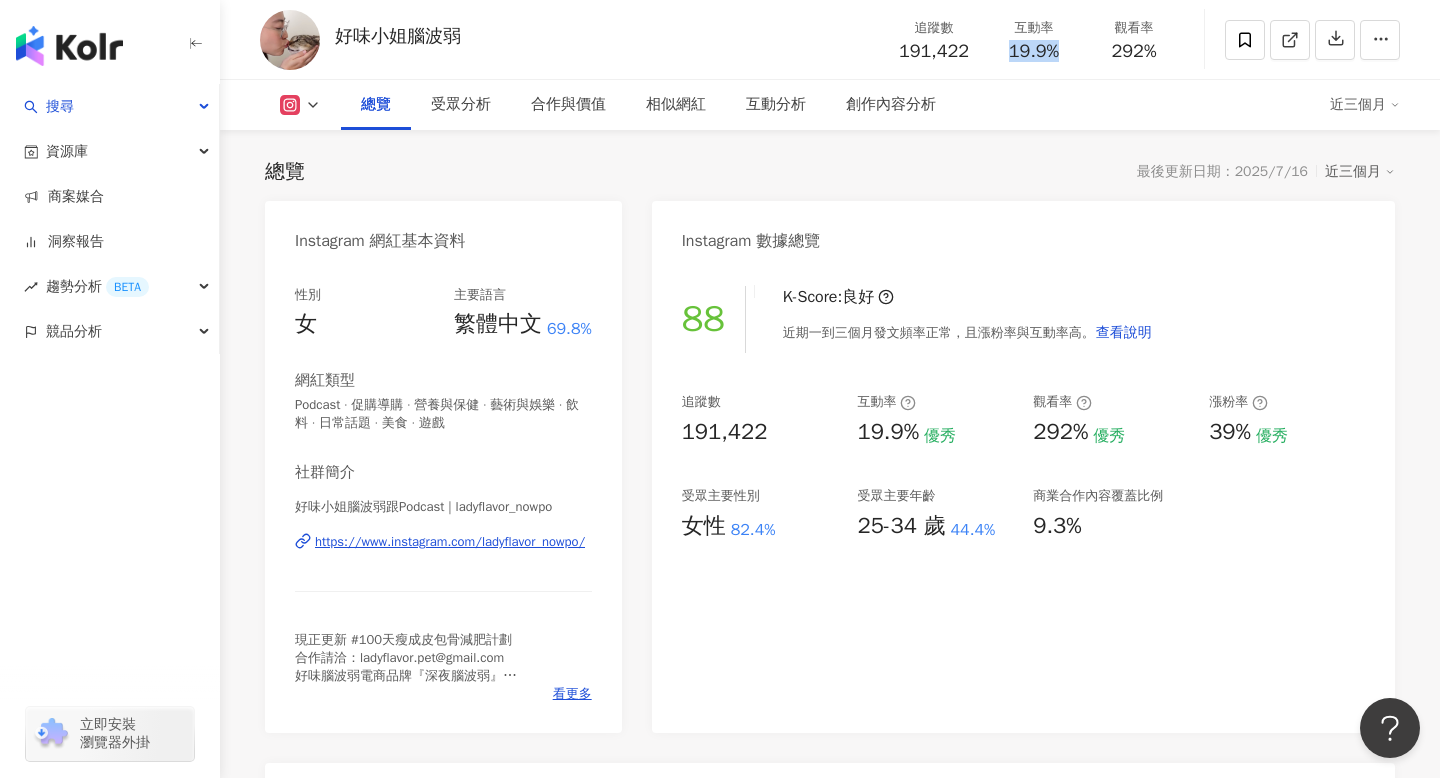 copy on "19.9%" 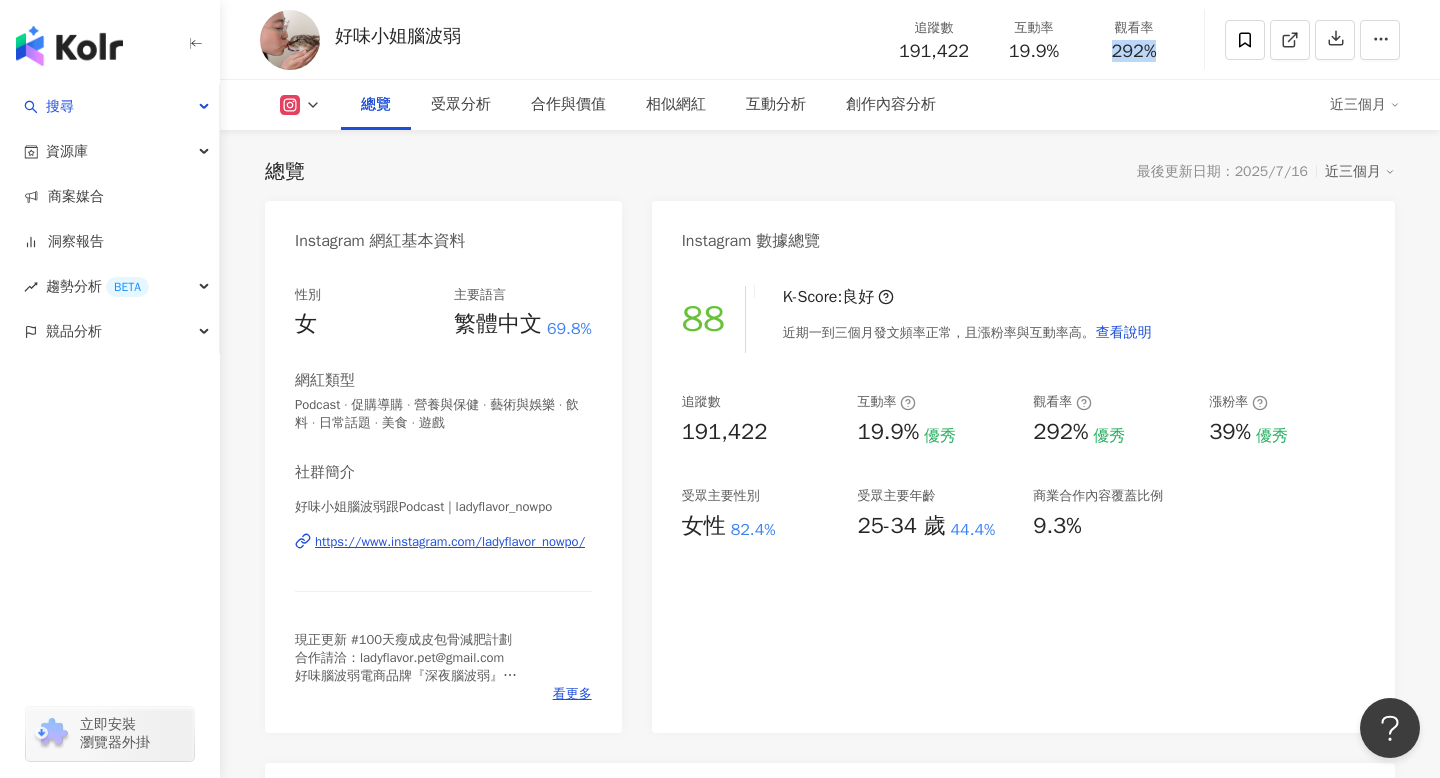 copy on "292%" 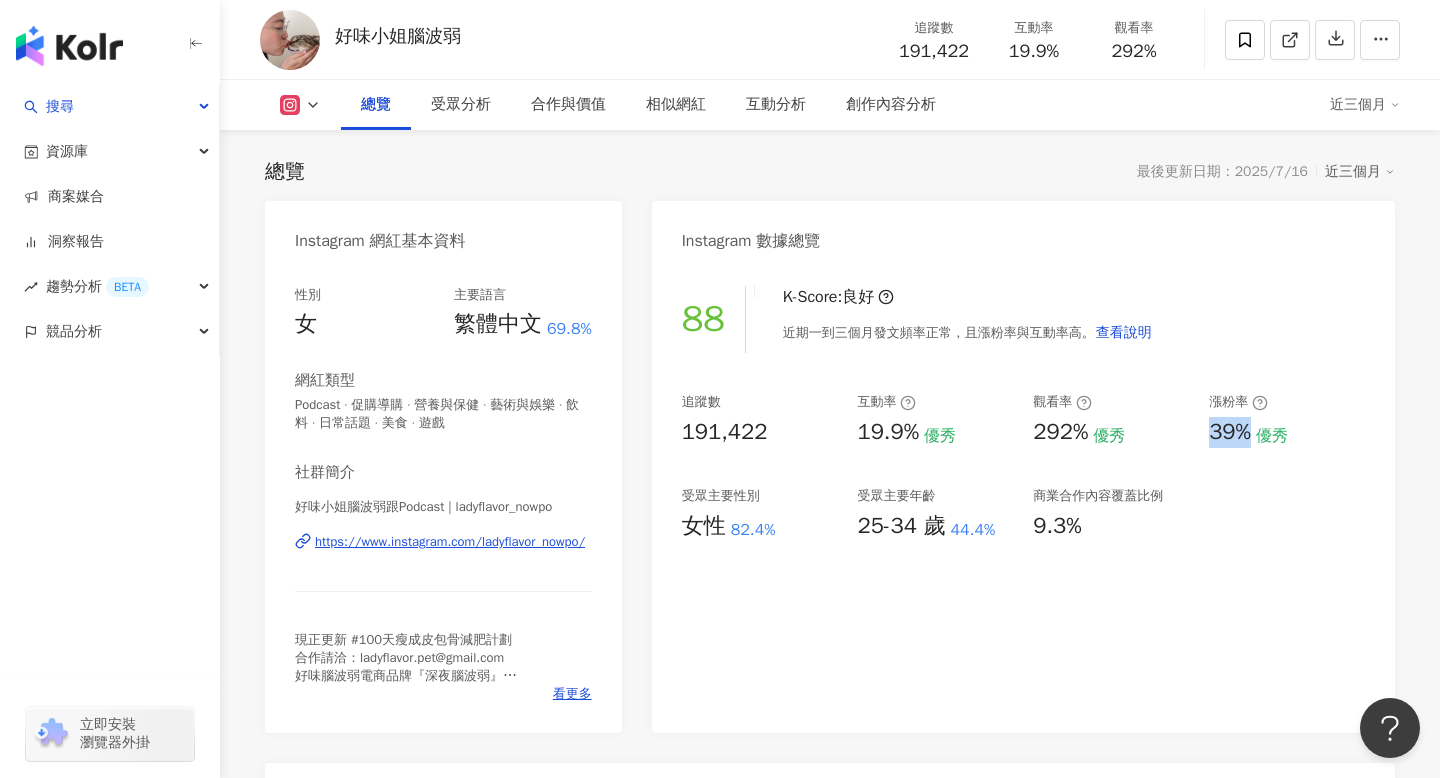 copy on "39%" 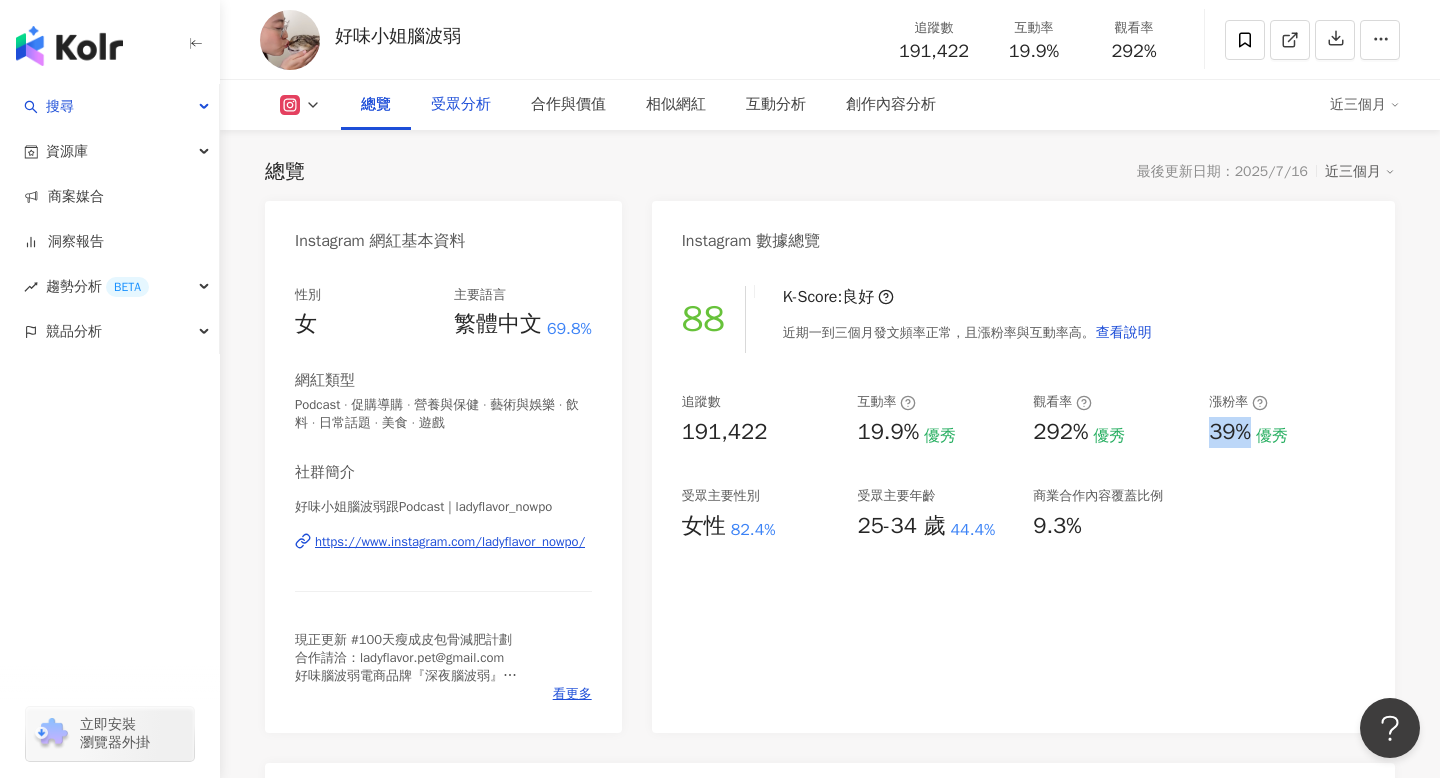 click on "受眾分析" at bounding box center [461, 105] 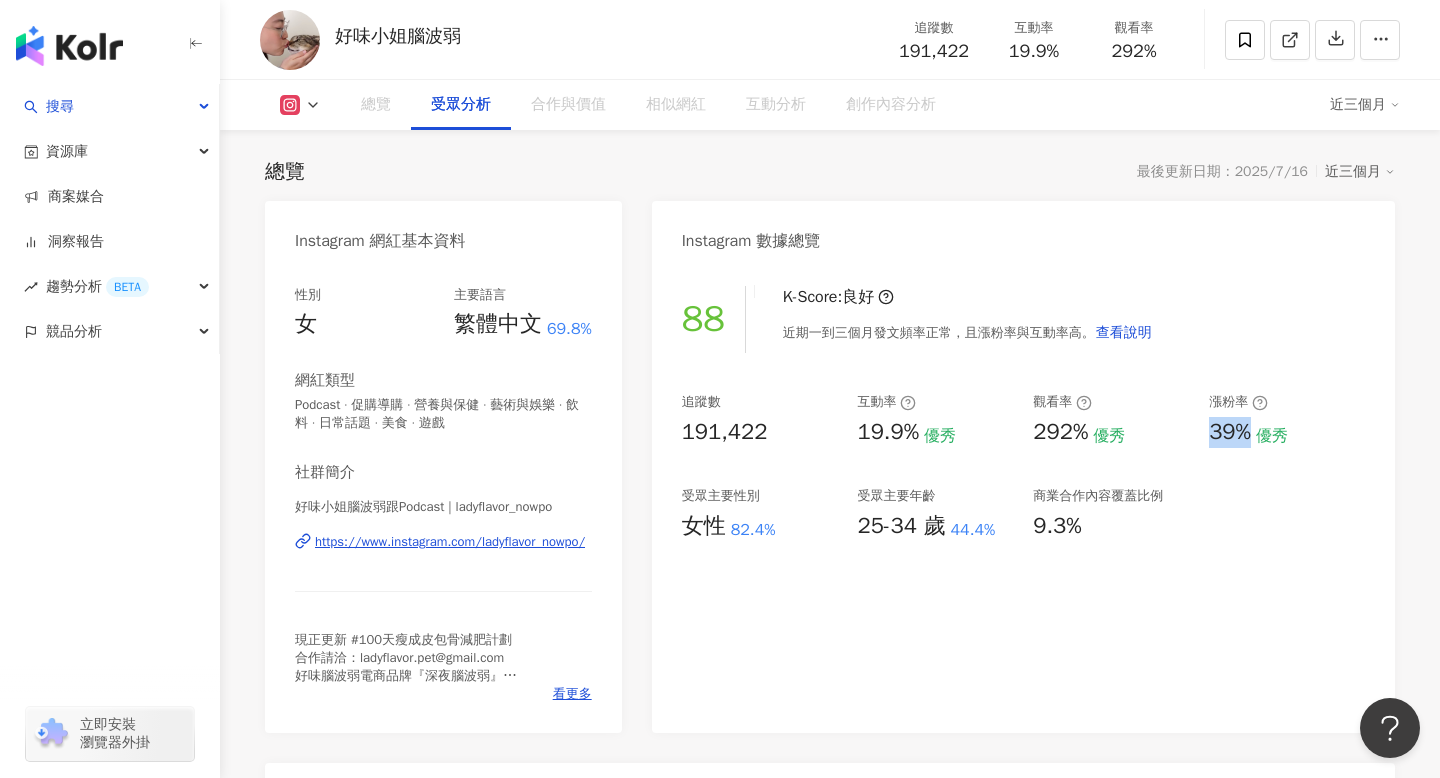 scroll, scrollTop: 1704, scrollLeft: 0, axis: vertical 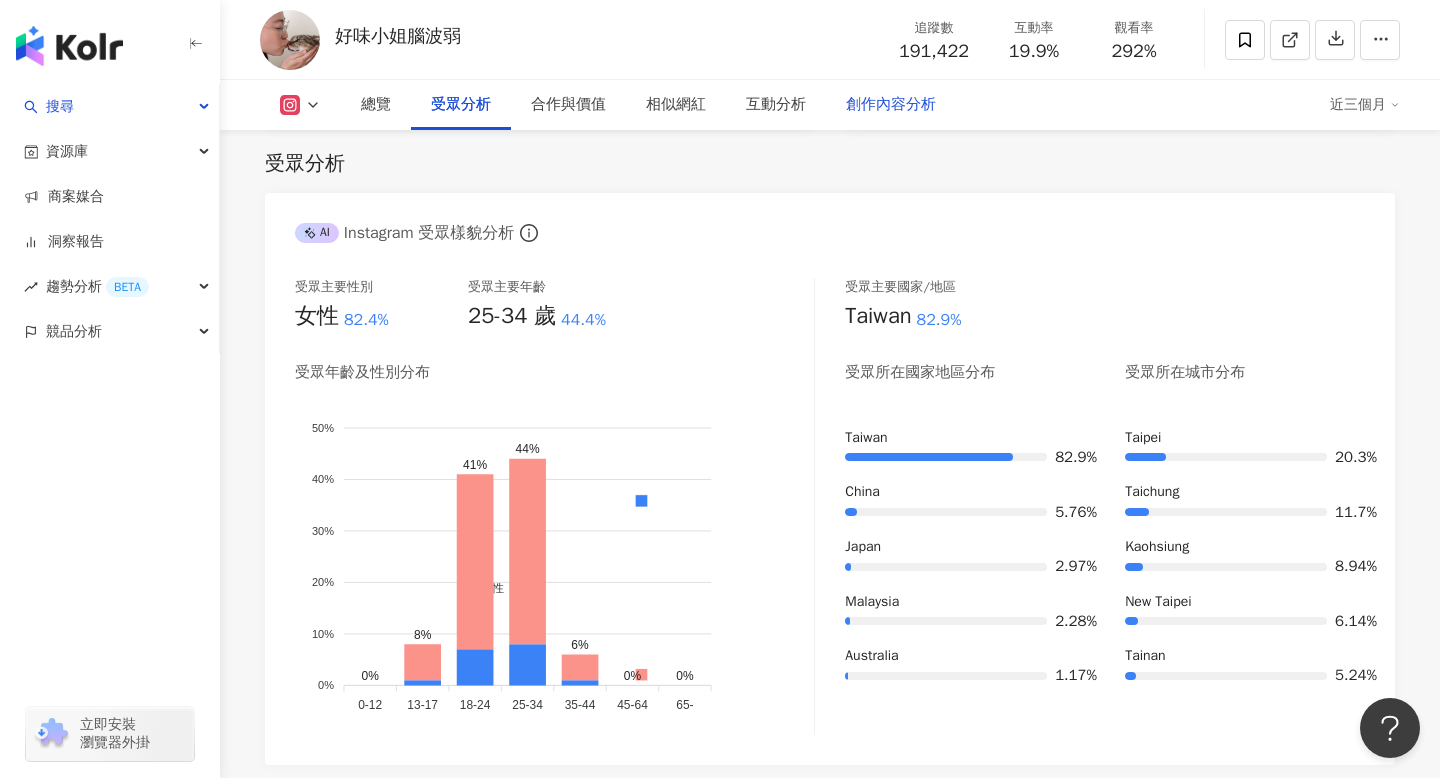 click on "創作內容分析" at bounding box center (891, 105) 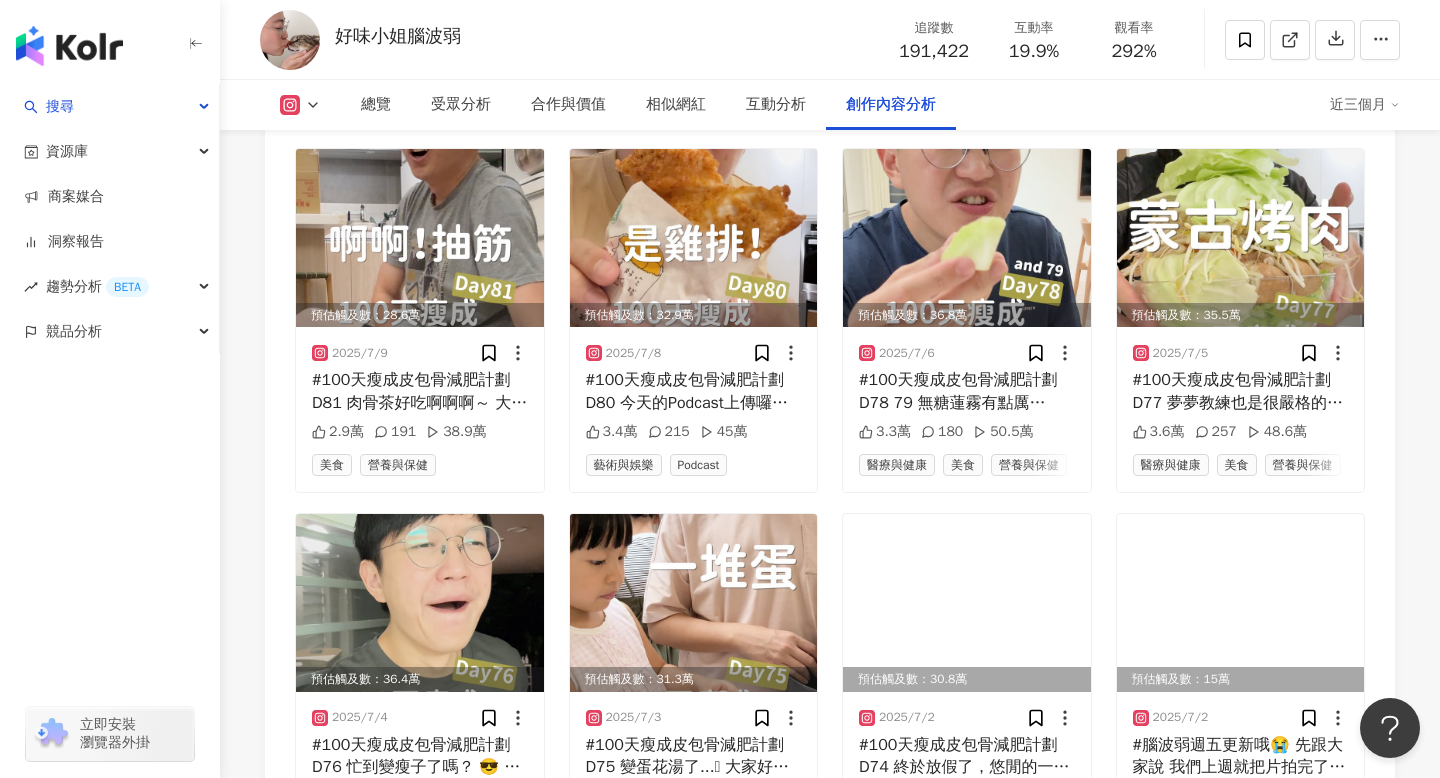 scroll, scrollTop: 7116, scrollLeft: 0, axis: vertical 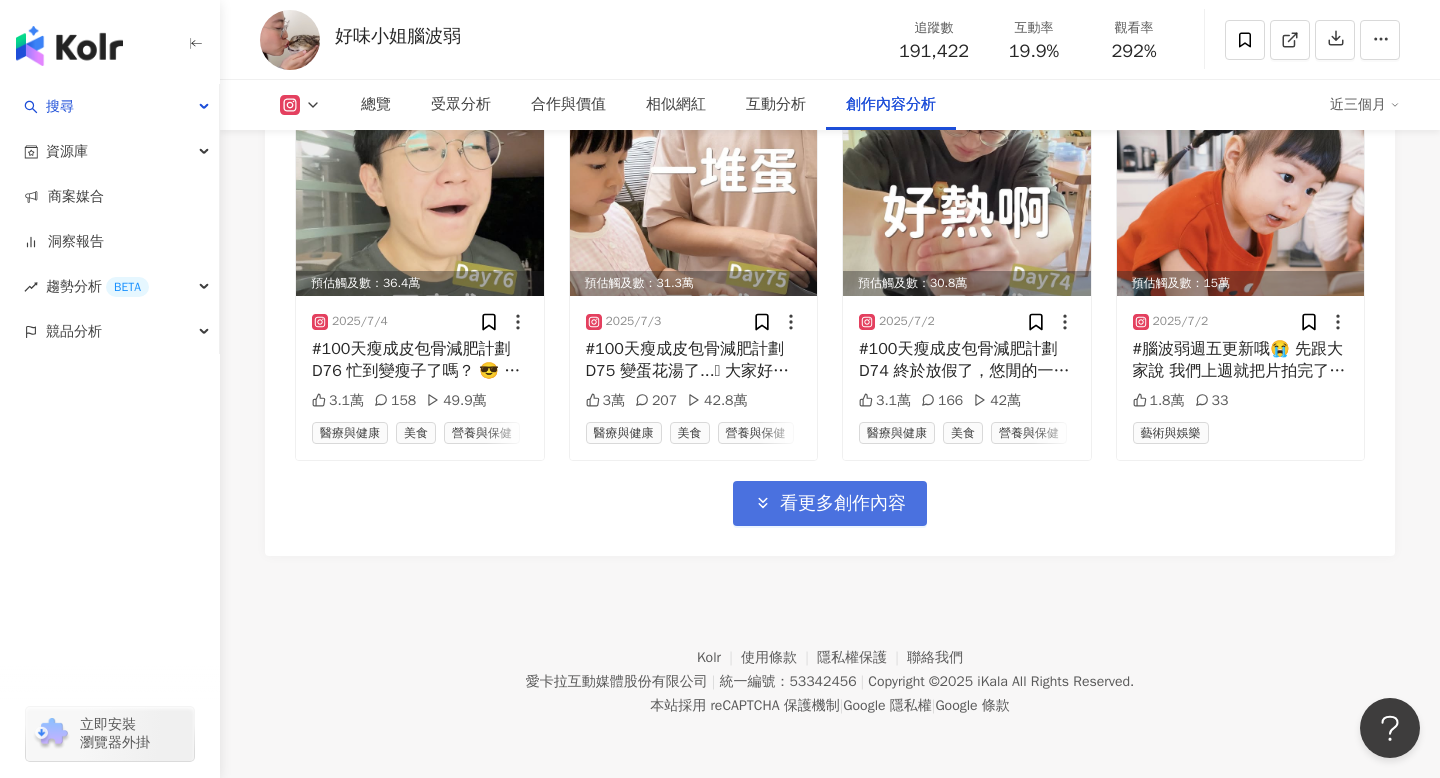 click on "看更多創作內容" at bounding box center (830, 503) 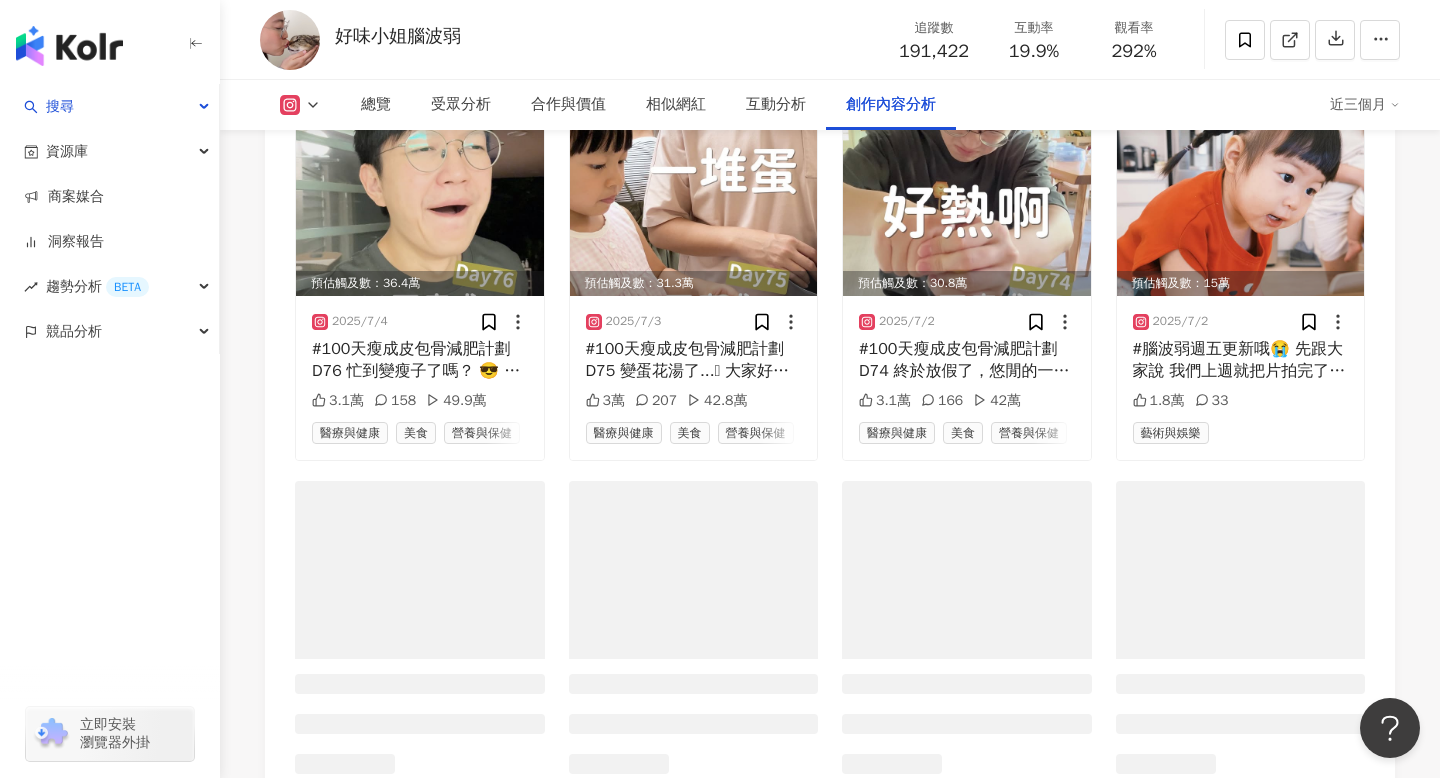 click at bounding box center (694, 570) 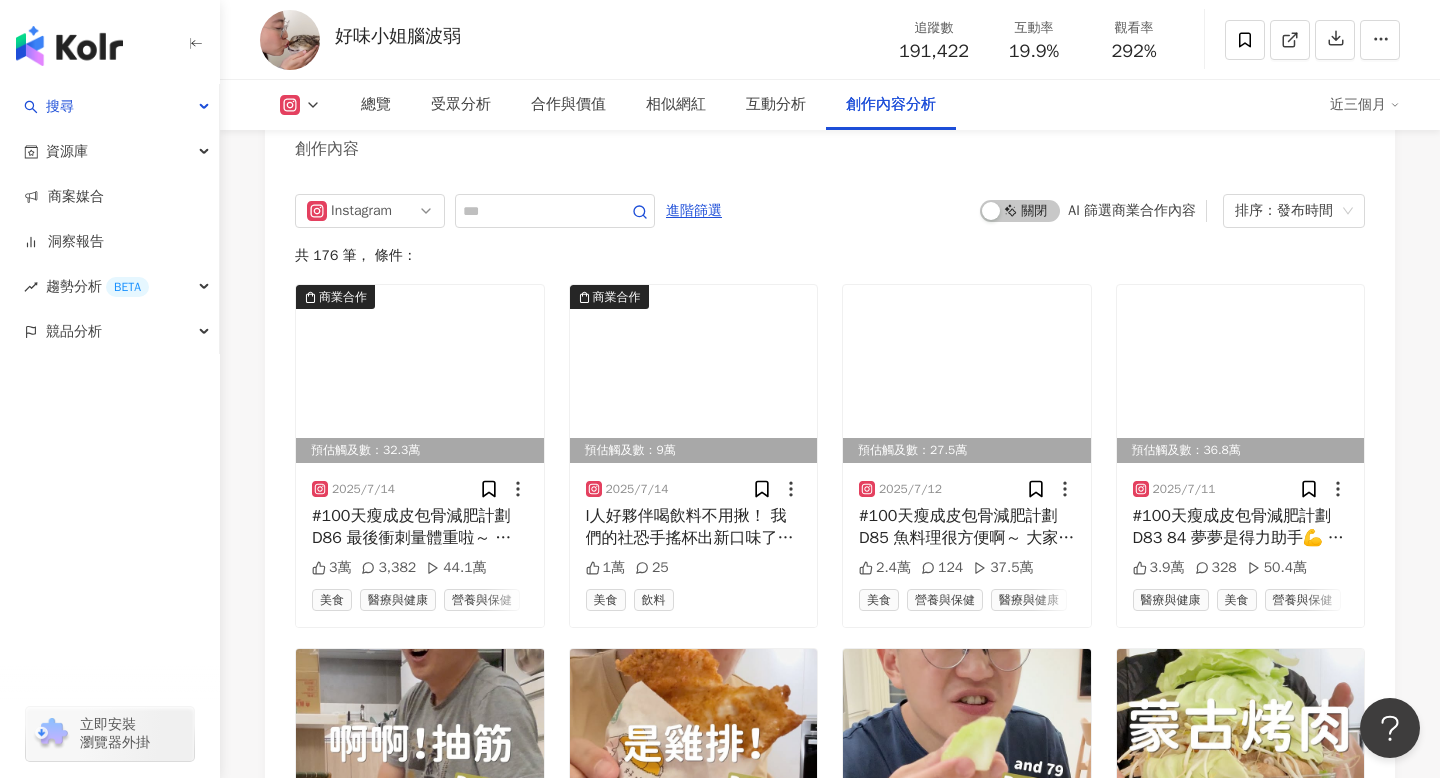 scroll, scrollTop: 6169, scrollLeft: 0, axis: vertical 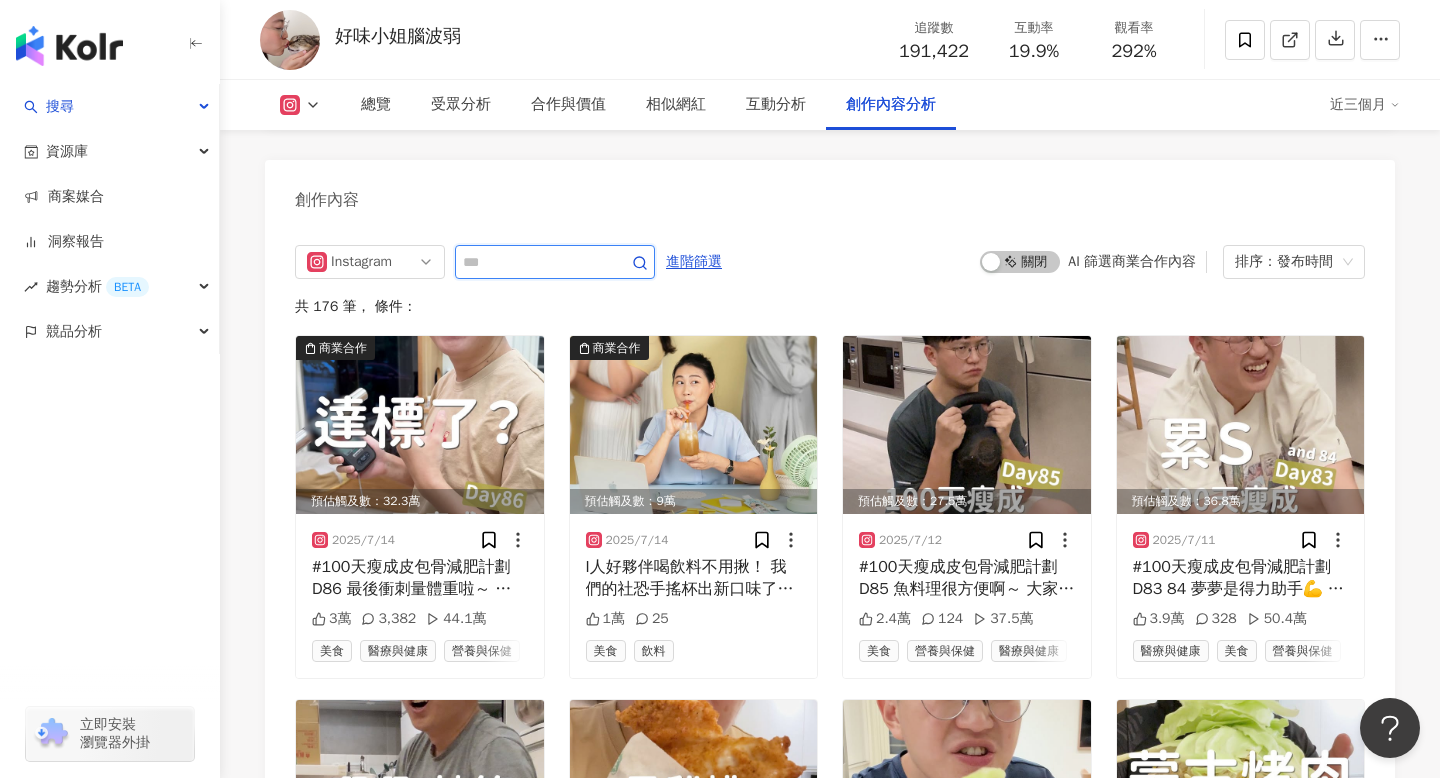click at bounding box center [533, 262] 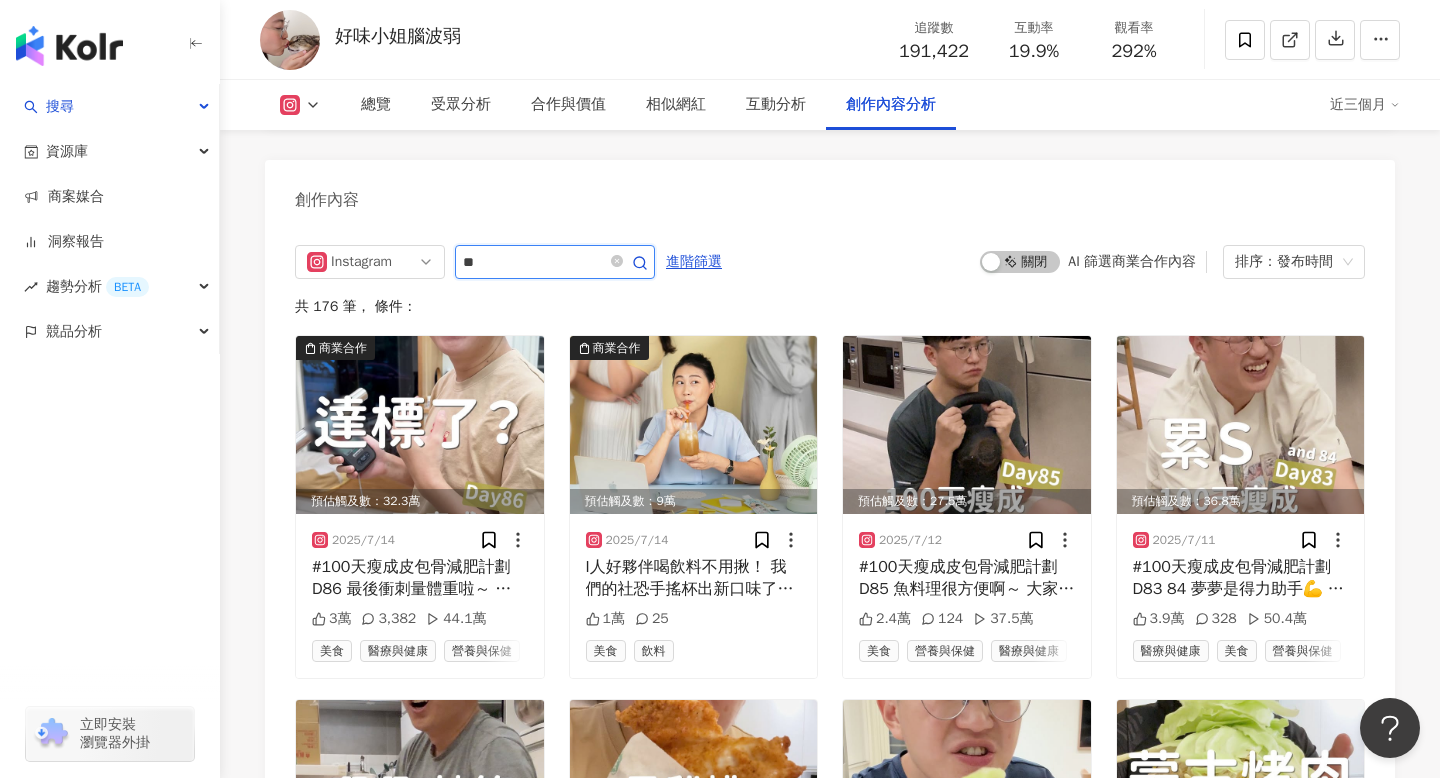 type on "*" 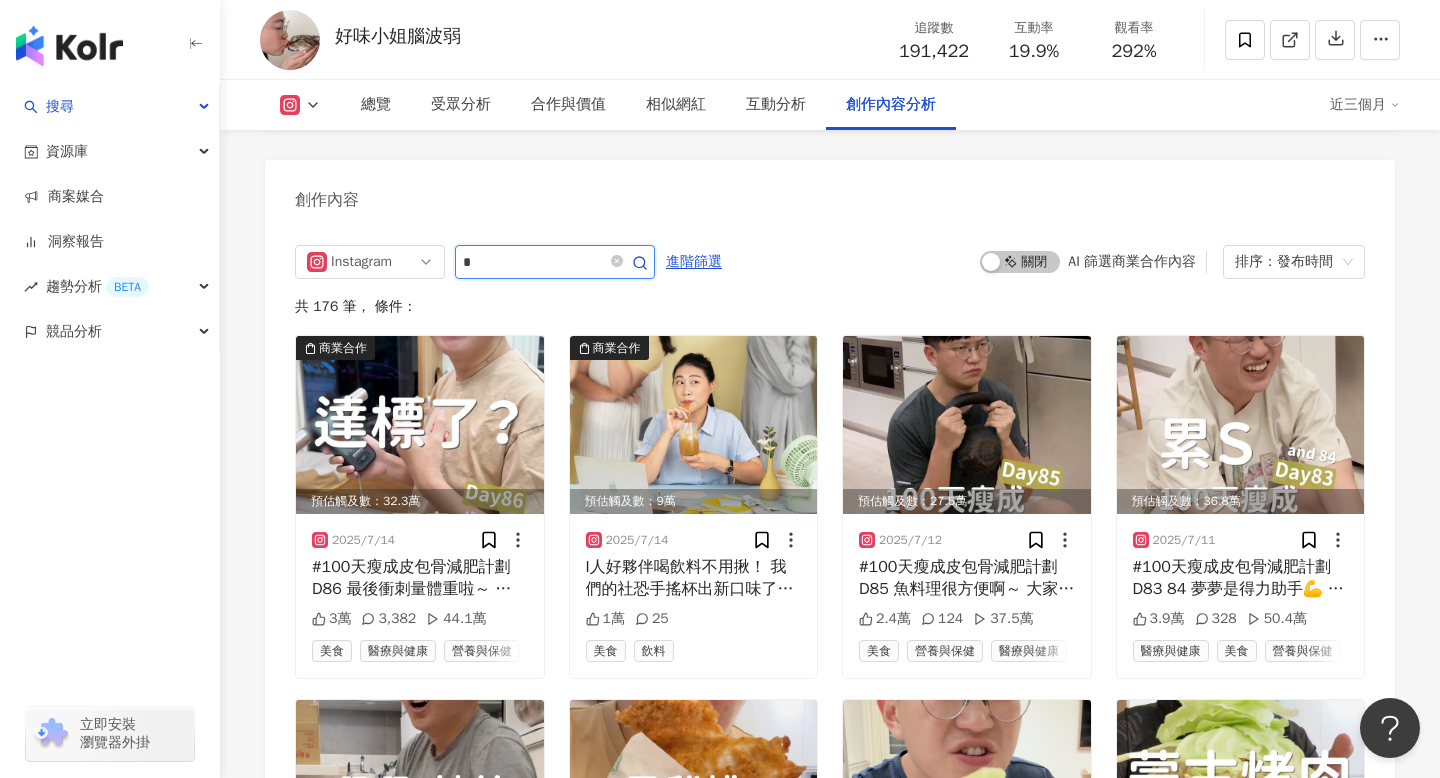 type on "*" 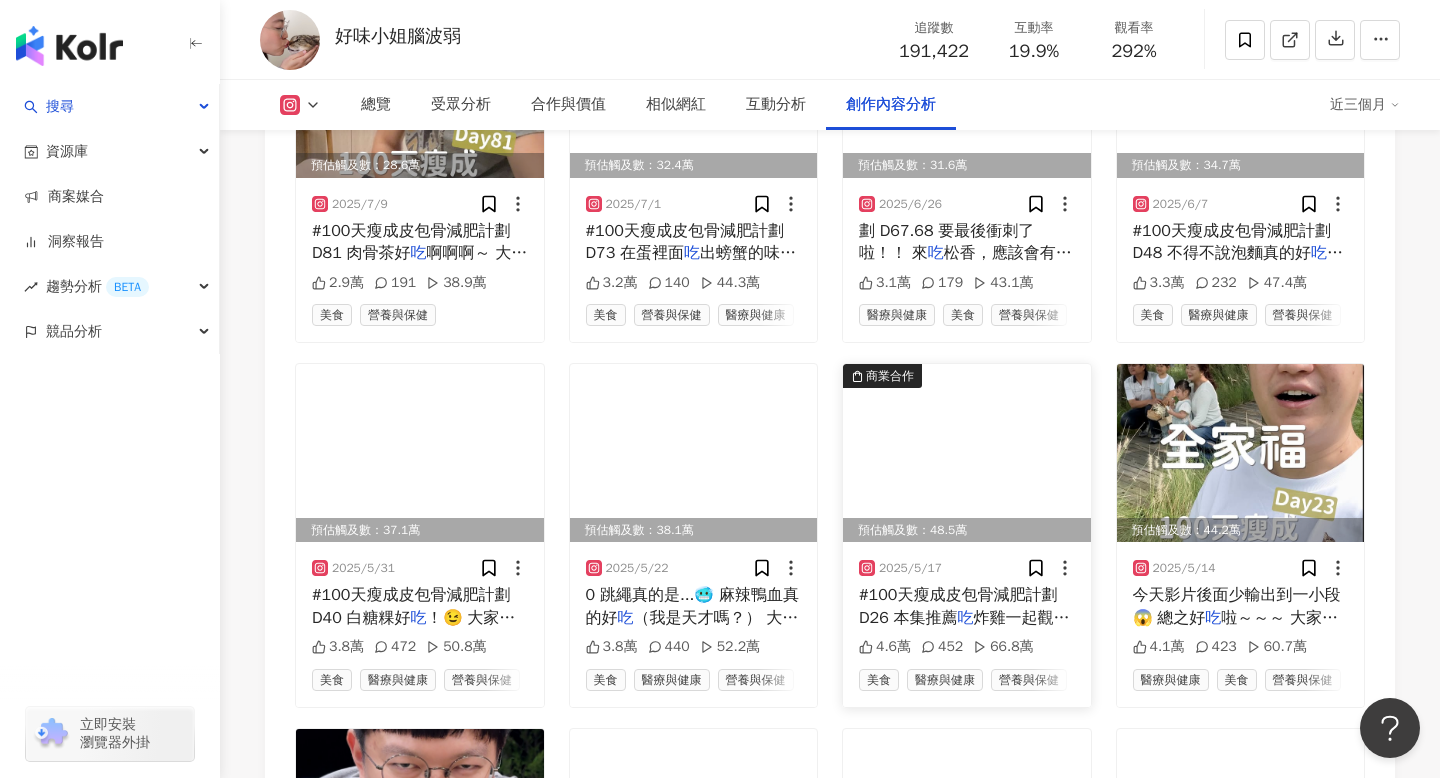 scroll, scrollTop: 6925, scrollLeft: 0, axis: vertical 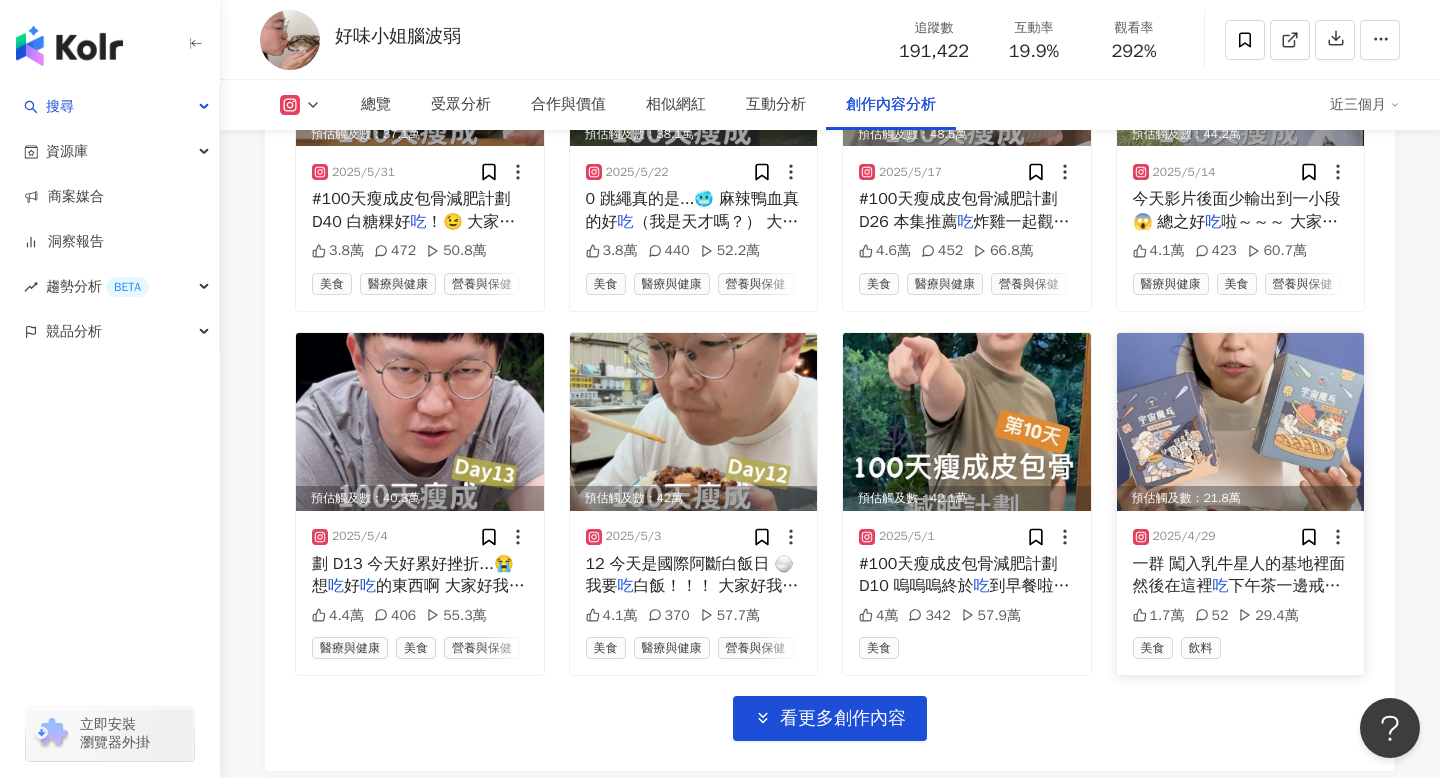 click on "一群
闖入乳牛星人的基地裡面
然後在這裡 吃 下午茶一邊戒備（？蛤
對，我覺得大家應" at bounding box center (1241, 575) 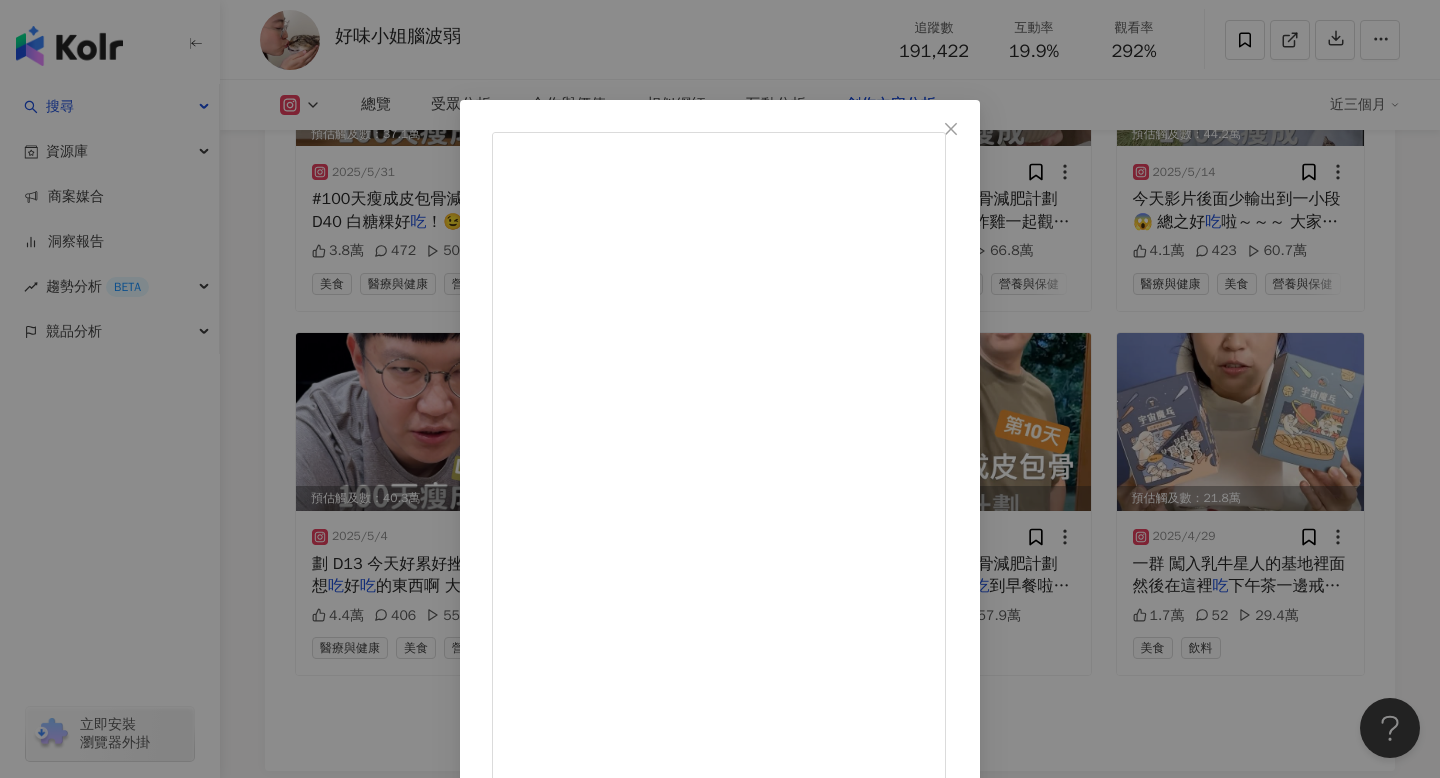 click on "好味小姐腦波弱 2025/4/29 為了表現我們這次 #宇宙魔乓 新口味
🍎蘋果派
🍵奶伯爵奶茶
這次的照片拍攝主題我真的是會笑死
剪輯師說我們是一群
闖入乳牛星人的基地裡面
然後在這裡吃下午茶一邊戒備（？蛤
對，我覺得大家應該聽不懂
沒關係，我也有聽沒有懂🤔
但我們本著敬業的精神努力詮釋看看
總之啦齁～全新口味真的有夠好吃
會讓人吃得瞬間就幸福感充滿！！
下午茶時間根本就是上班一整天唯一的小確幸啊啊
還有還有現在官網
滿額＄799我們就送愛果別走 ( 口味隨機數量有限 )
請直接用好吃的蘋果派還有伯爵奶茶魔乓
塞滿你的零食櫃吧！🫵 1.7萬 52 29.4萬 查看原始貼文" at bounding box center (720, 389) 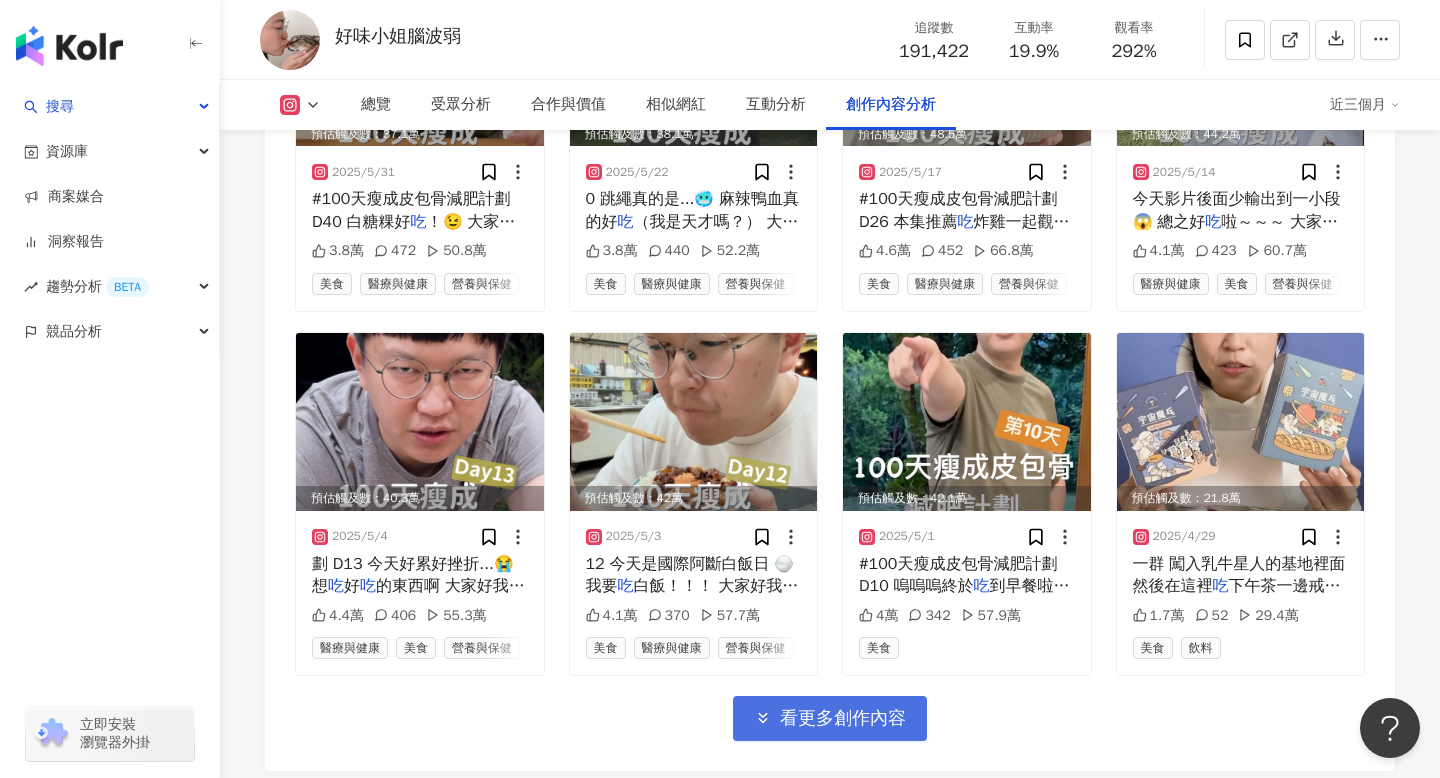 click on "看更多創作內容" at bounding box center [843, 719] 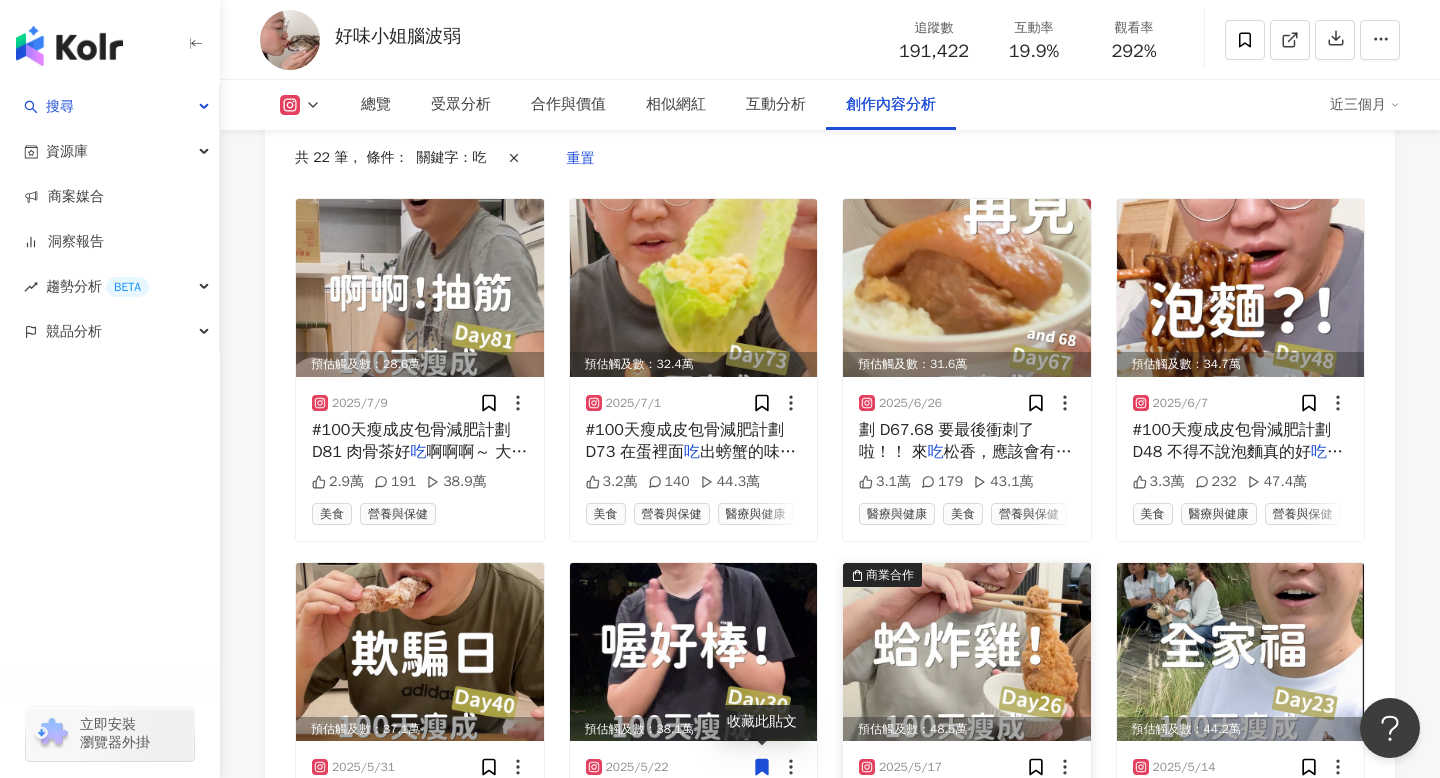 scroll, scrollTop: 6327, scrollLeft: 0, axis: vertical 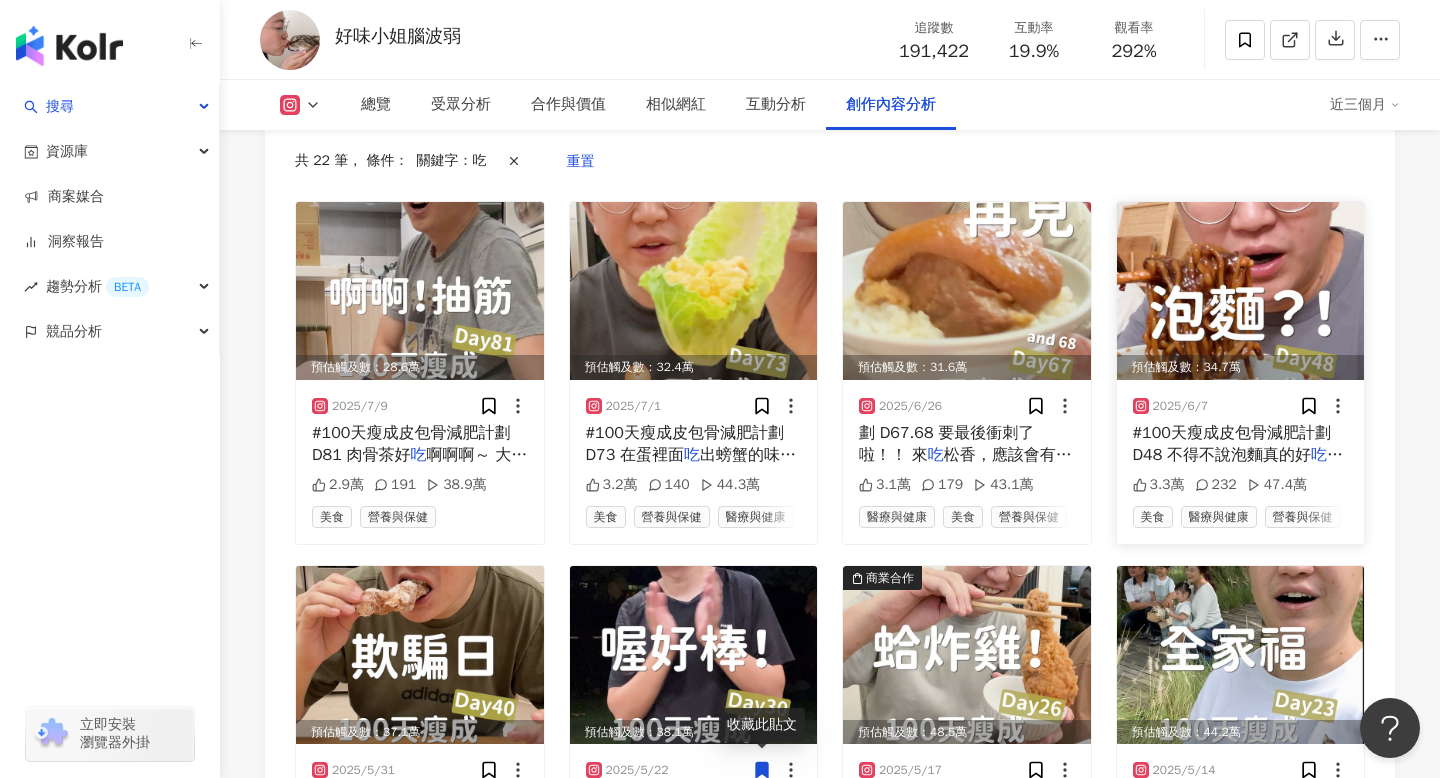 click on "#100天瘦成皮包骨減肥計劃 D48
不得不說泡麵真的好" at bounding box center (1232, 444) 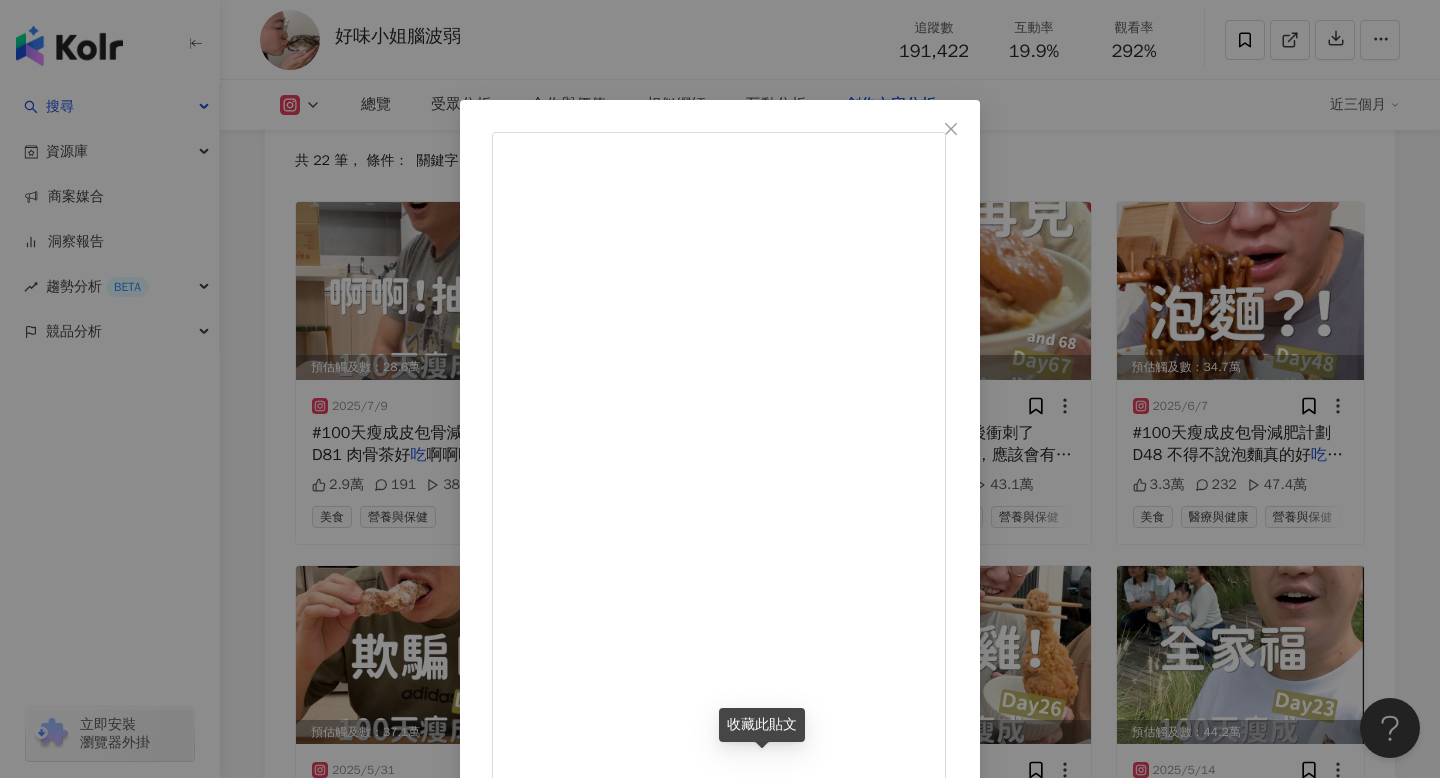 scroll, scrollTop: 116, scrollLeft: 0, axis: vertical 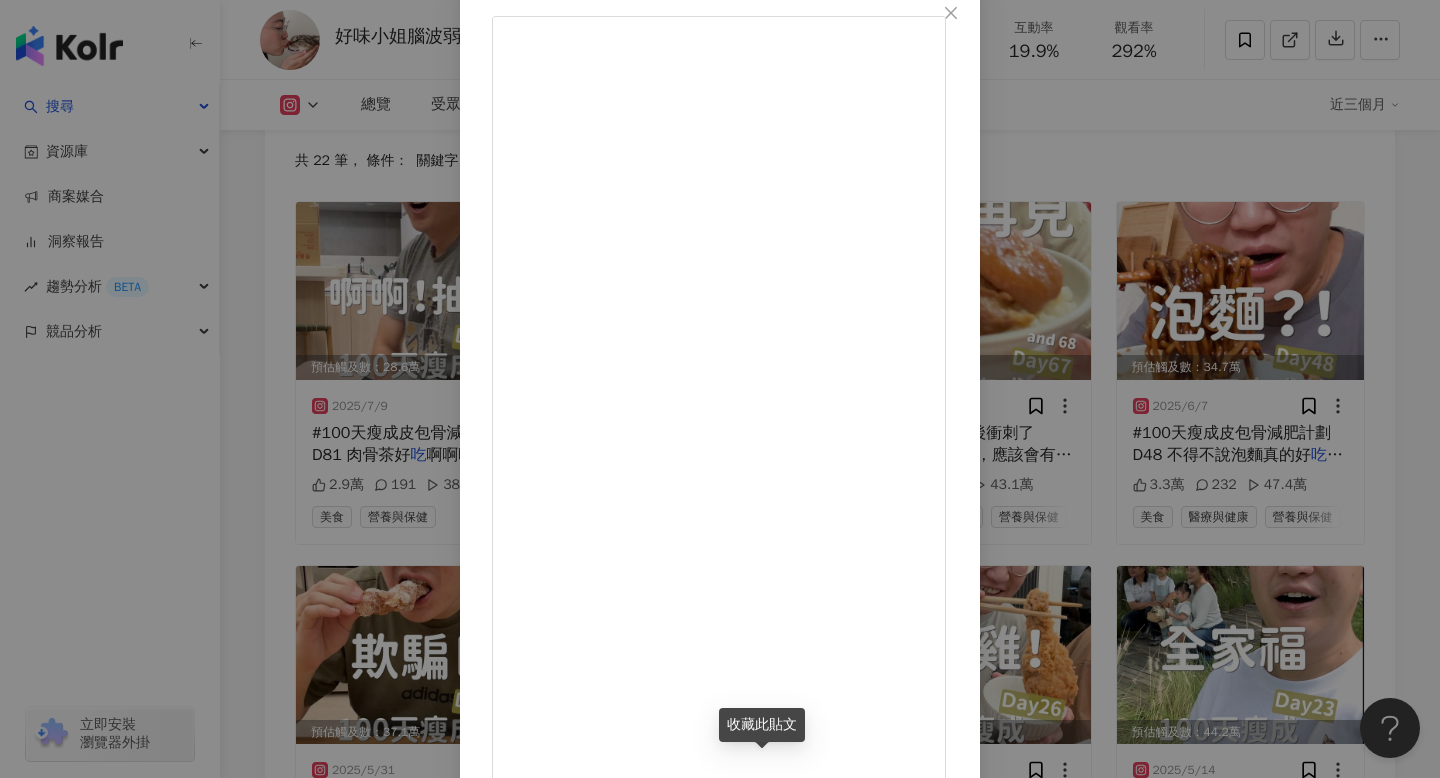 click on "好味小姐腦波弱 2025/6/7 #100天瘦成皮包骨減肥計劃 D48
不得不說泡麵真的好吃，但好罪惡🥶
大家好我阿斷啦
這系列影片
是一個生活紀錄與實驗、挑戰
大家有減重需求
請尋求專業人士建議👍 3.3萬 232 47.4萬" at bounding box center [720, 938] 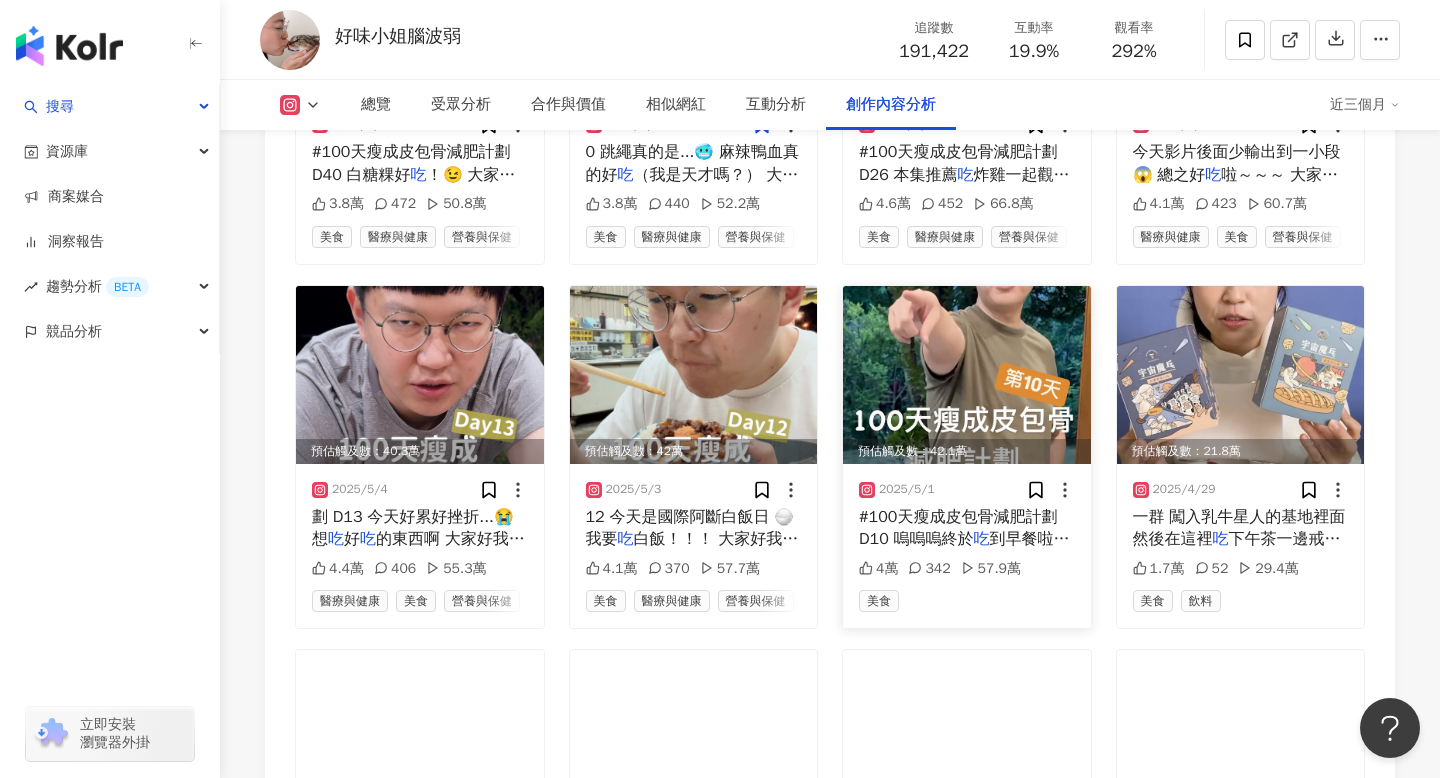 scroll, scrollTop: 6969, scrollLeft: 0, axis: vertical 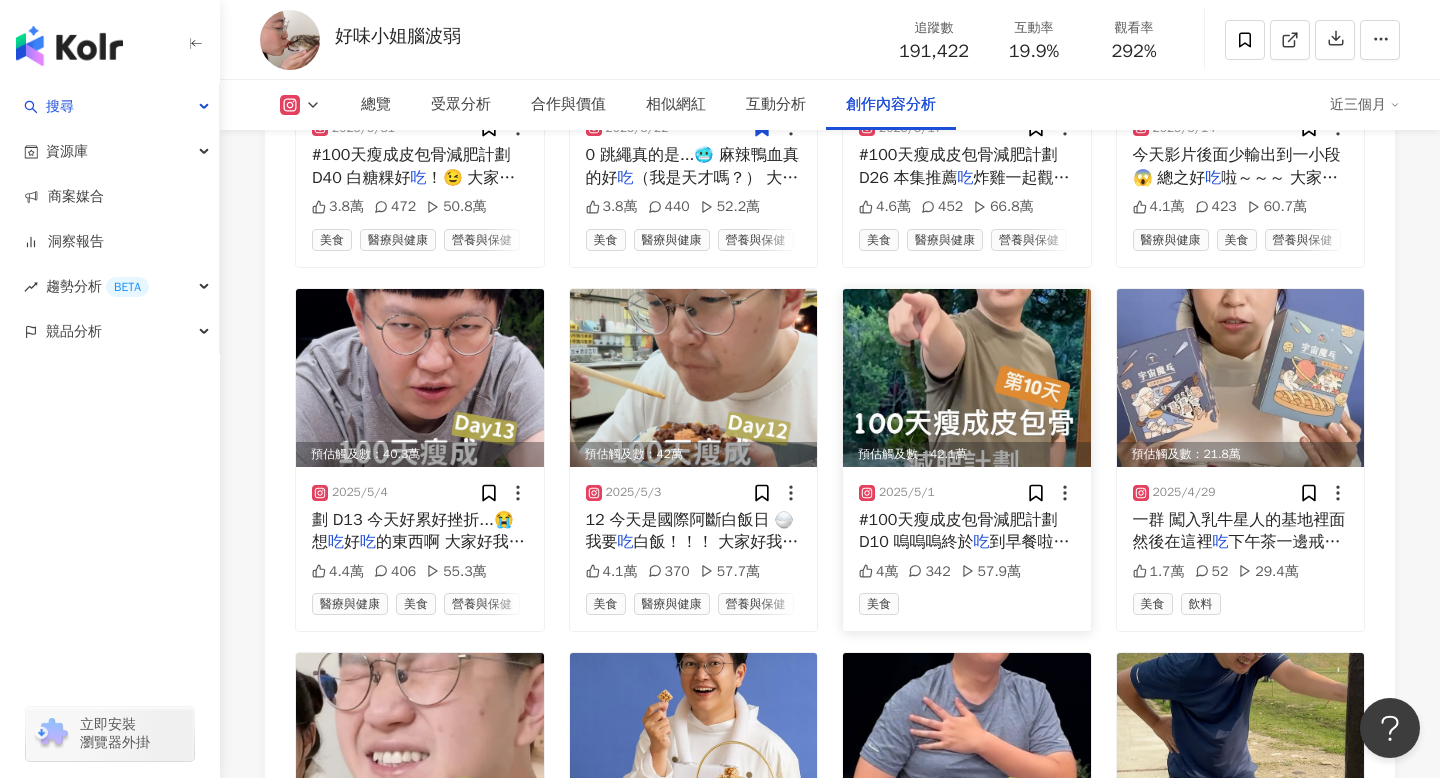 click on "#100天瘦成皮包骨減肥計劃 D10
嗚嗚嗚終於 吃 到早餐啦～🥬🥛
大家好我阿斷啦
這系列影片
是一個生活紀錄與實驗、挑戰
大家有減重需求
請尋求專業人士建議👍" at bounding box center (967, 531) 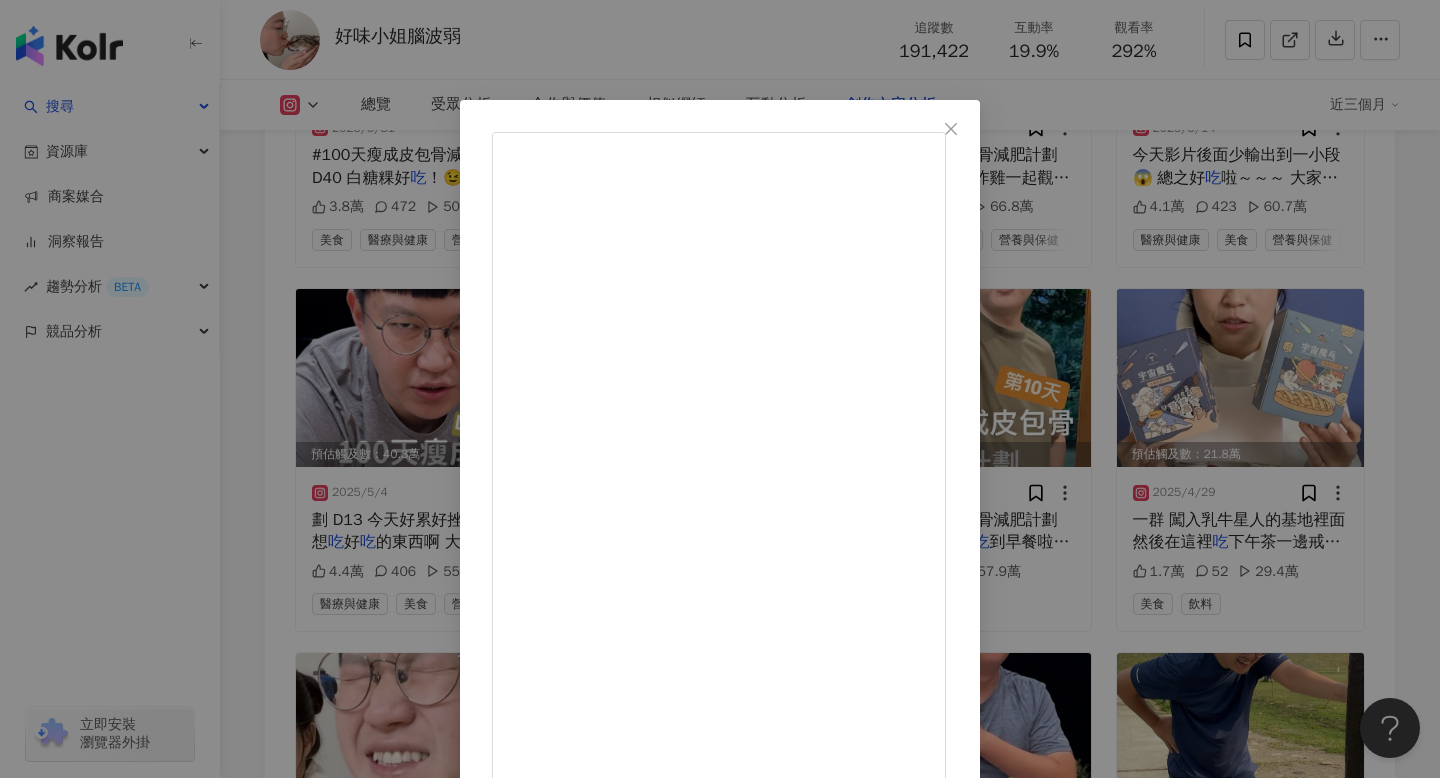 click on "好味小姐腦波弱 2025/5/1 #100天瘦成皮包骨減肥計劃 D10
嗚嗚嗚終於吃到早餐啦～🥬🥛
大家好我阿斷啦
這系列影片
是一個生活紀錄與實驗、挑戰
大家有減重需求
請尋求專業人士建議👍 4萬 342 57.9萬 查看原始貼文" at bounding box center (720, 389) 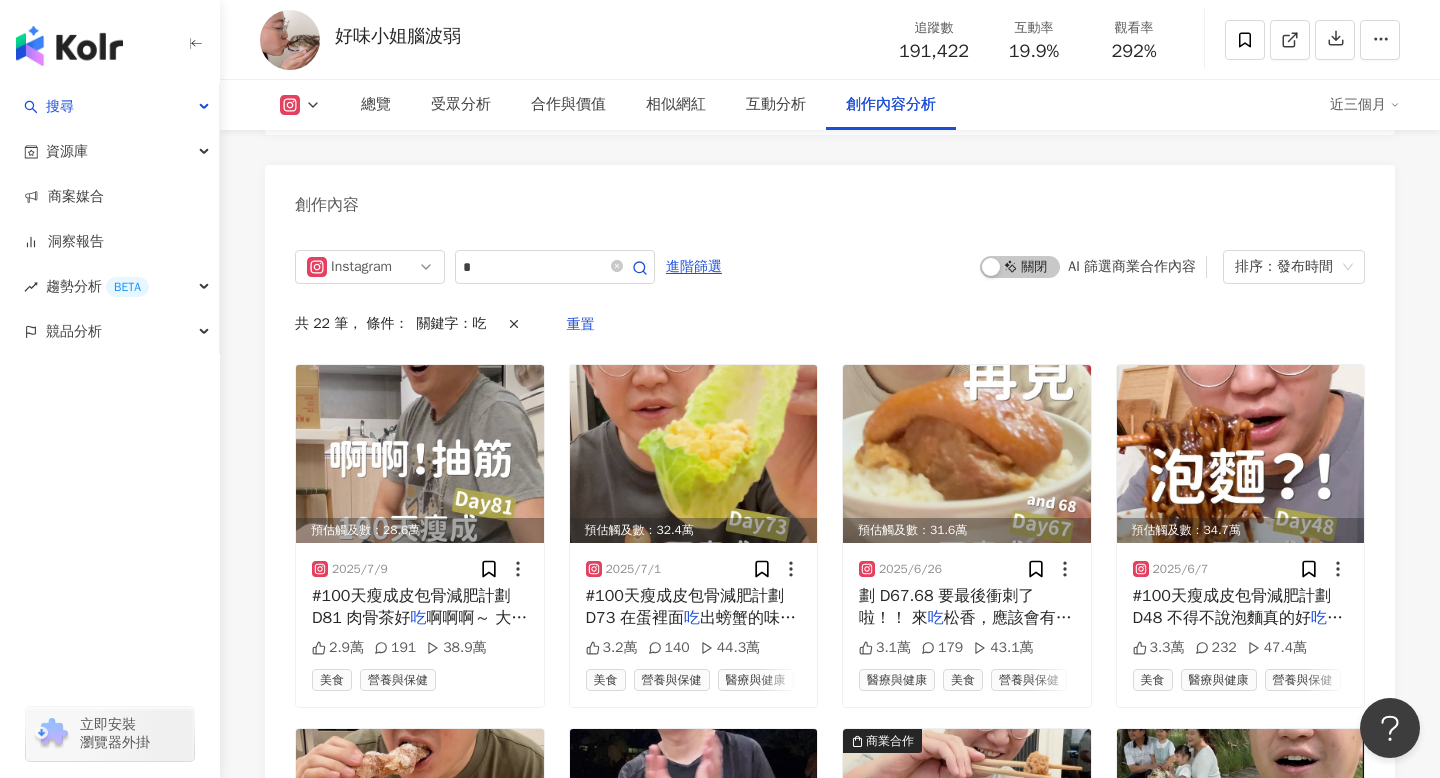 scroll, scrollTop: 6159, scrollLeft: 0, axis: vertical 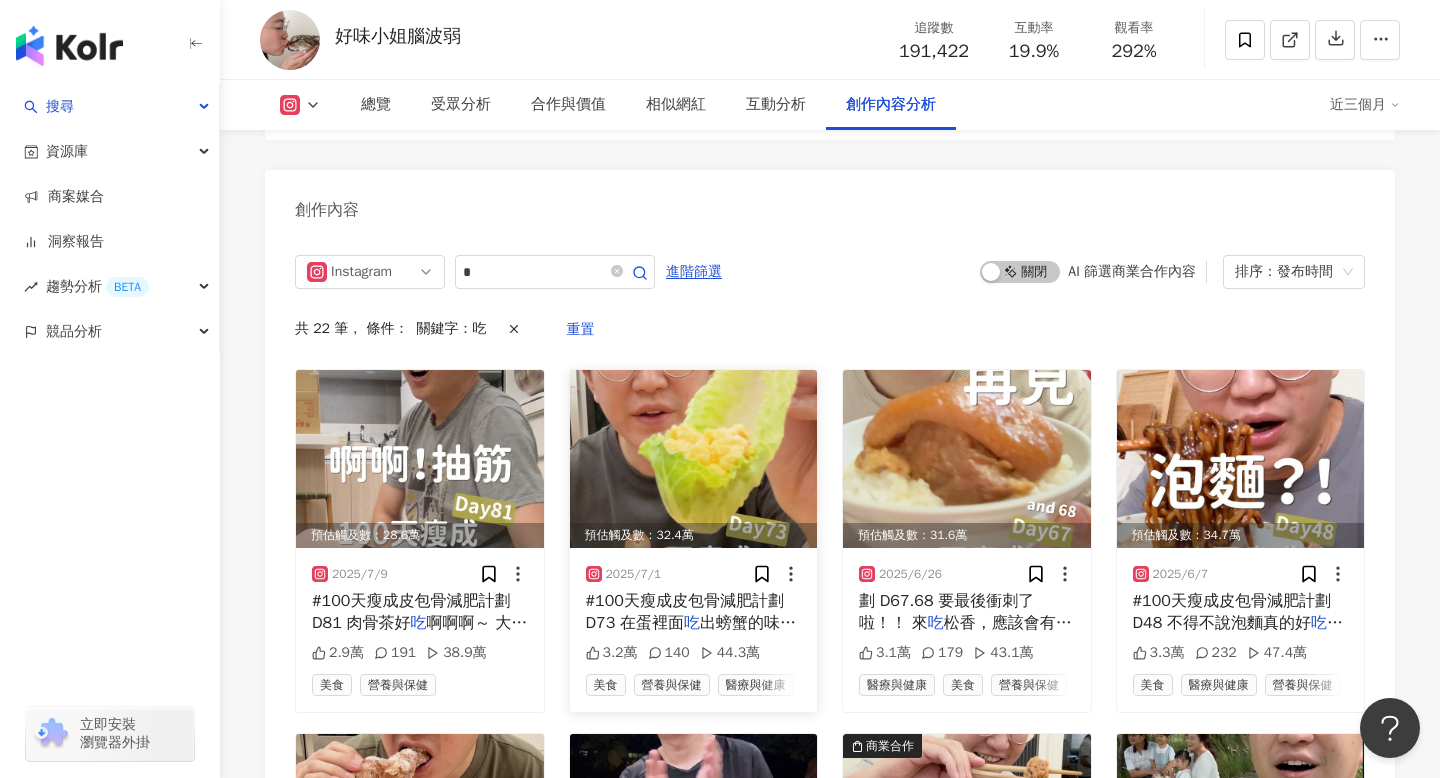 click on "出螃蟹的味道好神啊！！
大家好我阿斷啦
這系列影片
是一個生活紀錄與實驗、挑戰
大家有減重需求
請尋求專業人士建議👍" at bounding box center (692, 668) 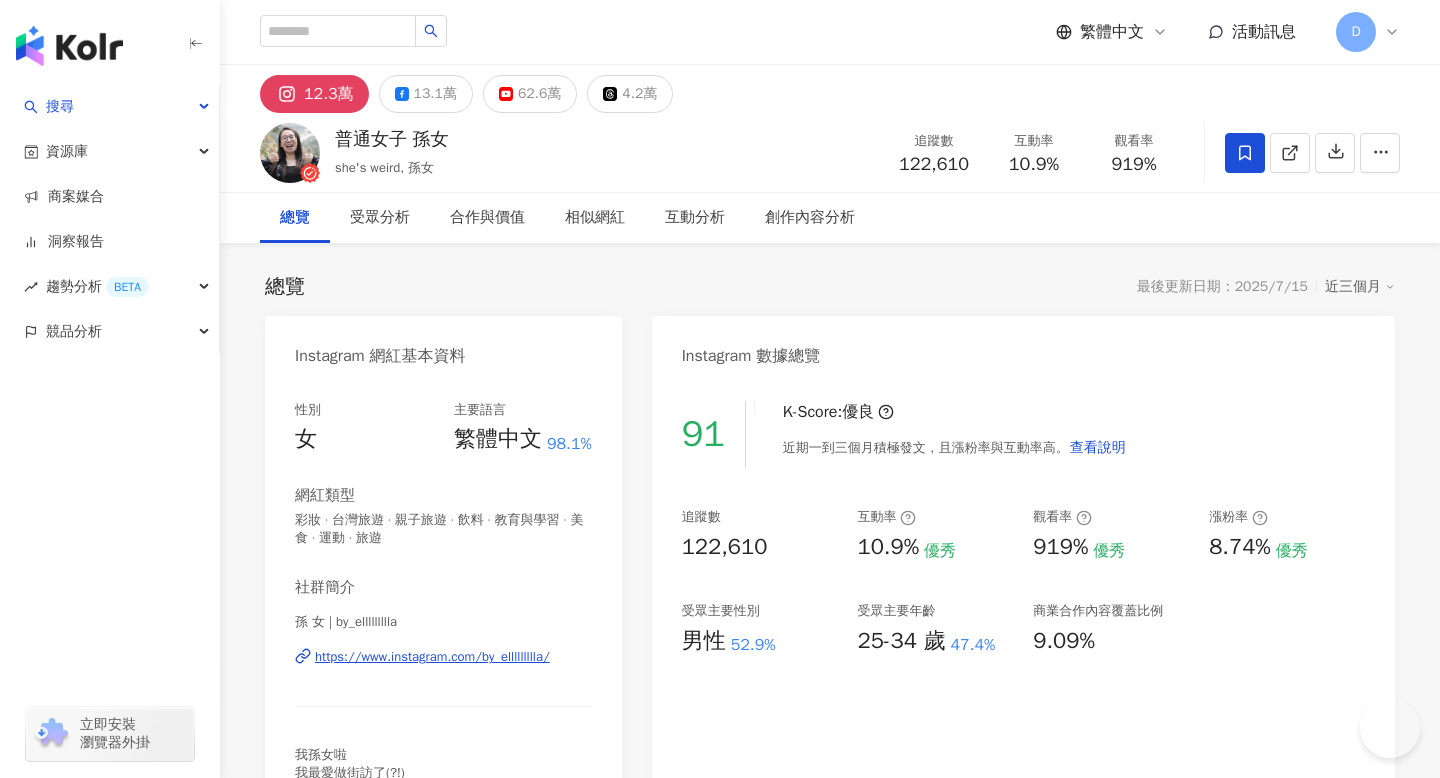 scroll, scrollTop: 0, scrollLeft: 0, axis: both 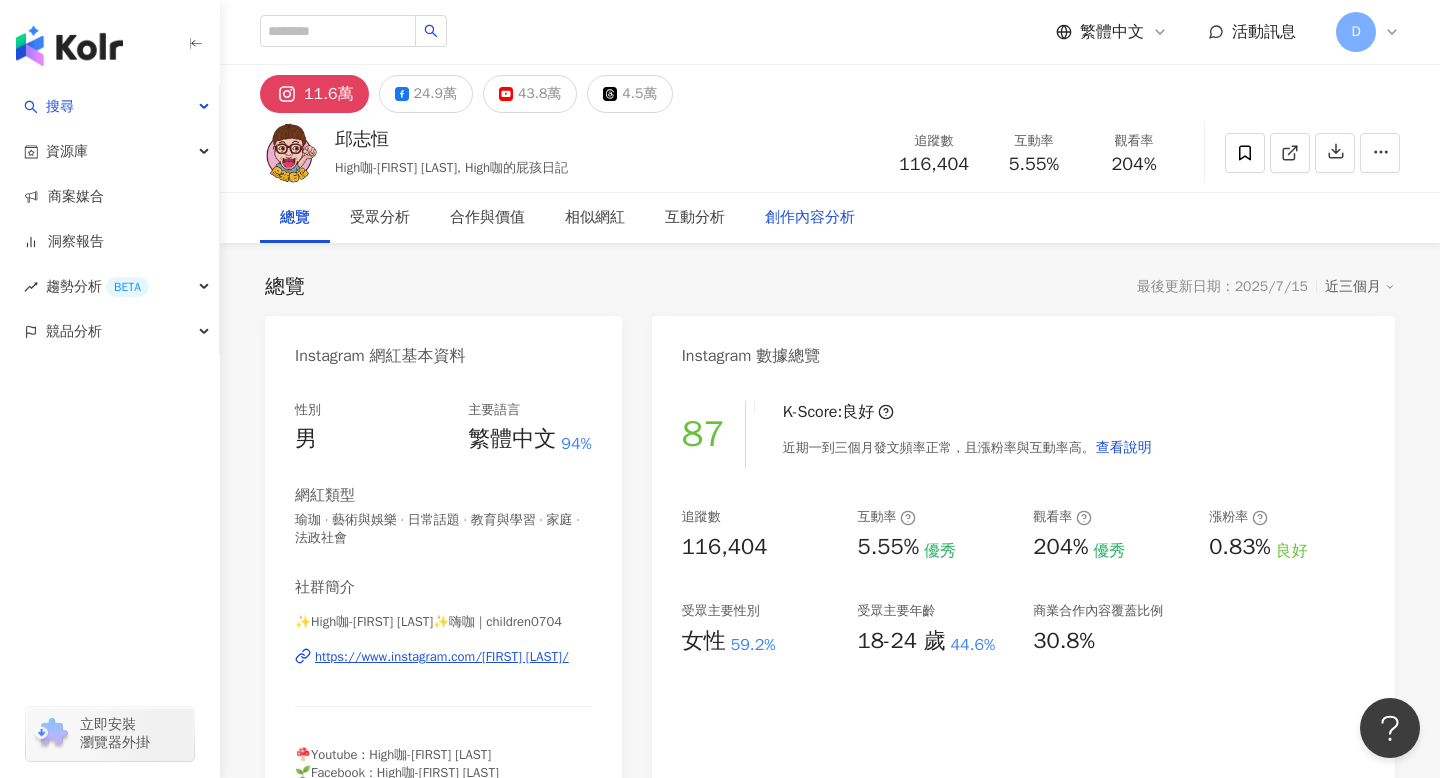 click on "創作內容分析" at bounding box center [810, 218] 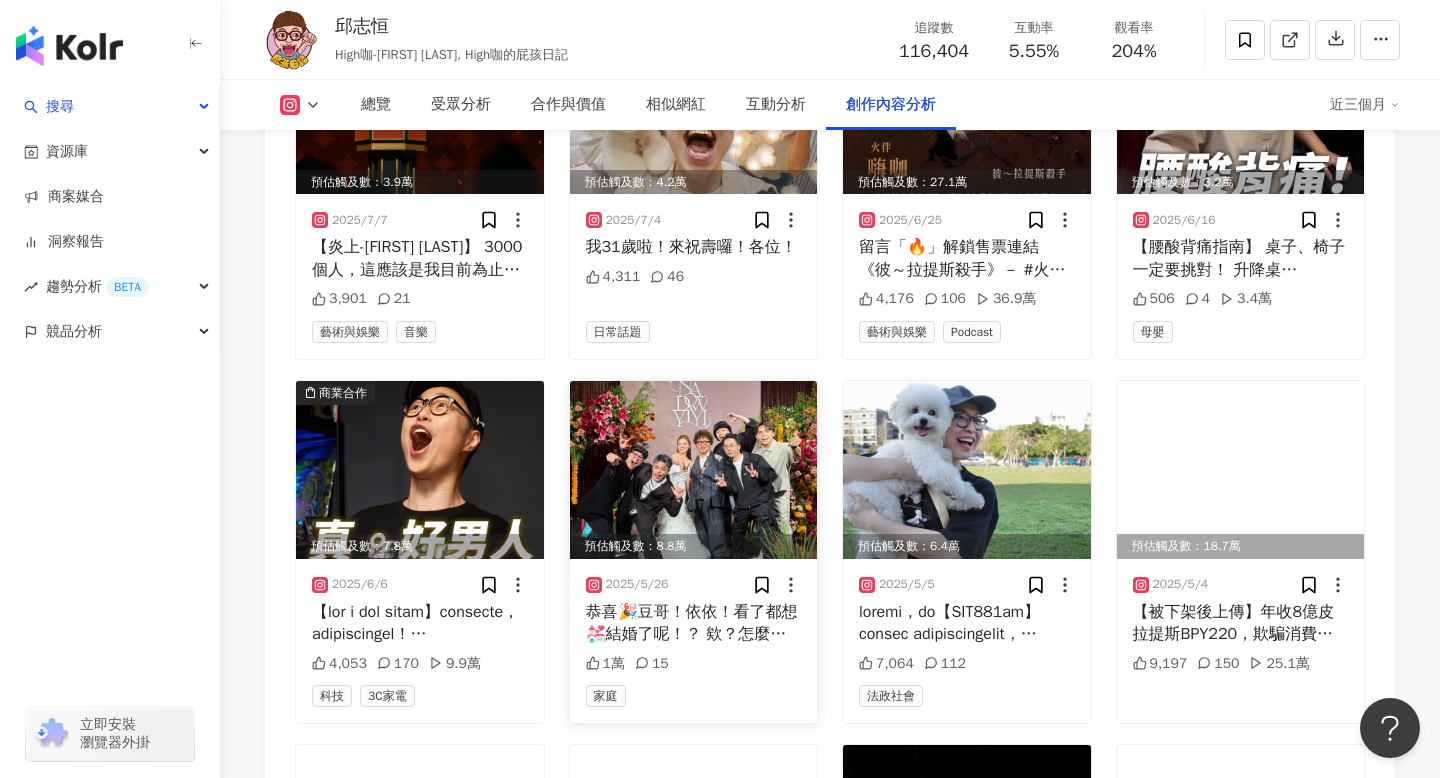 scroll, scrollTop: 6253, scrollLeft: 0, axis: vertical 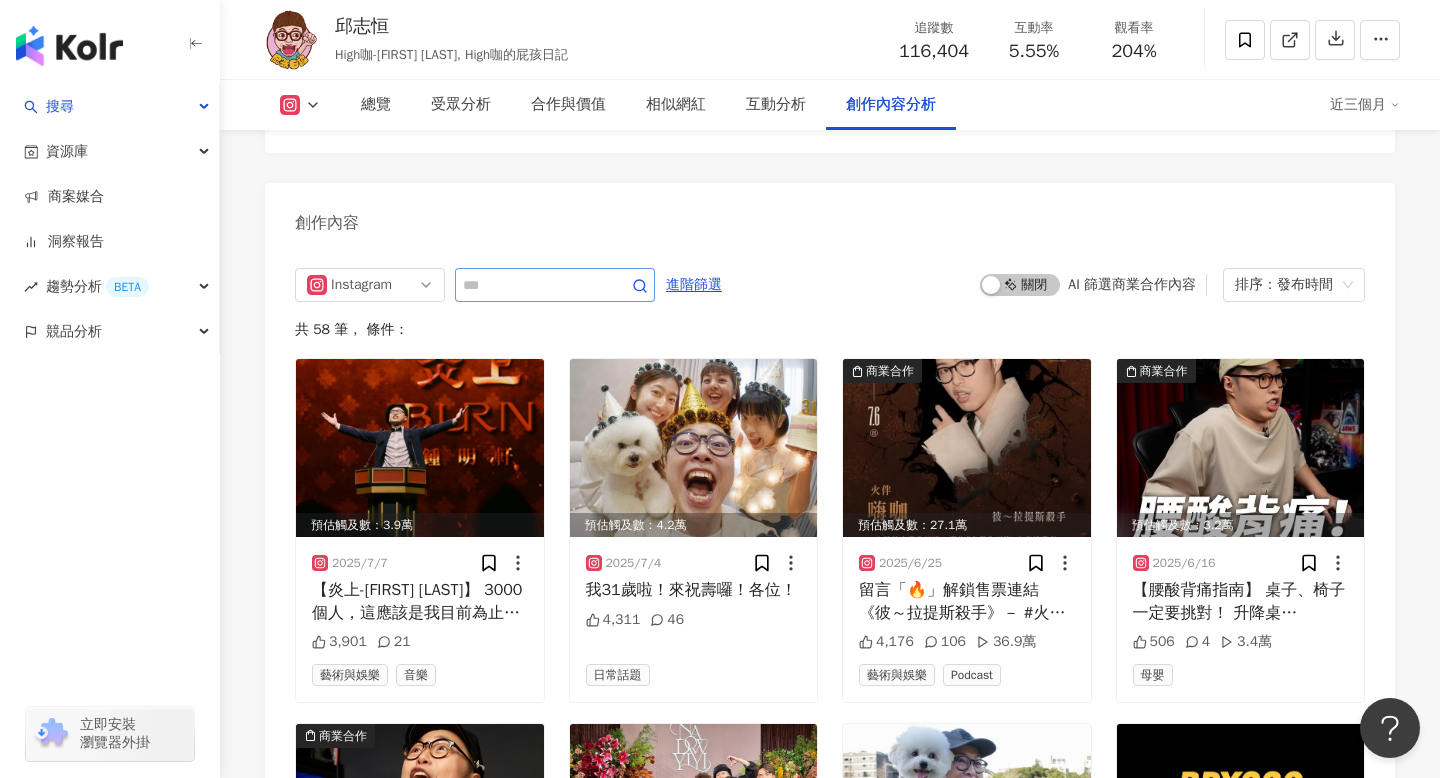 click at bounding box center [555, 285] 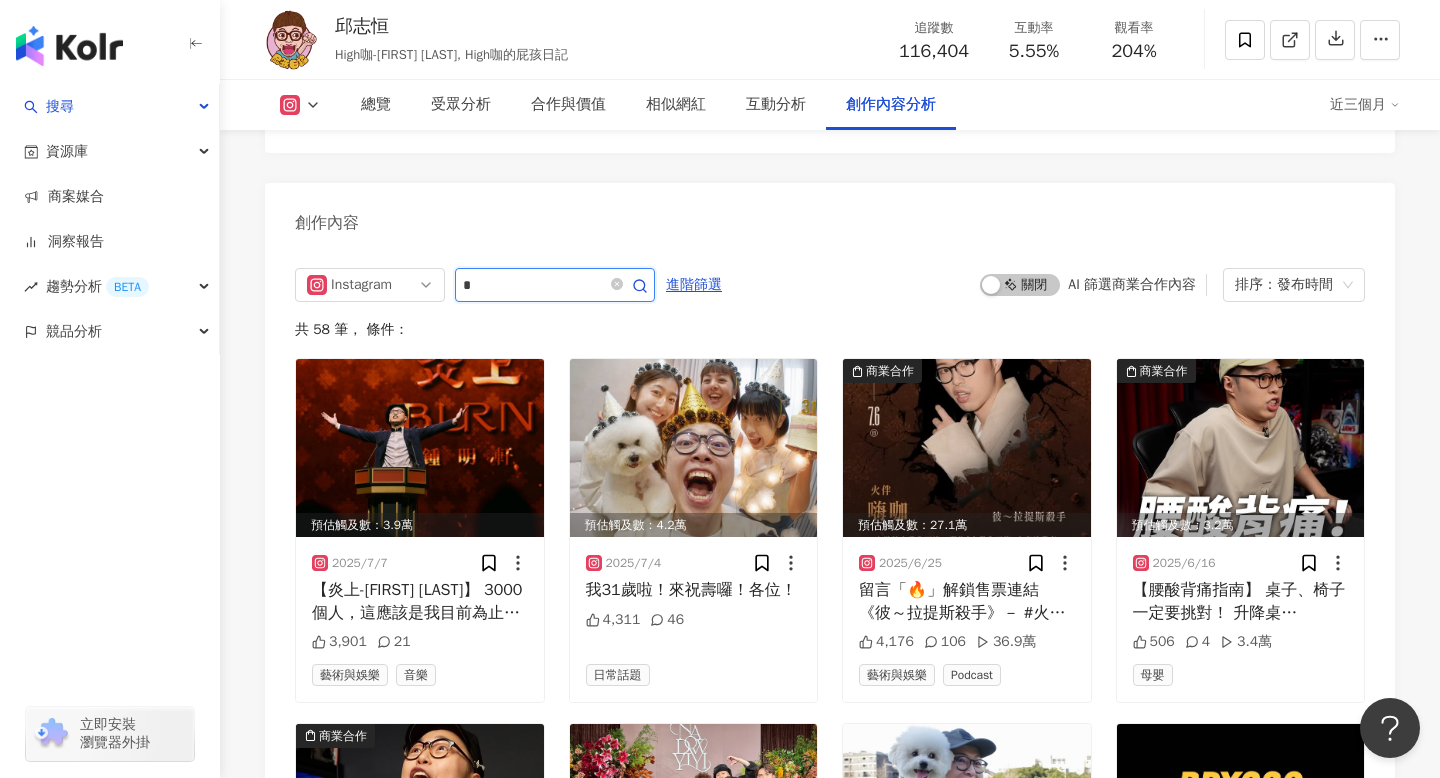 type on "*" 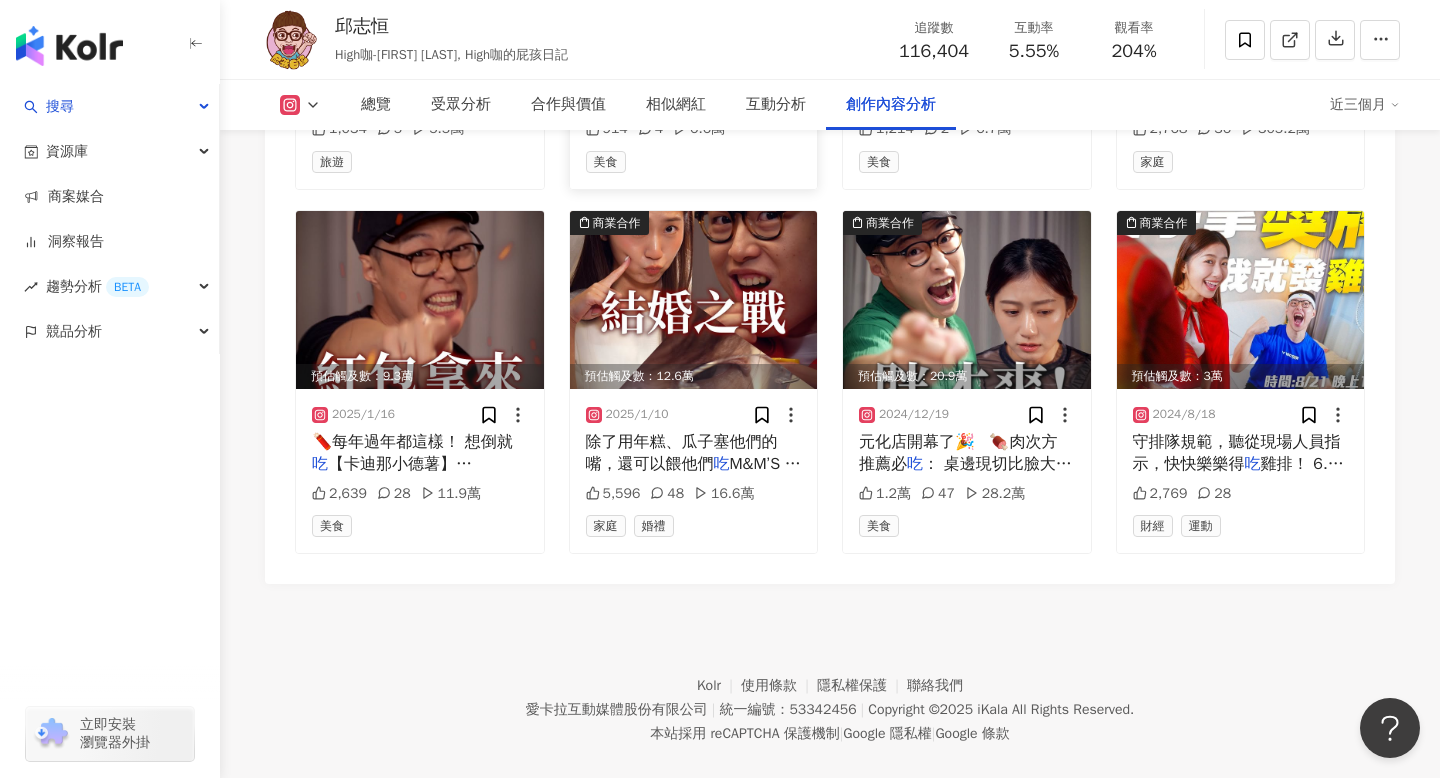 scroll, scrollTop: 6785, scrollLeft: 0, axis: vertical 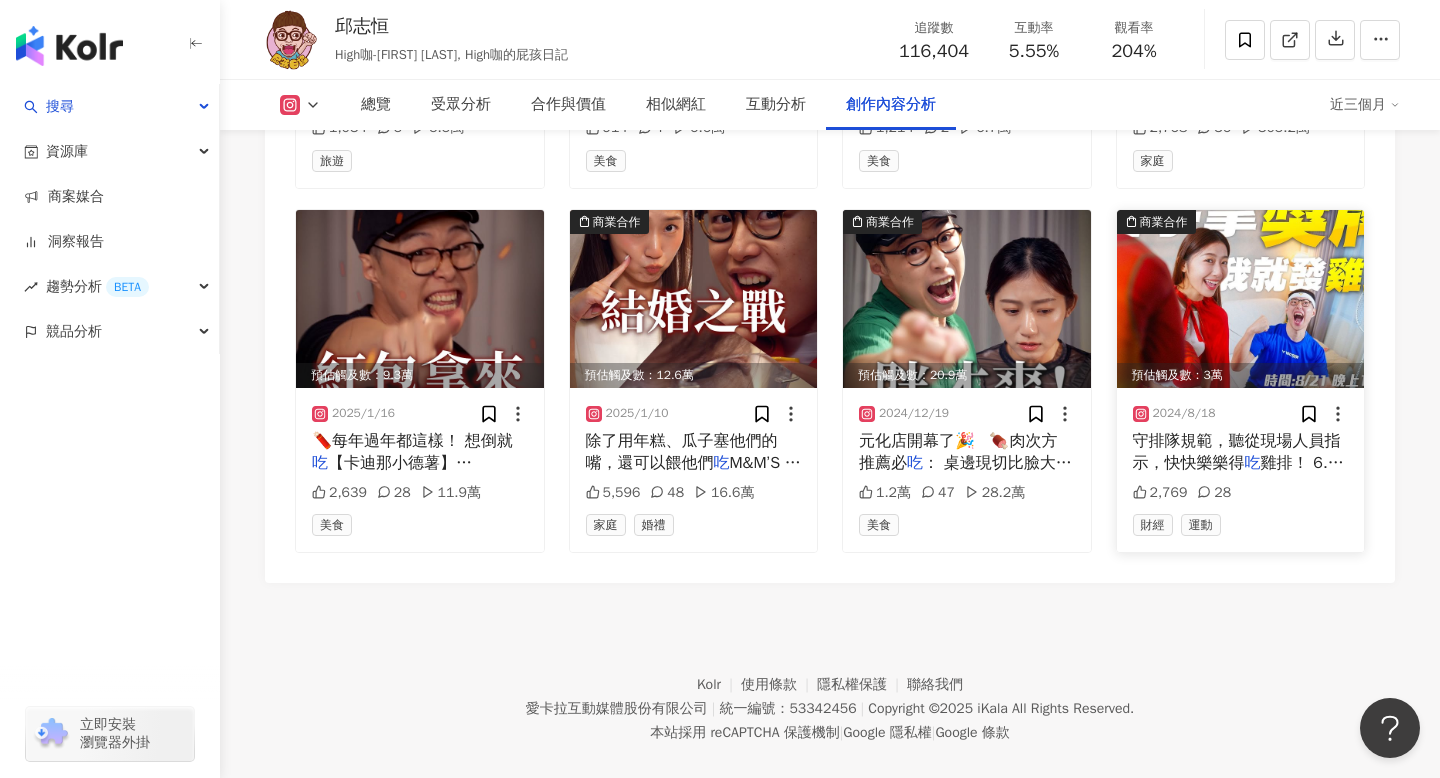 click on "守排隊規範，聽從現場人員指示，快快樂樂得 吃 雞排！
6.機車、汽車不可以亂停，要停" at bounding box center (1241, 452) 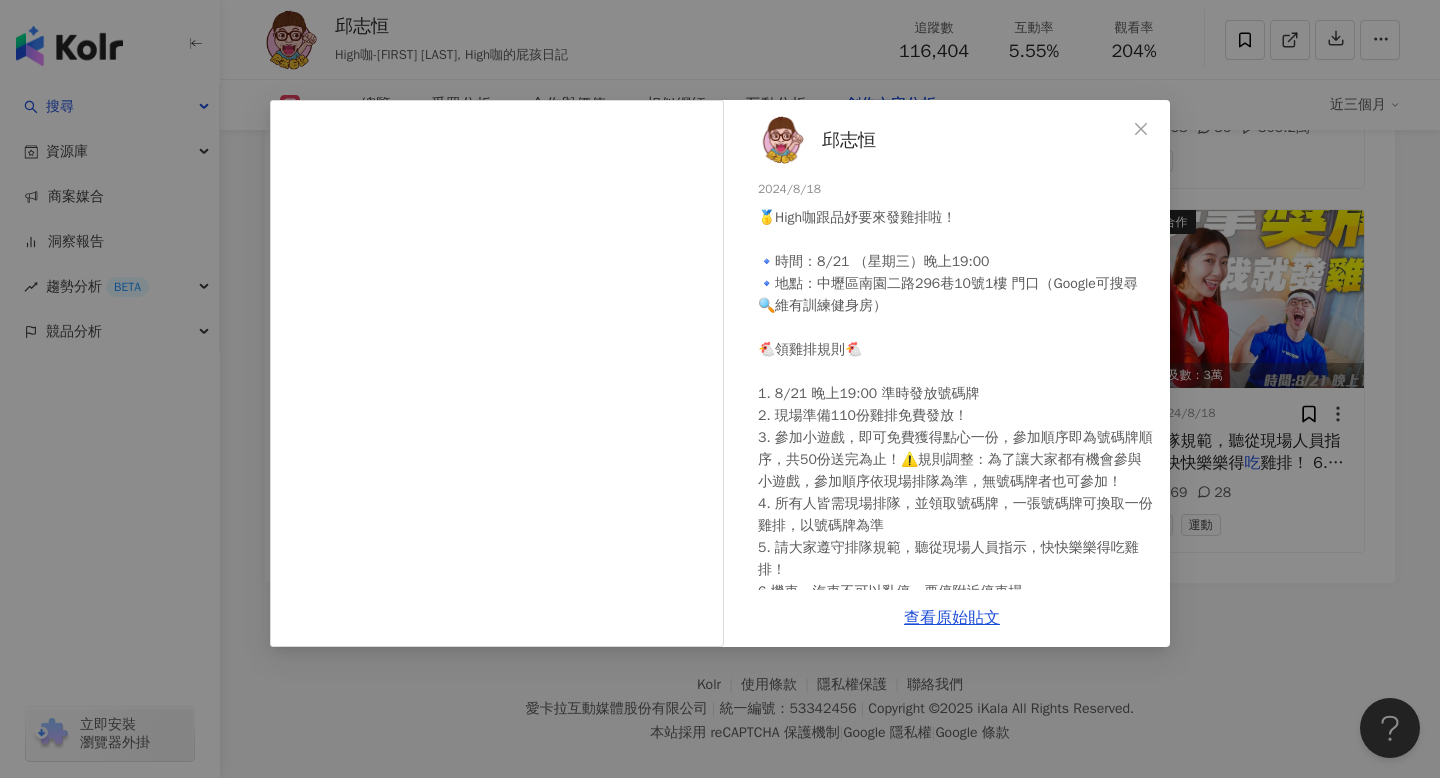 scroll, scrollTop: 131, scrollLeft: 0, axis: vertical 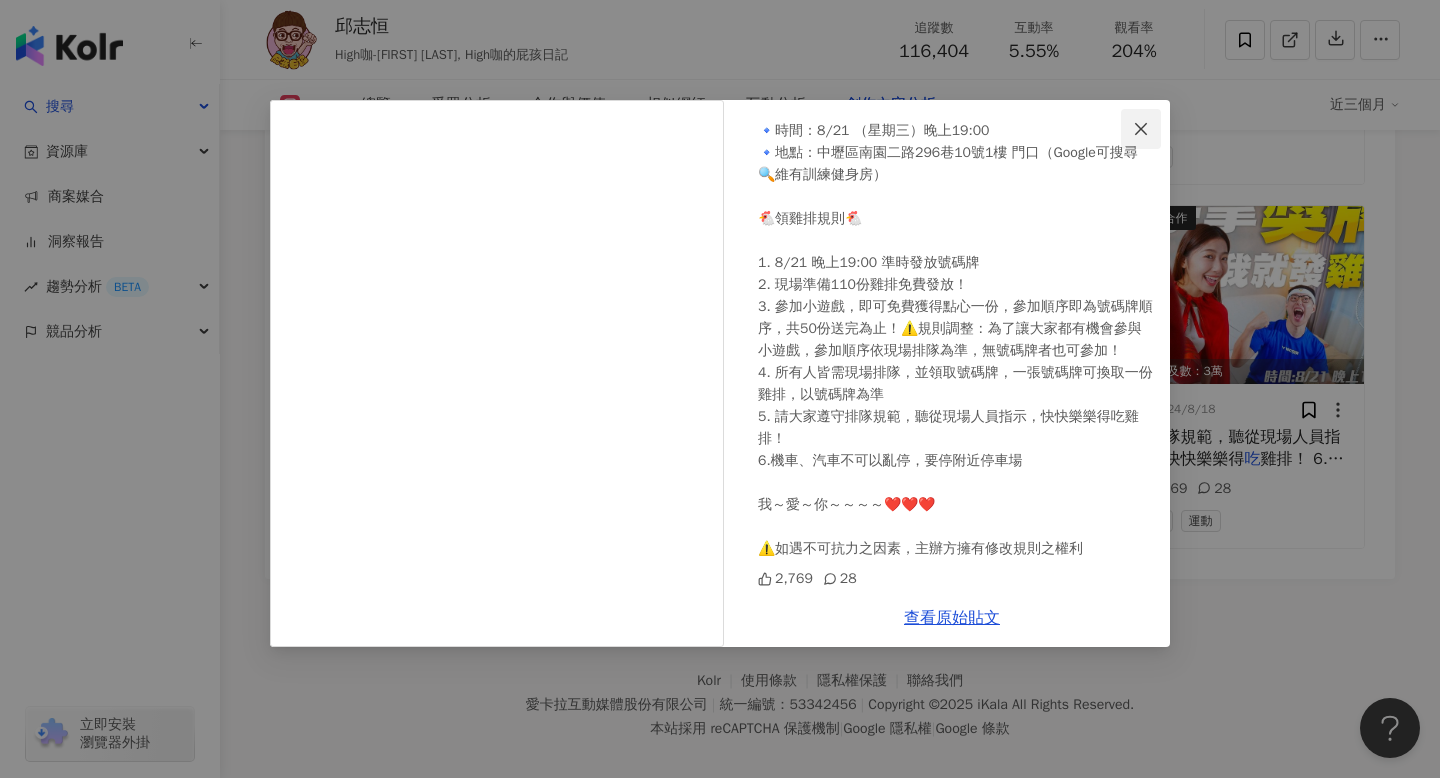 click at bounding box center (1141, 129) 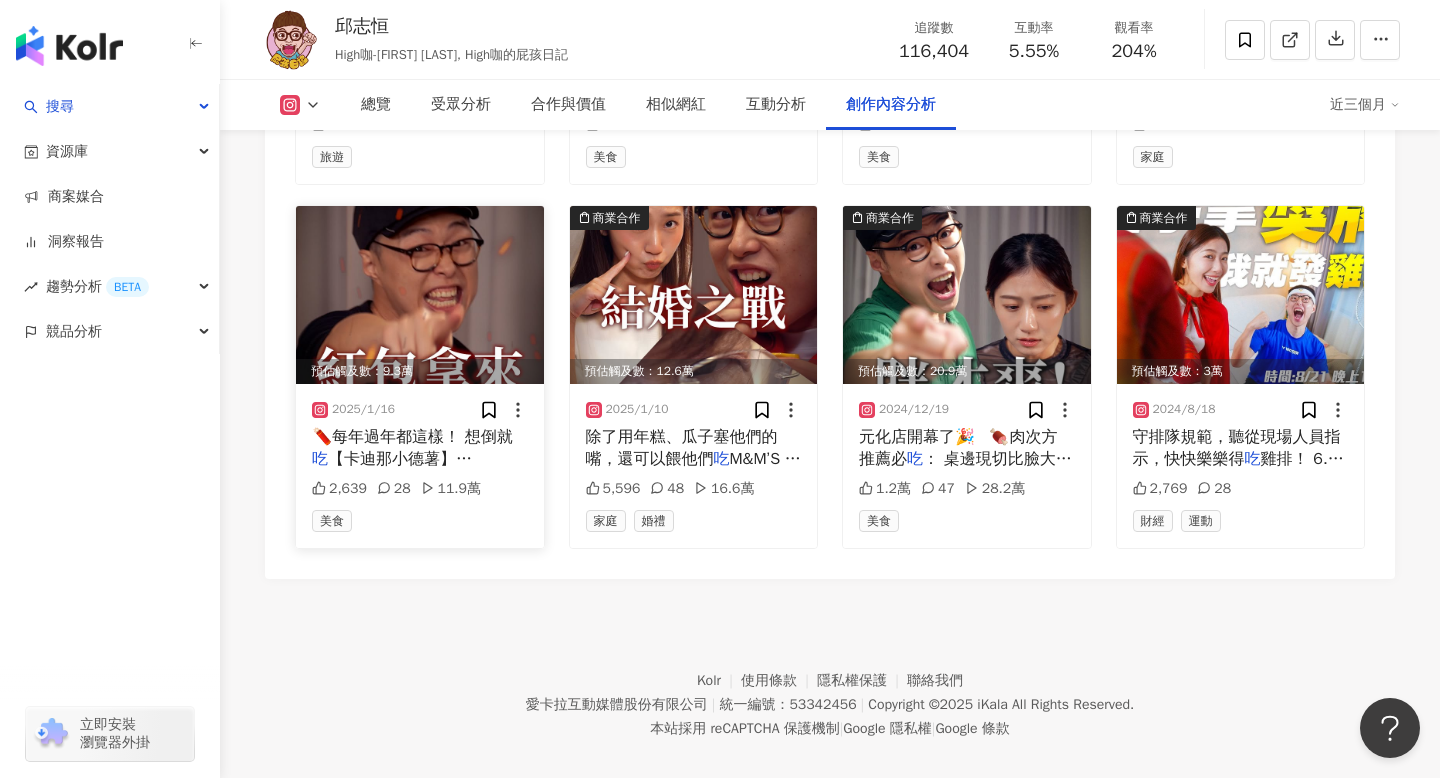 click on "🧨每年過年都這樣！
想倒就 吃 【卡迪那小德薯】
@cadinatw
「濃厚茄汁」和「湖鹽海苔」兩種口味都好 吃 倒不行！過年大家 吃 起來！
#卡迪那小德薯
#想倒就 吃 隨食不喊卡
#卡迪那好 吃 不喊卡
#小德薯" at bounding box center [420, 448] 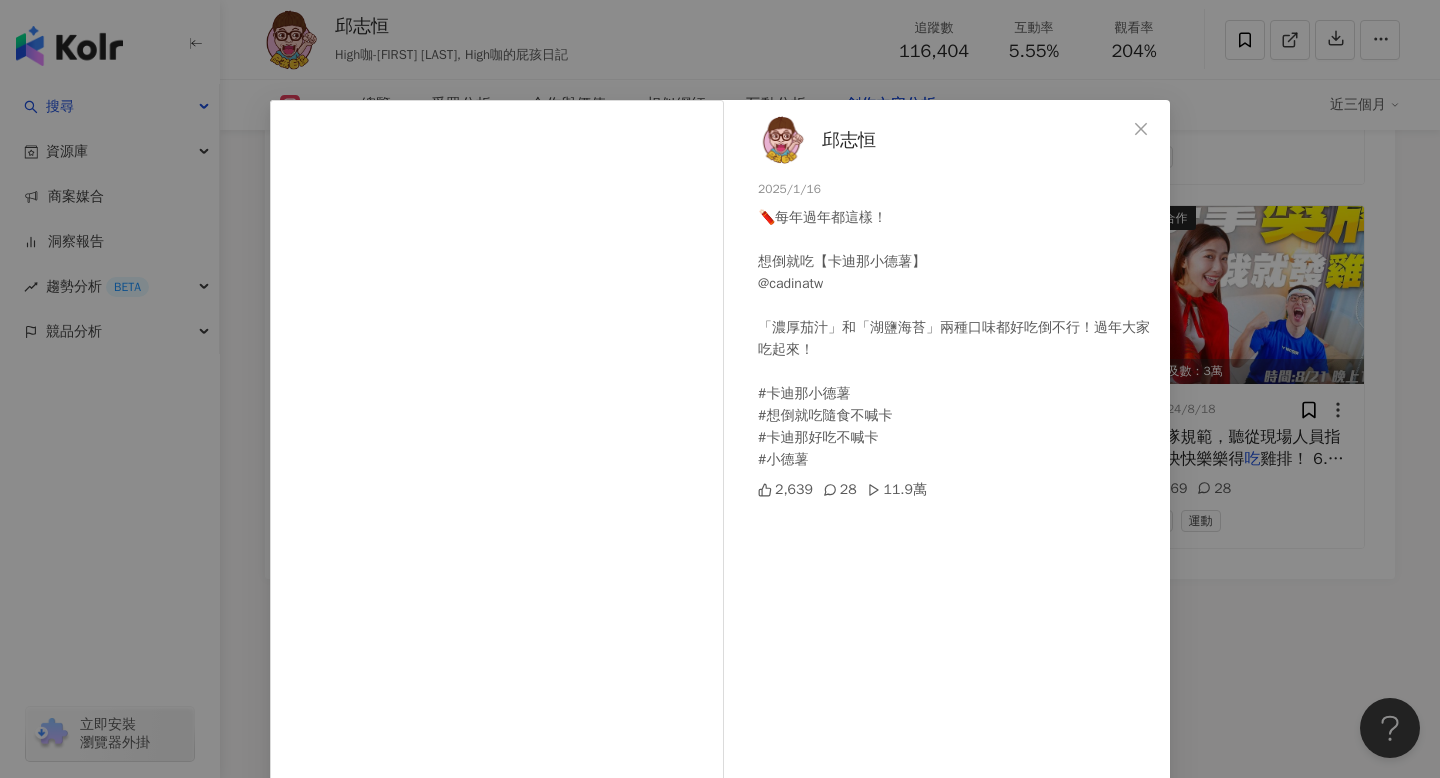 scroll, scrollTop: 75, scrollLeft: 0, axis: vertical 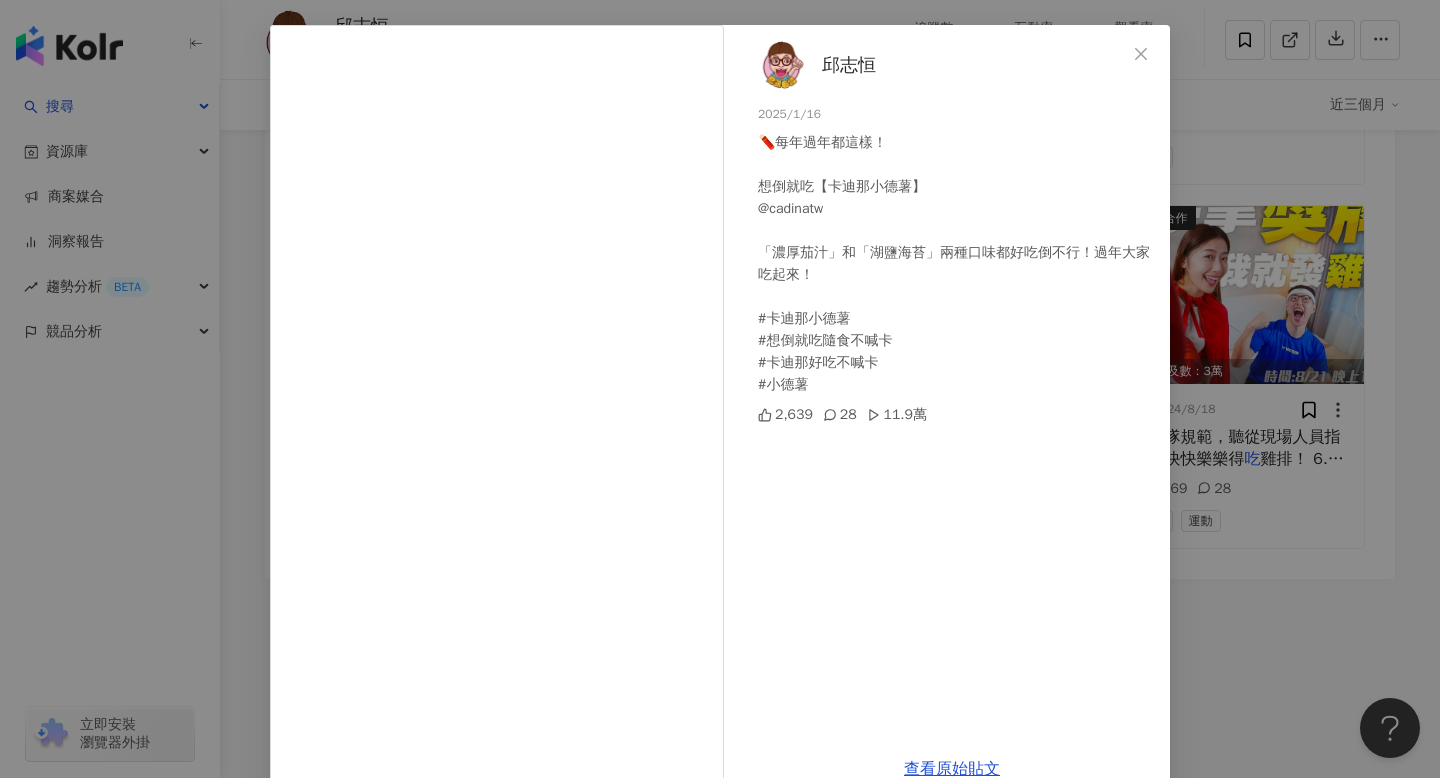 click on "邱志恒 2025/1/16 🧨每年過年都這樣！
想倒就吃【卡迪那小德薯】
@cadinatw
「濃厚茄汁」和「湖鹽海苔」兩種口味都好吃倒不行！過年大家吃起來！
#卡迪那小德薯
#想倒就吃隨食不喊卡
#卡迪那好吃不喊卡
#小德薯 2,639 28 11.9萬 查看原始貼文" at bounding box center (720, 389) 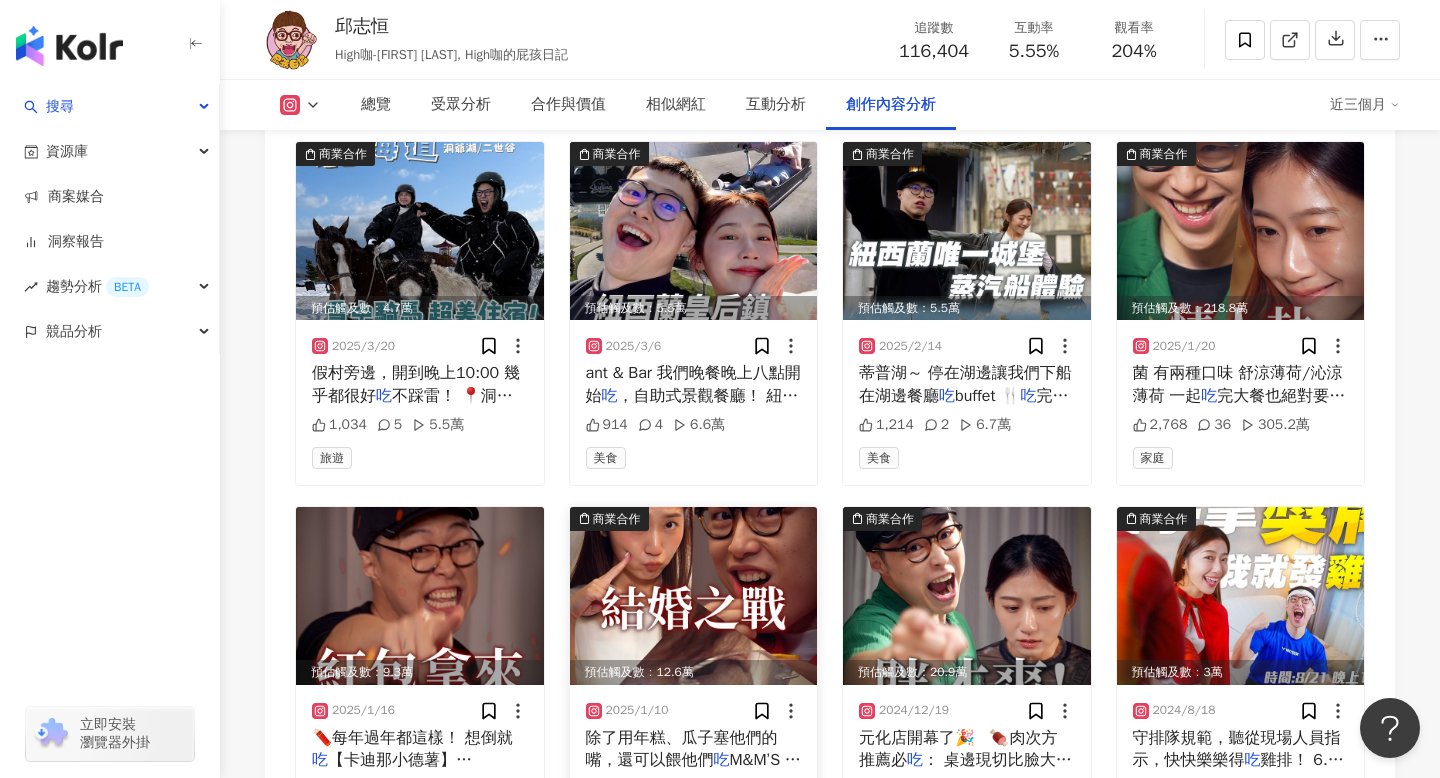 scroll, scrollTop: 6473, scrollLeft: 0, axis: vertical 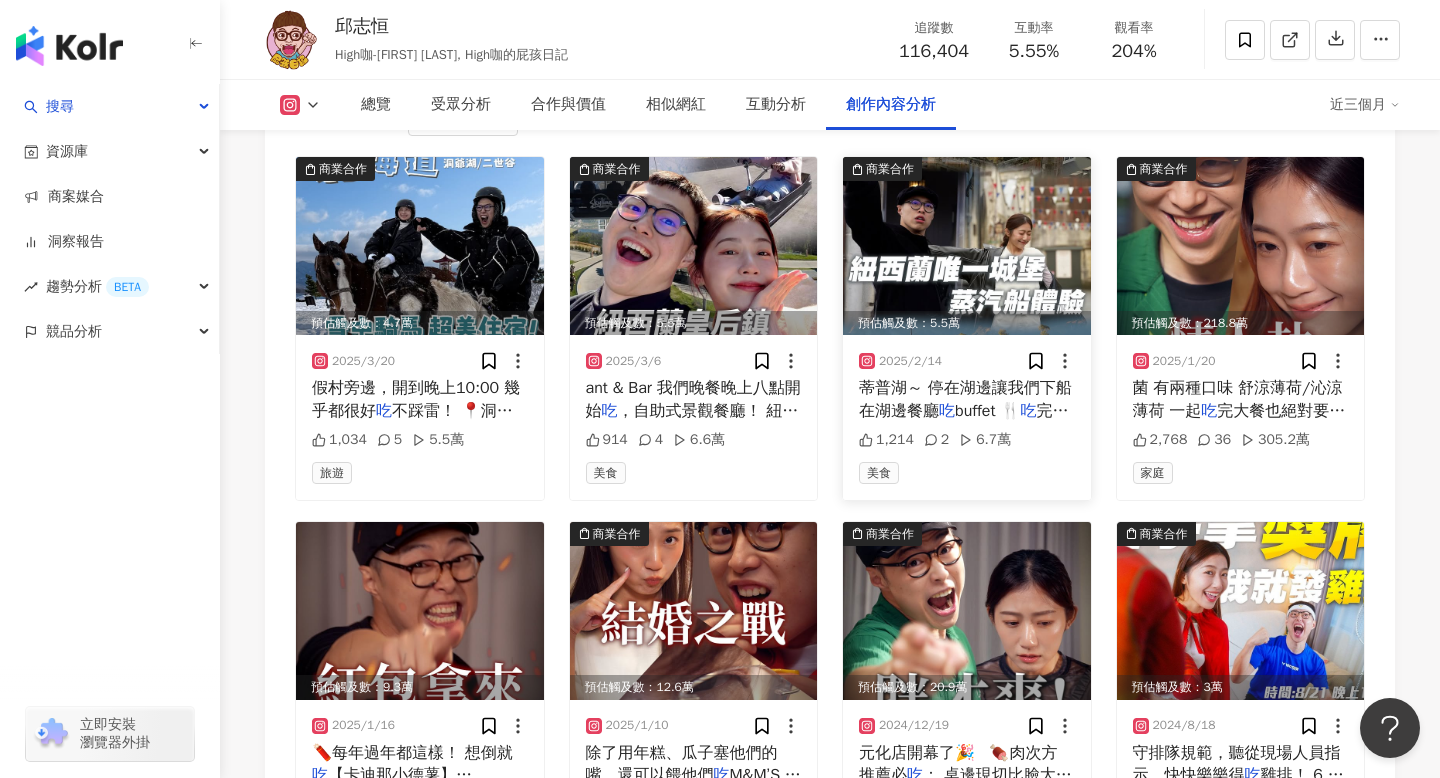 click on "buffet 🍴" at bounding box center [987, 411] 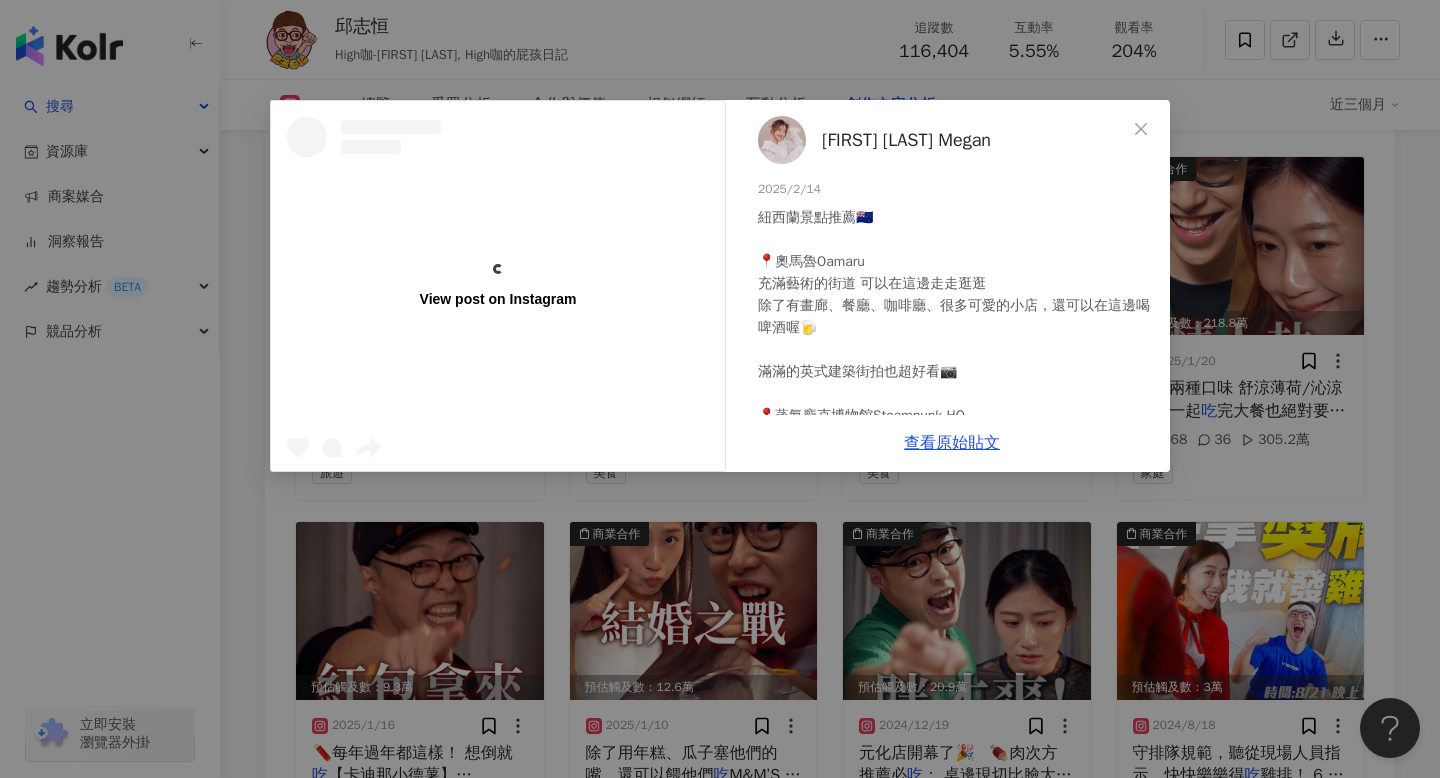 click on "View post on Instagram   劉品妤 Megan 2025/2/14 紐西蘭景點推薦🇳🇿
📍奧馬魯Oamaru
充滿藝術的街道 可以在這邊走走逛逛
除了有畫廊、餐廳、咖啡廳、很多可愛的小店，還可以在這邊喝啤酒喔🍺
滿滿的英式建築街拍也超好看📷
📍蒸氣龐克博物館Steampunk HQ
非常特別的博物館（展示館）
超多酷東西！邱志恒整個很想收藏回家🤪
📍恩斯羅號蒸汽船TSS Earnslaw
超級推薦✨（從皇后鎮出發）
風景超美 漫遊瓦卡蒂普湖～
停在湖邊讓我們下船
在湖邊餐廳吃buffet 🍴
吃完再去旁邊看 剪羊毛和牧羊犬表演🐑
回程晚上搭船也超級浪漫！
這門票 我們在 @klooktw買的！
可以直接選方案，中文頁面 寫得很清楚～
下單也超方便，很讚！
📍拉奈克城堡 Larnach Castel
在這邊吃早餐 我好像歐洲的公主🤪
走走晃晃 看花看風景
推薦一定要去城堡頂樓！
#紐西蘭 #紐西蘭旅遊 #newzealand #klook 1,214" at bounding box center [720, 389] 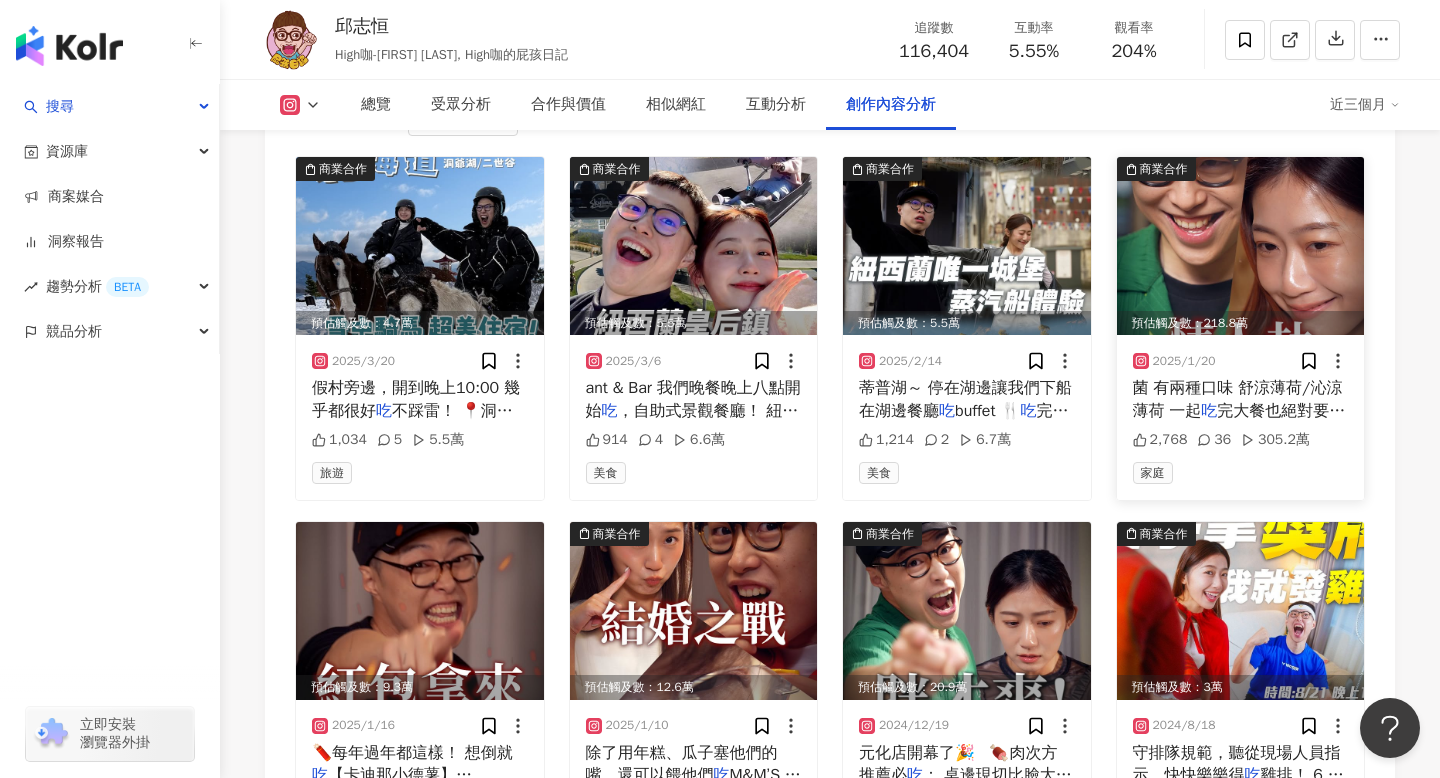 click on "菌
有兩種口味 舒涼薄荷/沁涼薄荷
一起" at bounding box center (1238, 399) 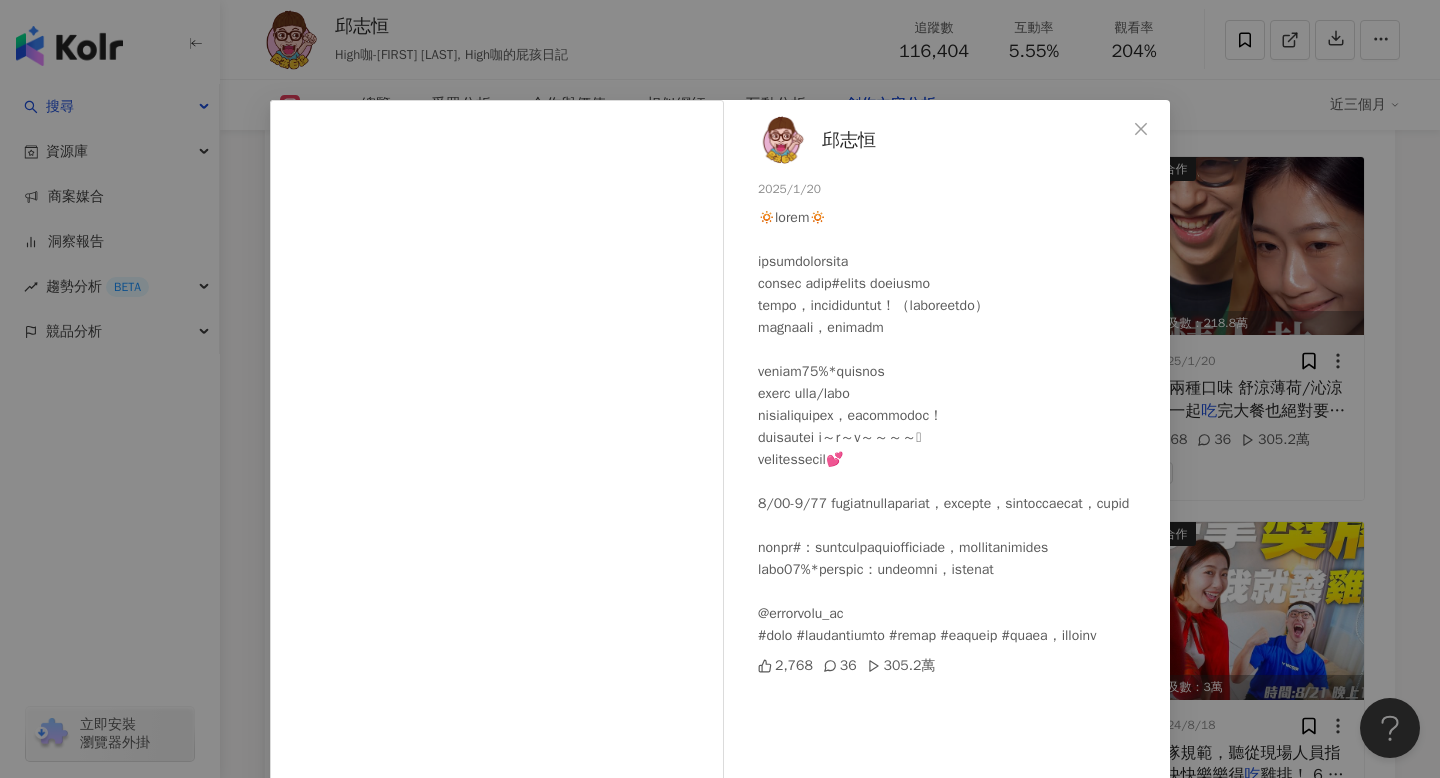 scroll, scrollTop: 119, scrollLeft: 0, axis: vertical 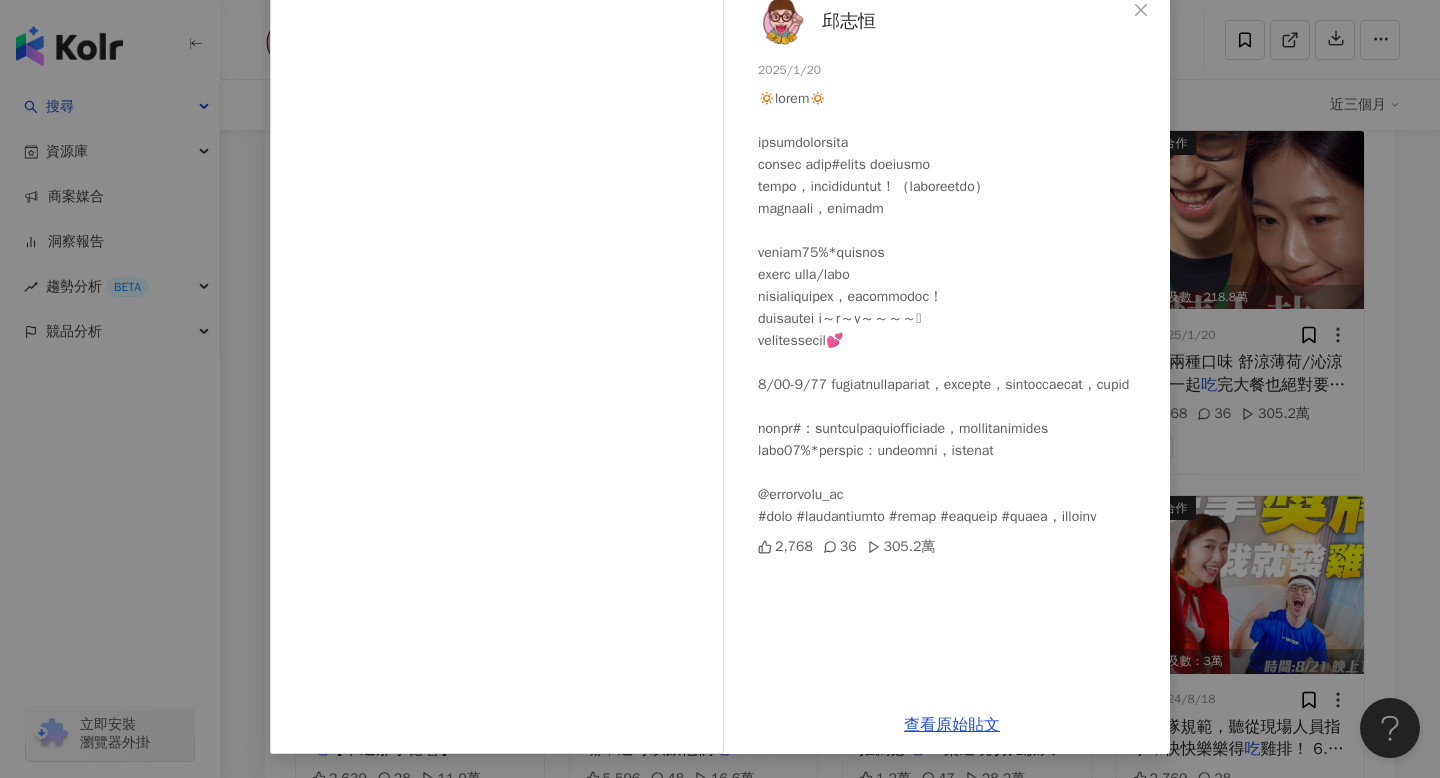 click on "邱志恒 2025/1/20 2,768 36 305.2萬 查看原始貼文" at bounding box center (720, 389) 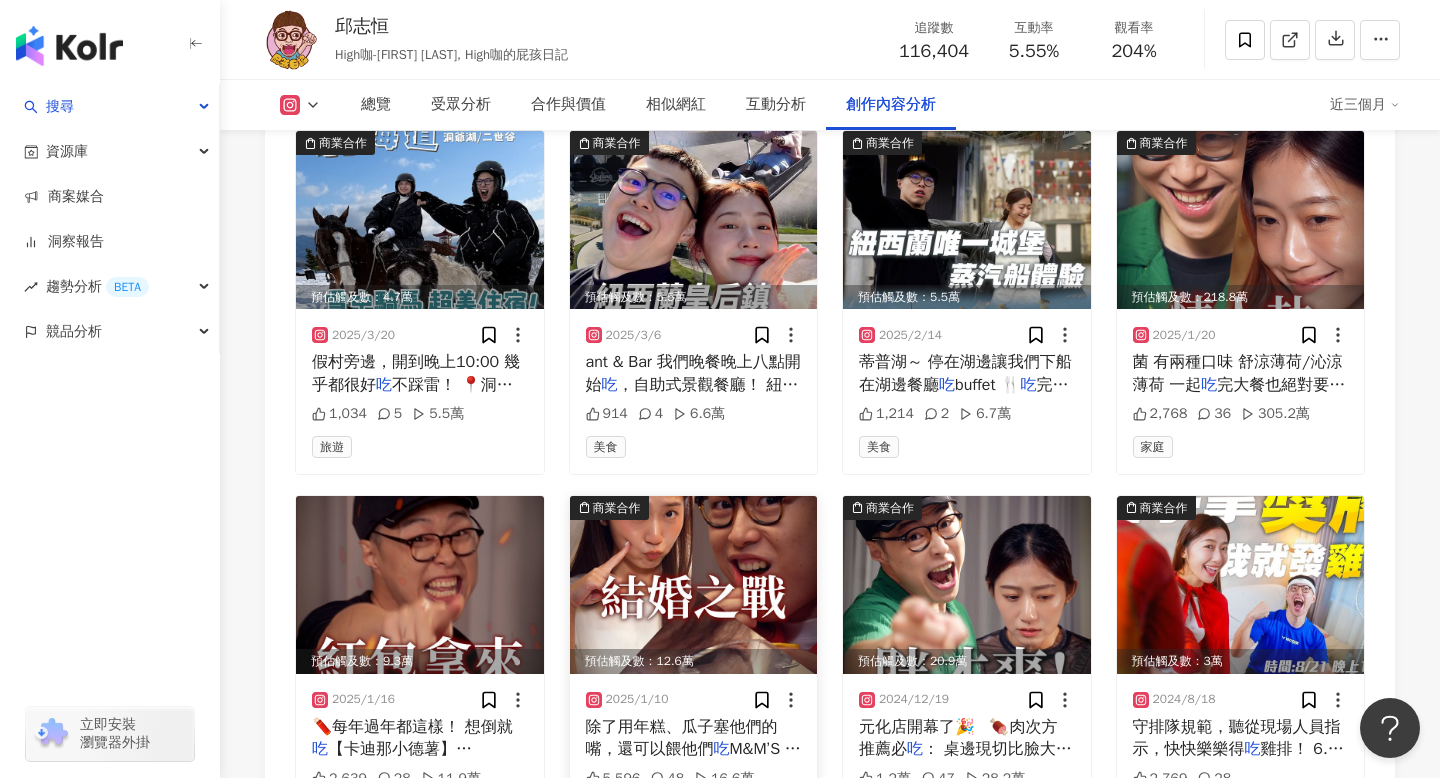 click at bounding box center [694, 585] 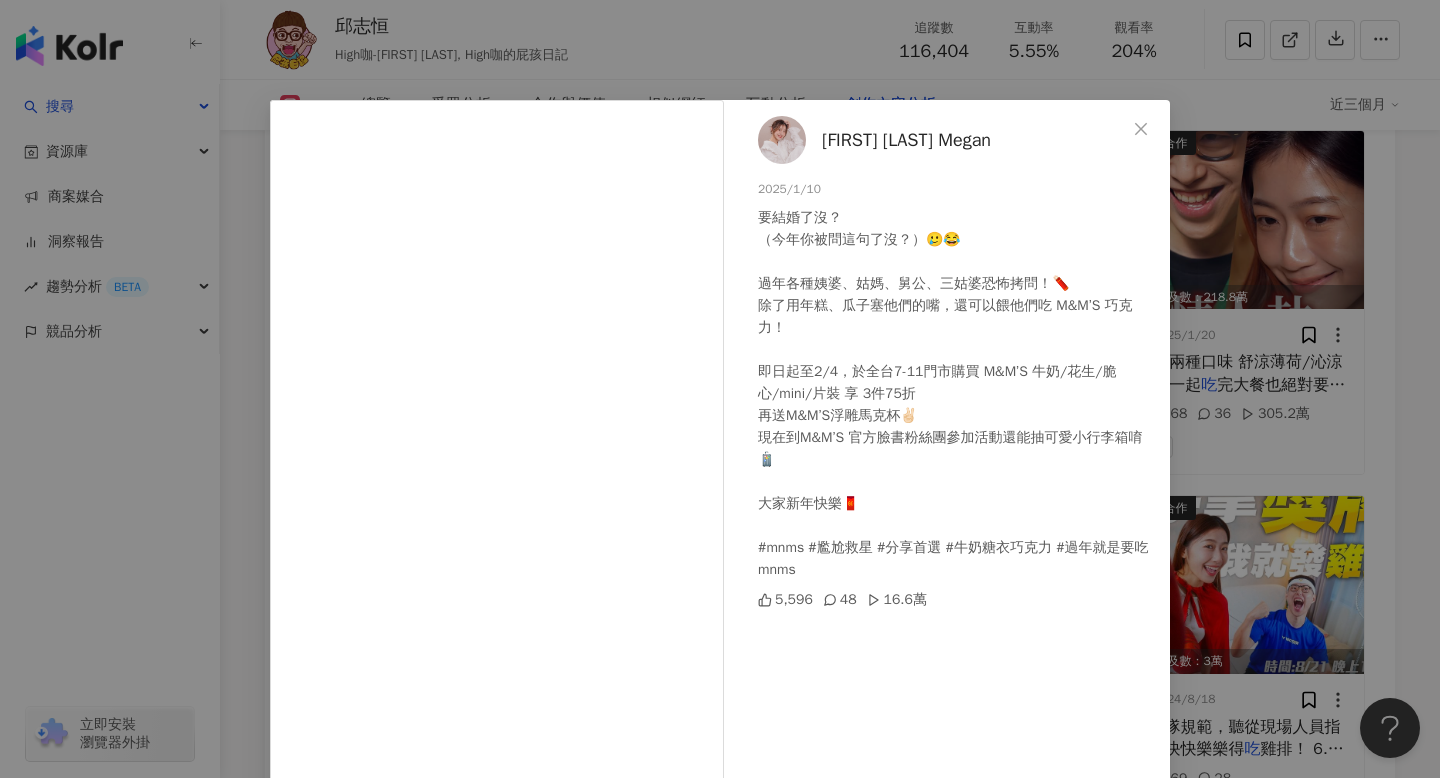 scroll, scrollTop: 119, scrollLeft: 0, axis: vertical 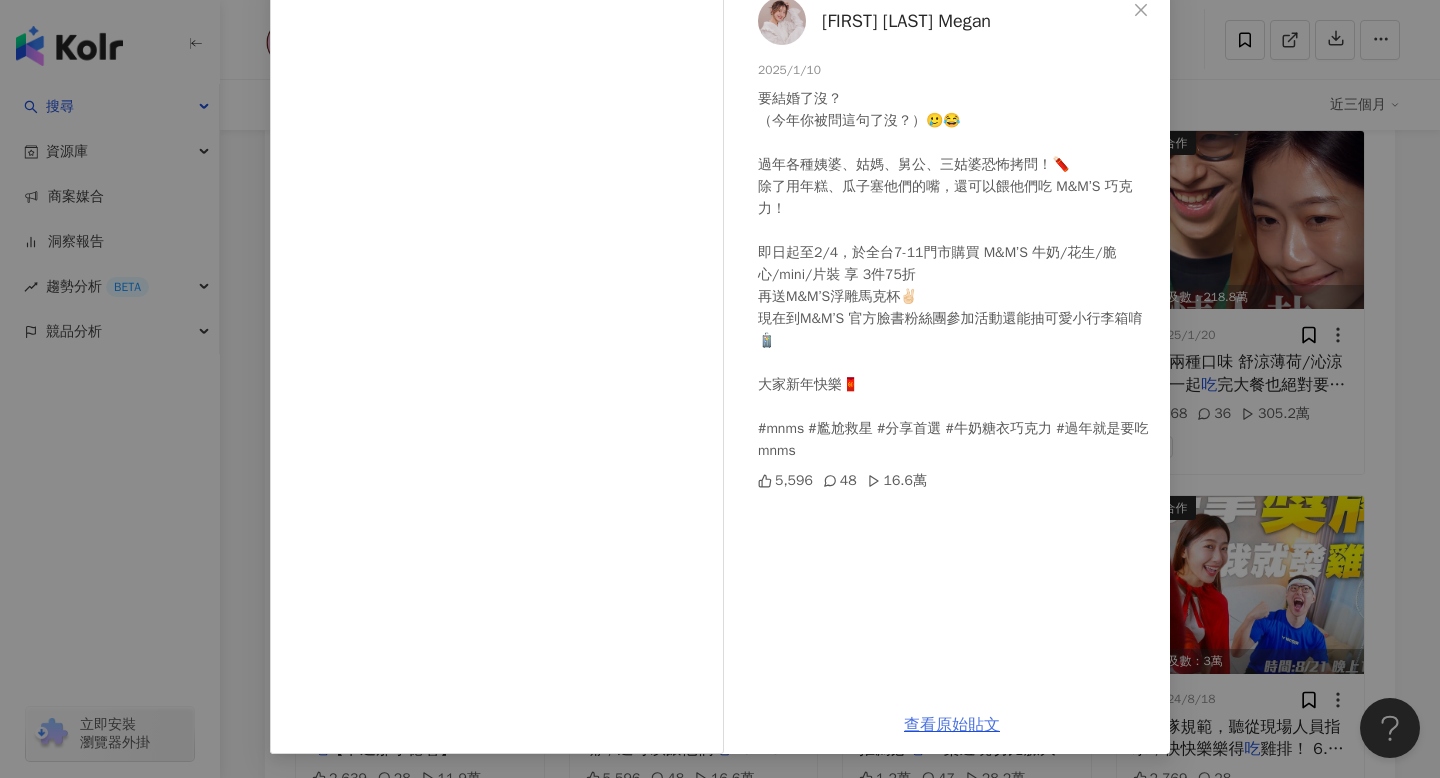 click on "查看原始貼文" at bounding box center (952, 725) 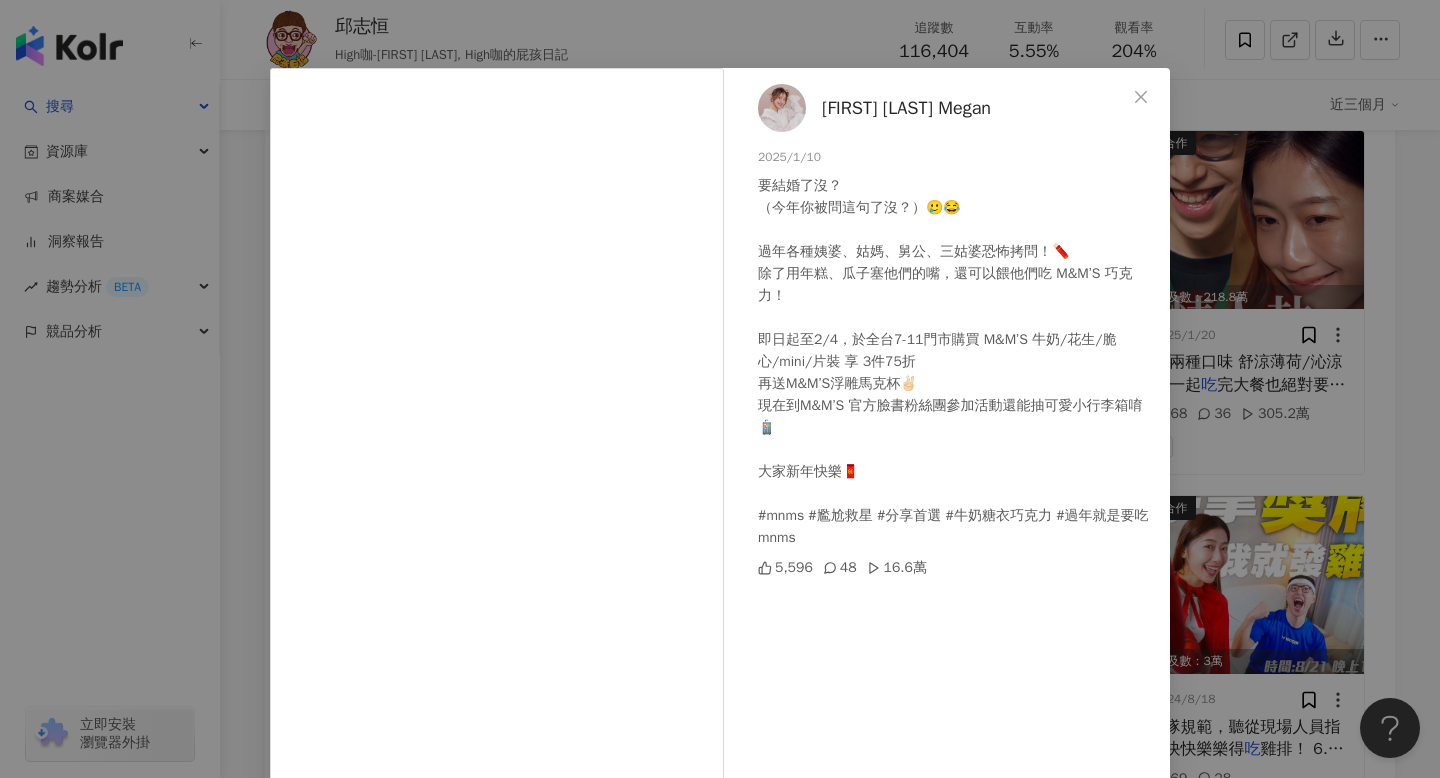 scroll, scrollTop: 119, scrollLeft: 0, axis: vertical 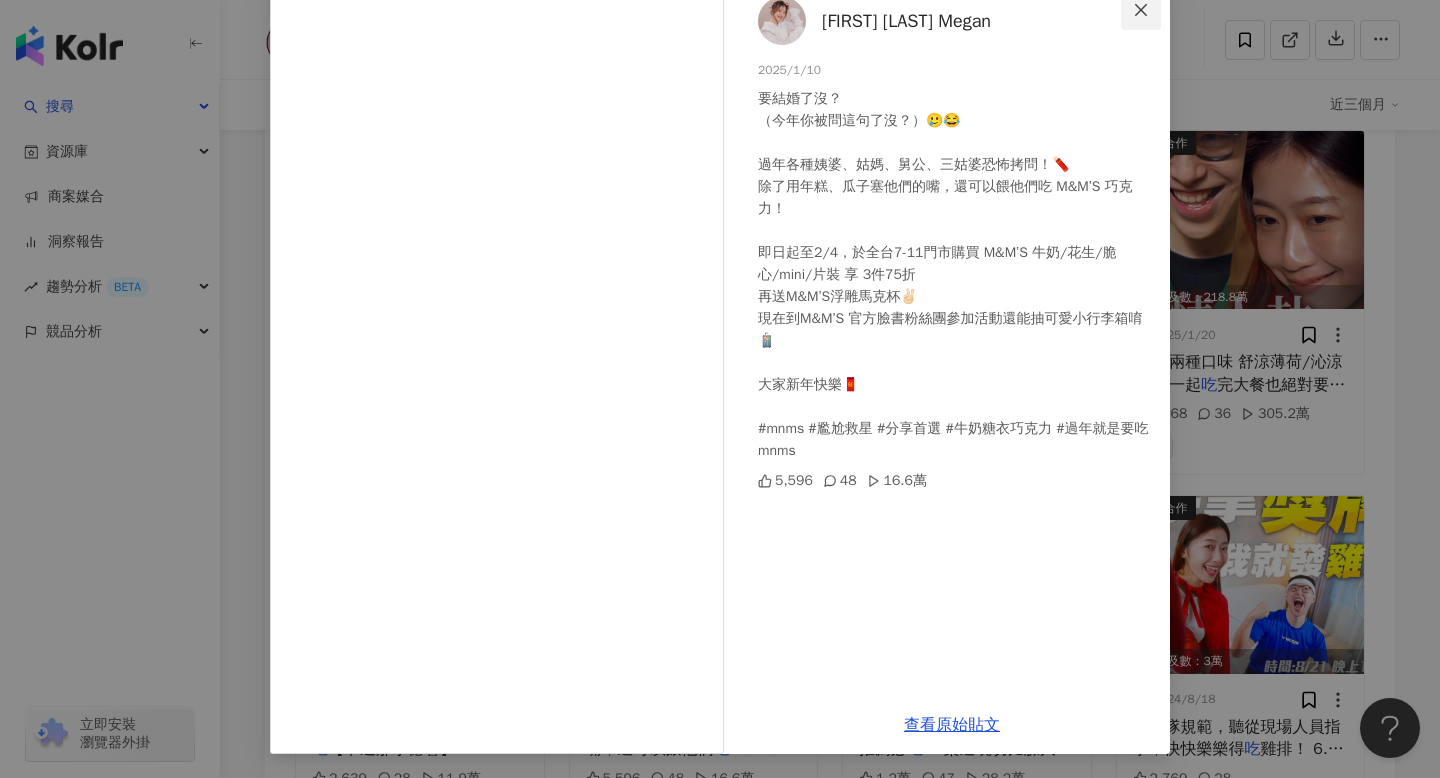 click at bounding box center (1141, 10) 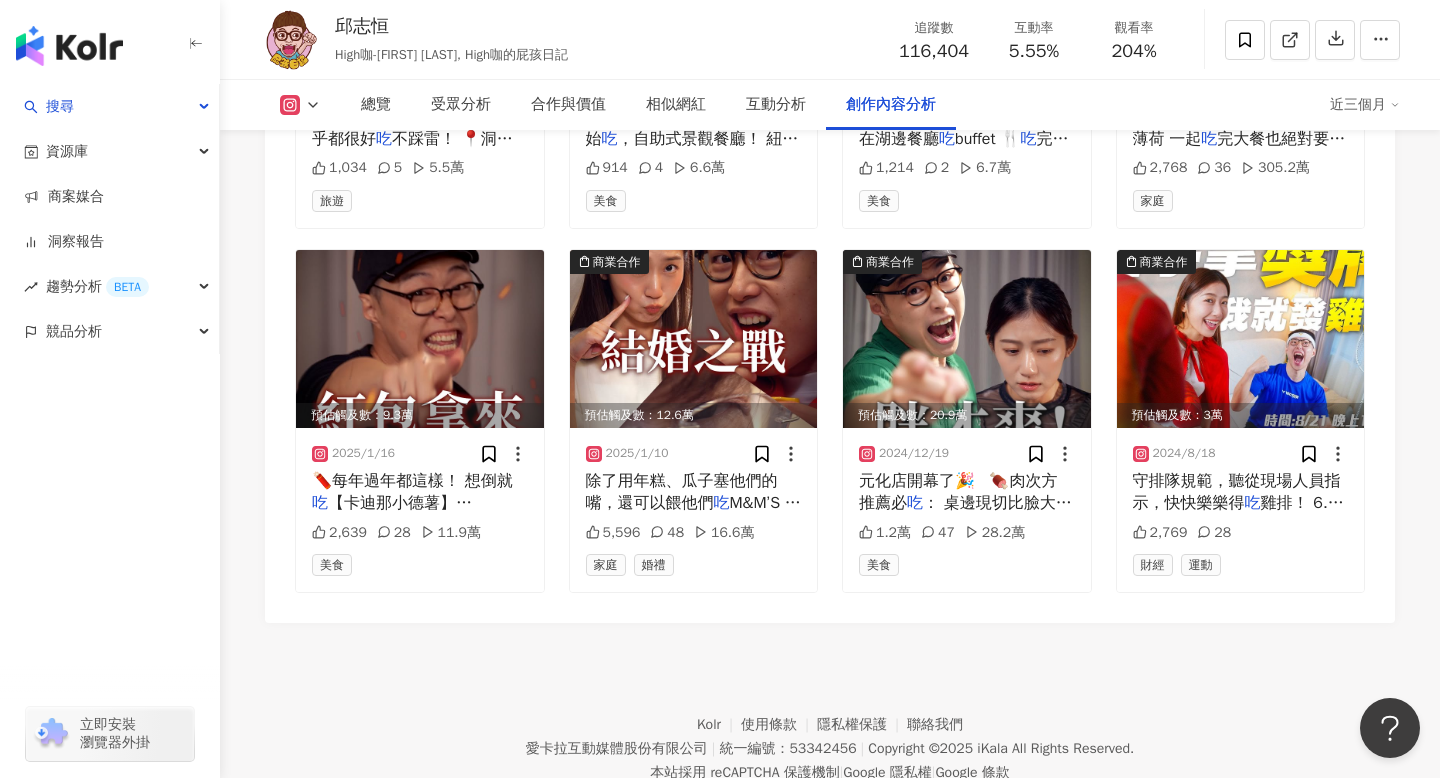scroll, scrollTop: 6789, scrollLeft: 0, axis: vertical 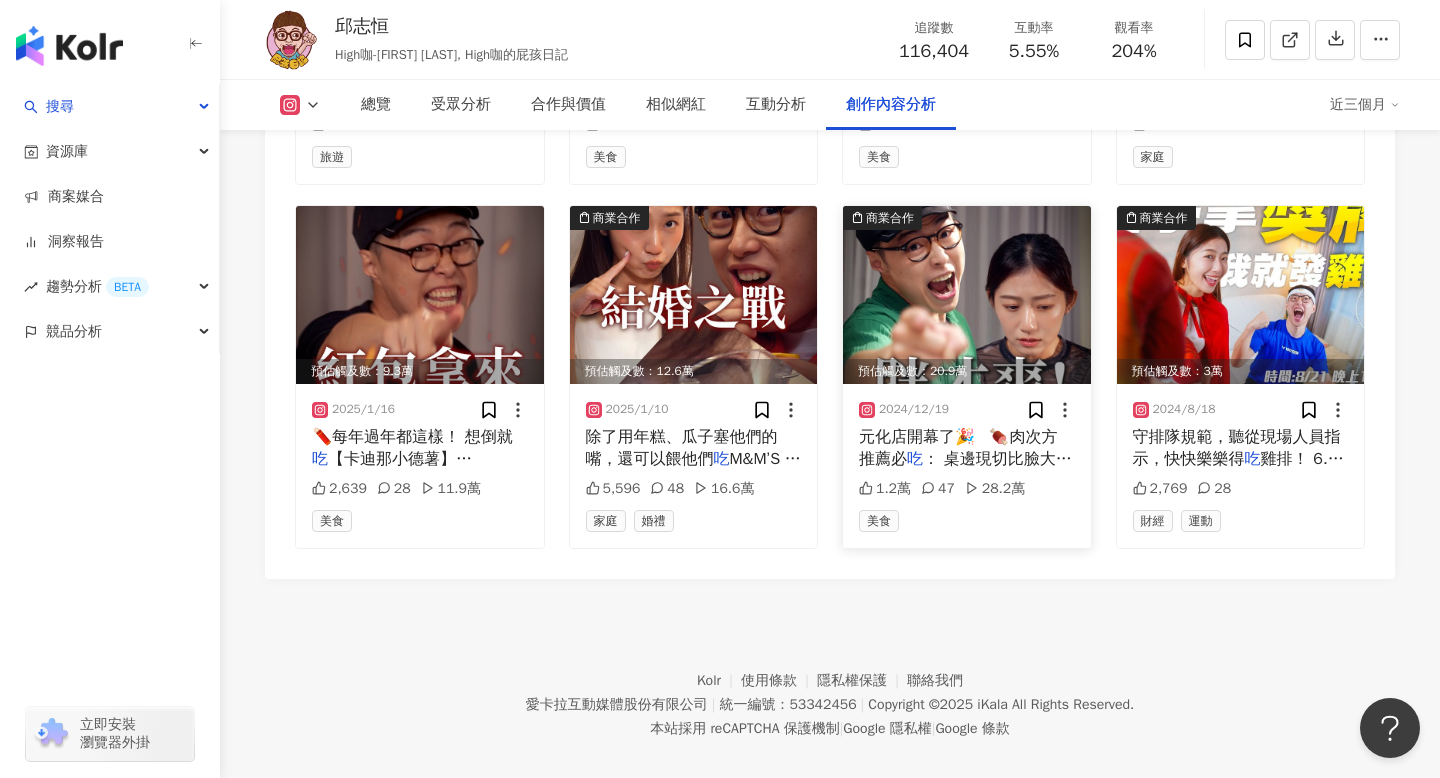 click on "元化店開幕了🎉
🍖肉次方 推薦必" at bounding box center [958, 448] 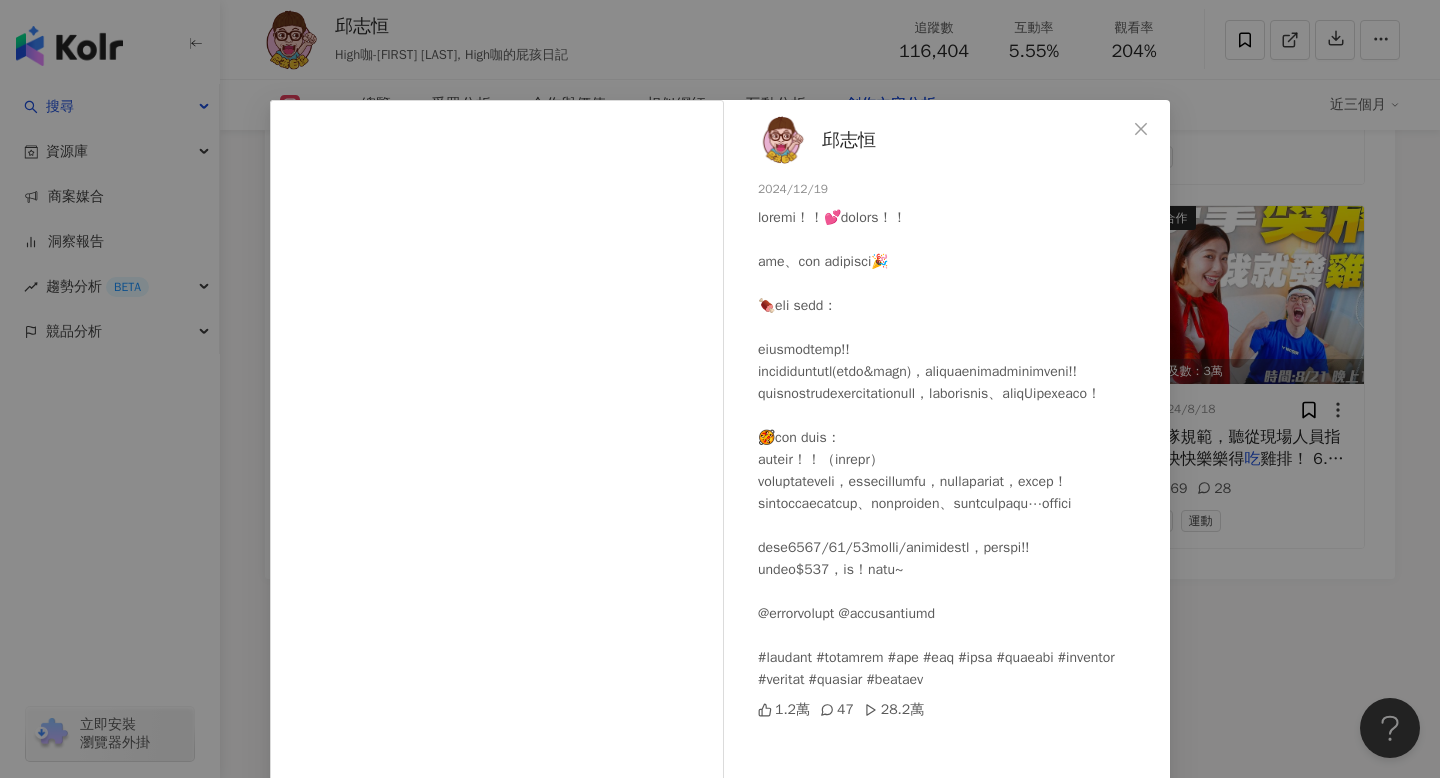 click on "邱志恒 2024/12/19 1.2萬 47 28.2萬 查看原始貼文" at bounding box center [720, 389] 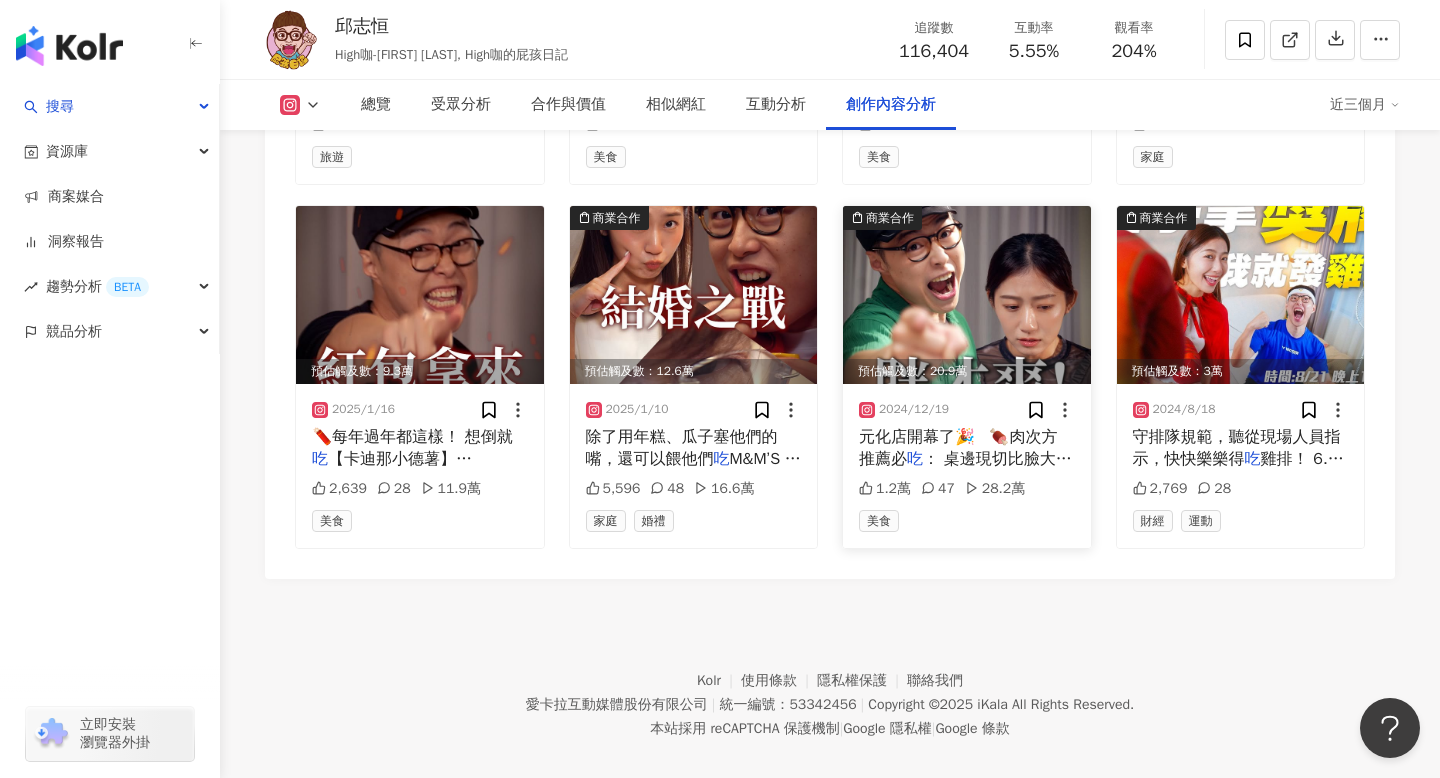 click on "元化店開幕了🎉
🍖肉次方 推薦必" at bounding box center (958, 448) 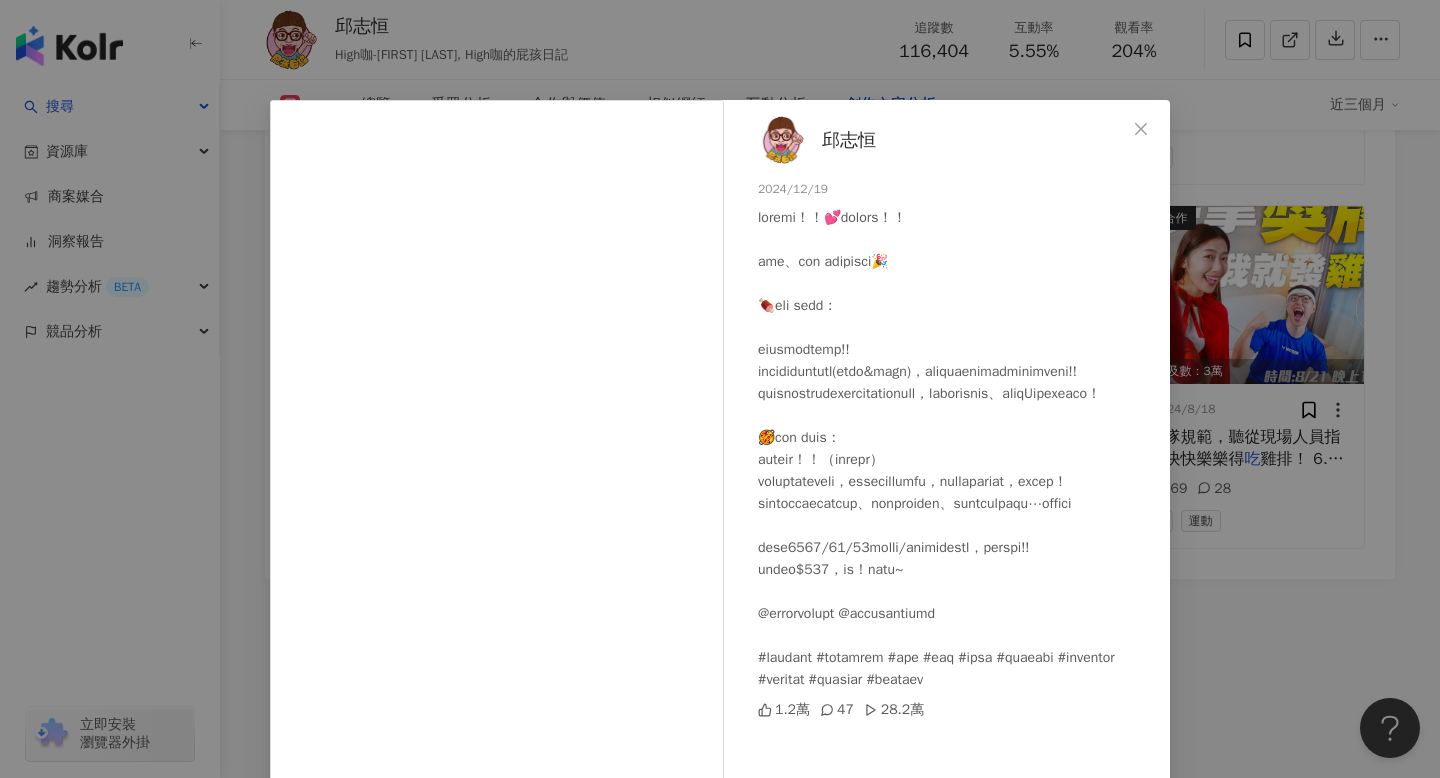 scroll, scrollTop: 37, scrollLeft: 0, axis: vertical 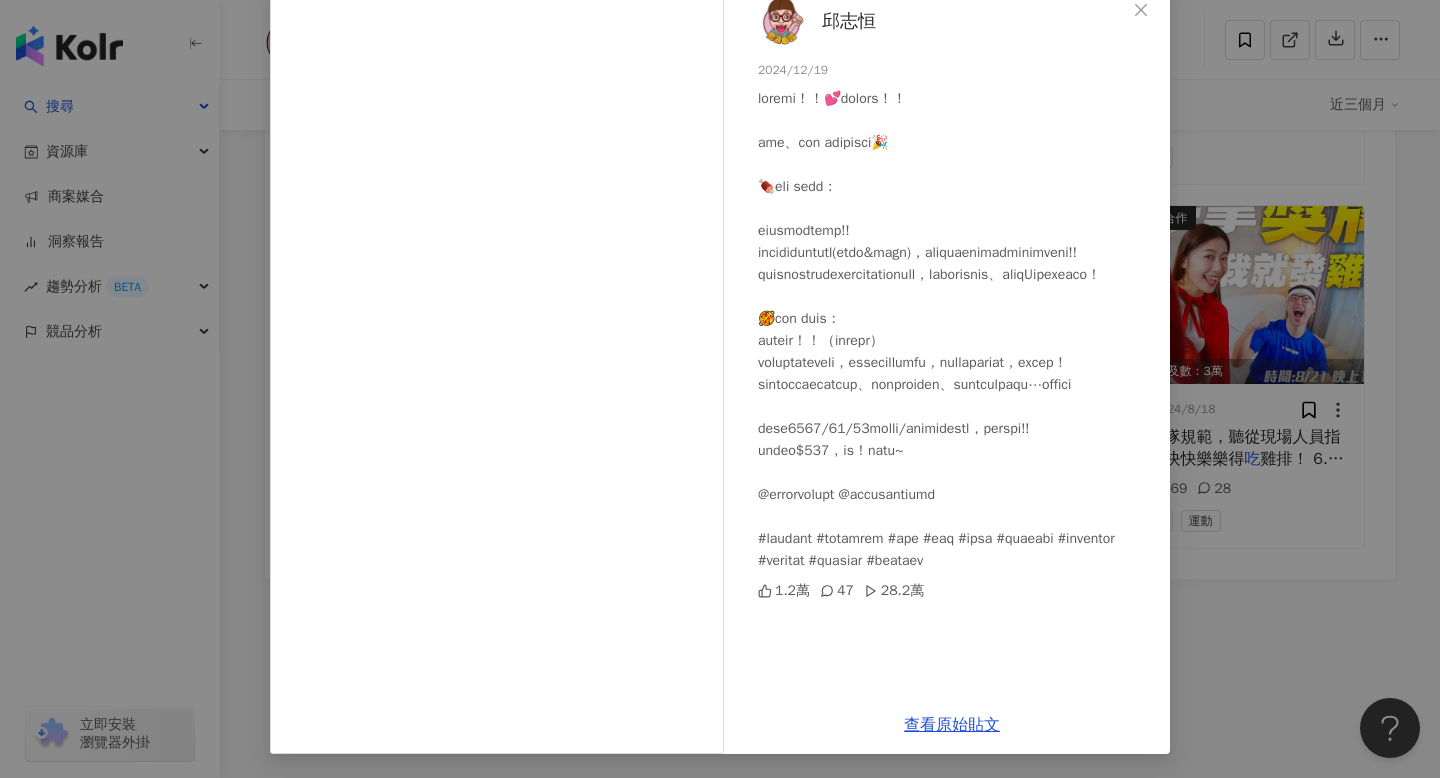 click on "查看原始貼文" at bounding box center (952, 725) 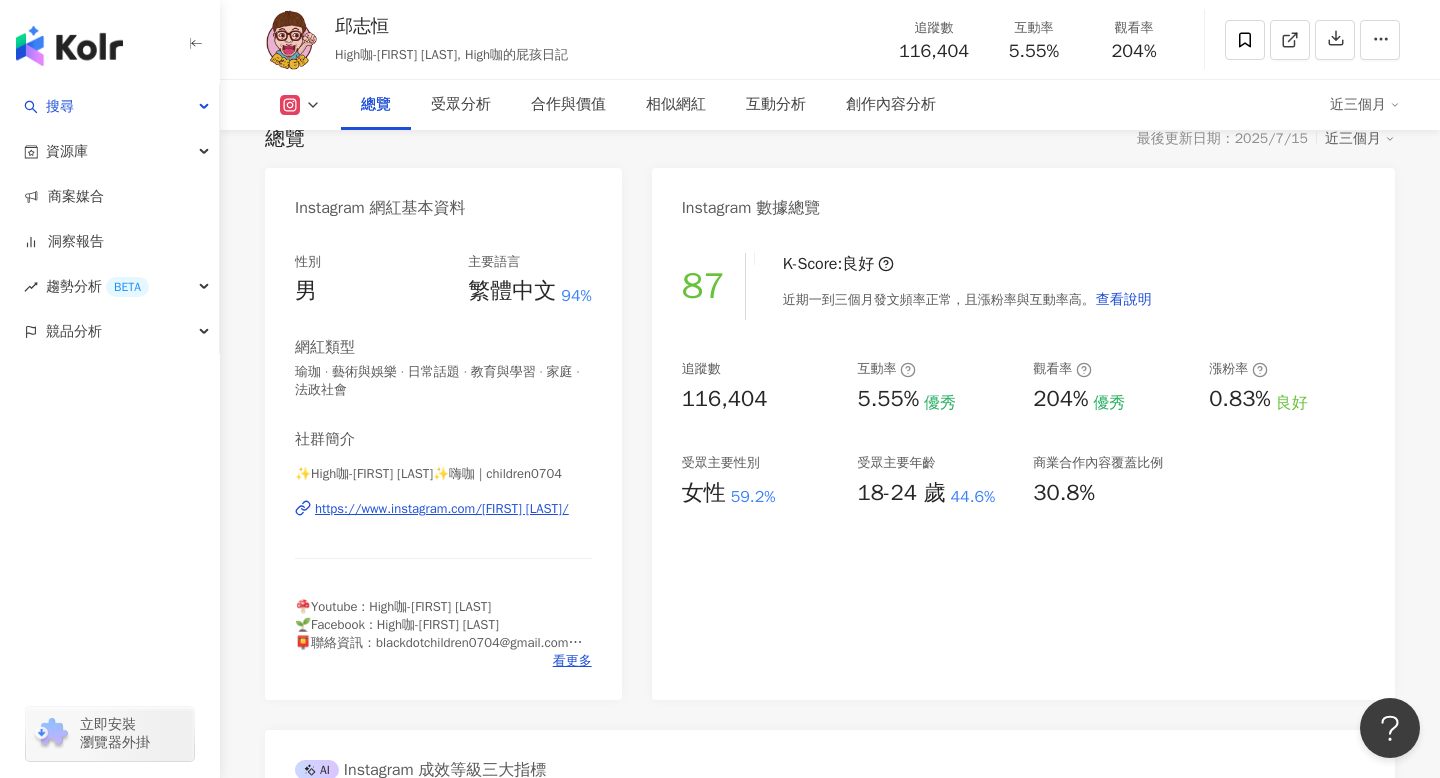 scroll, scrollTop: 35, scrollLeft: 0, axis: vertical 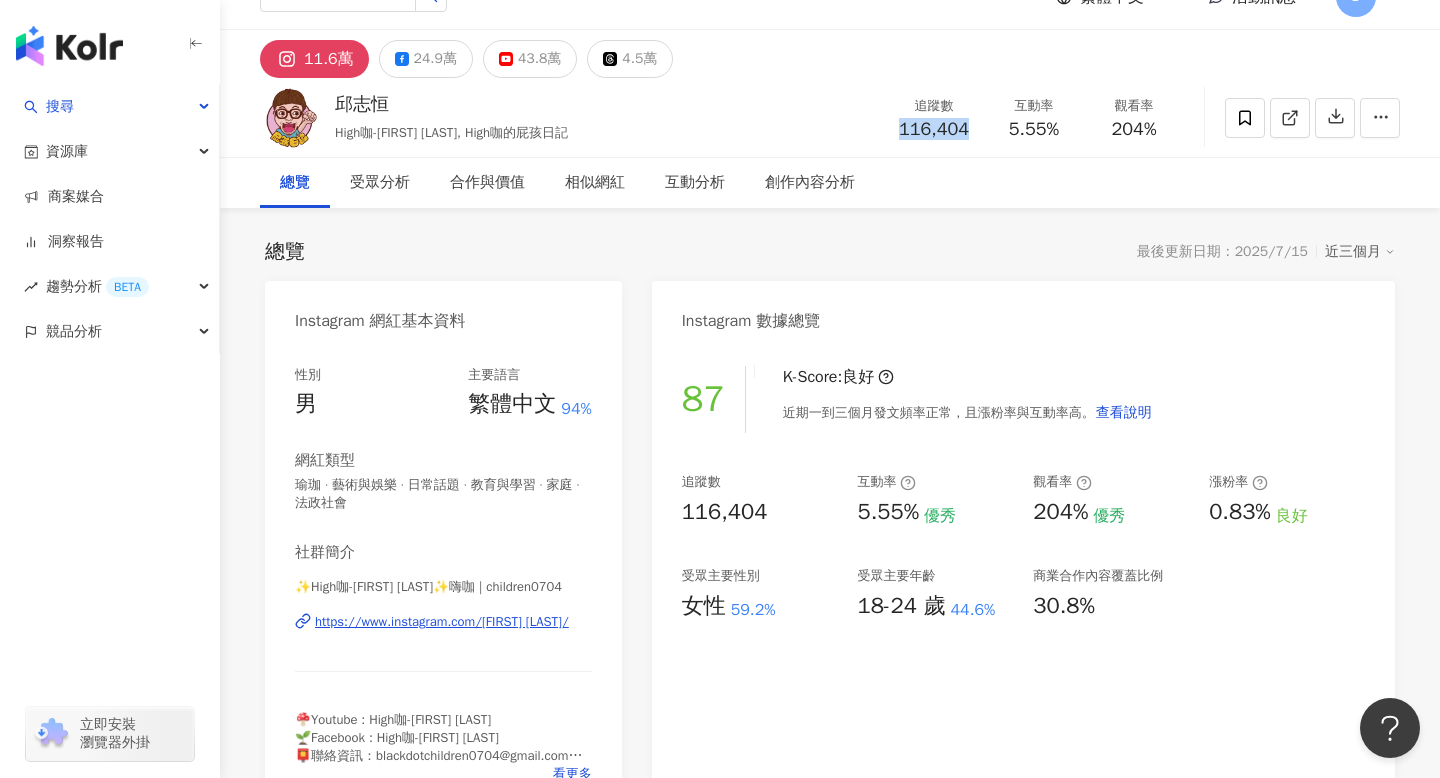 copy on "116,404" 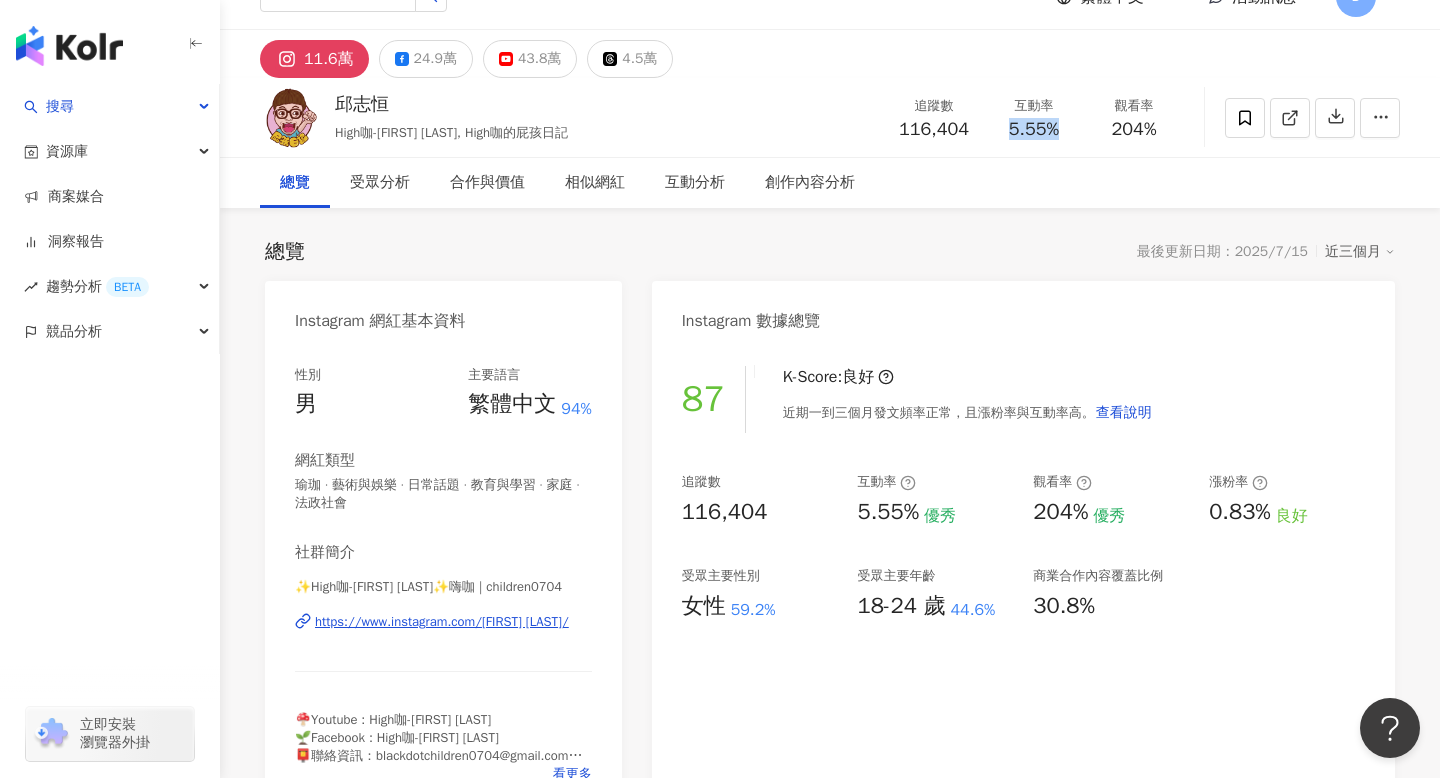 copy on "5.55%" 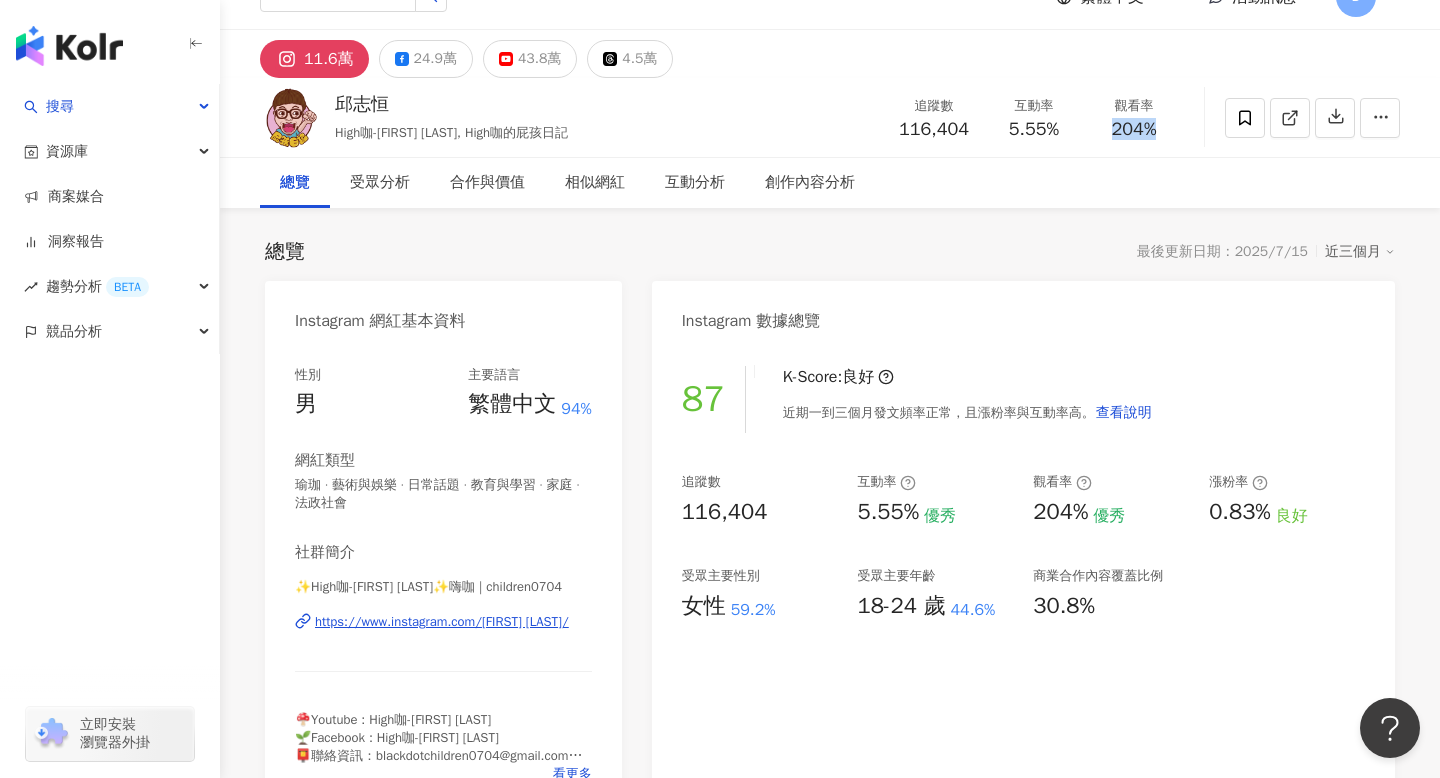 copy on "204%" 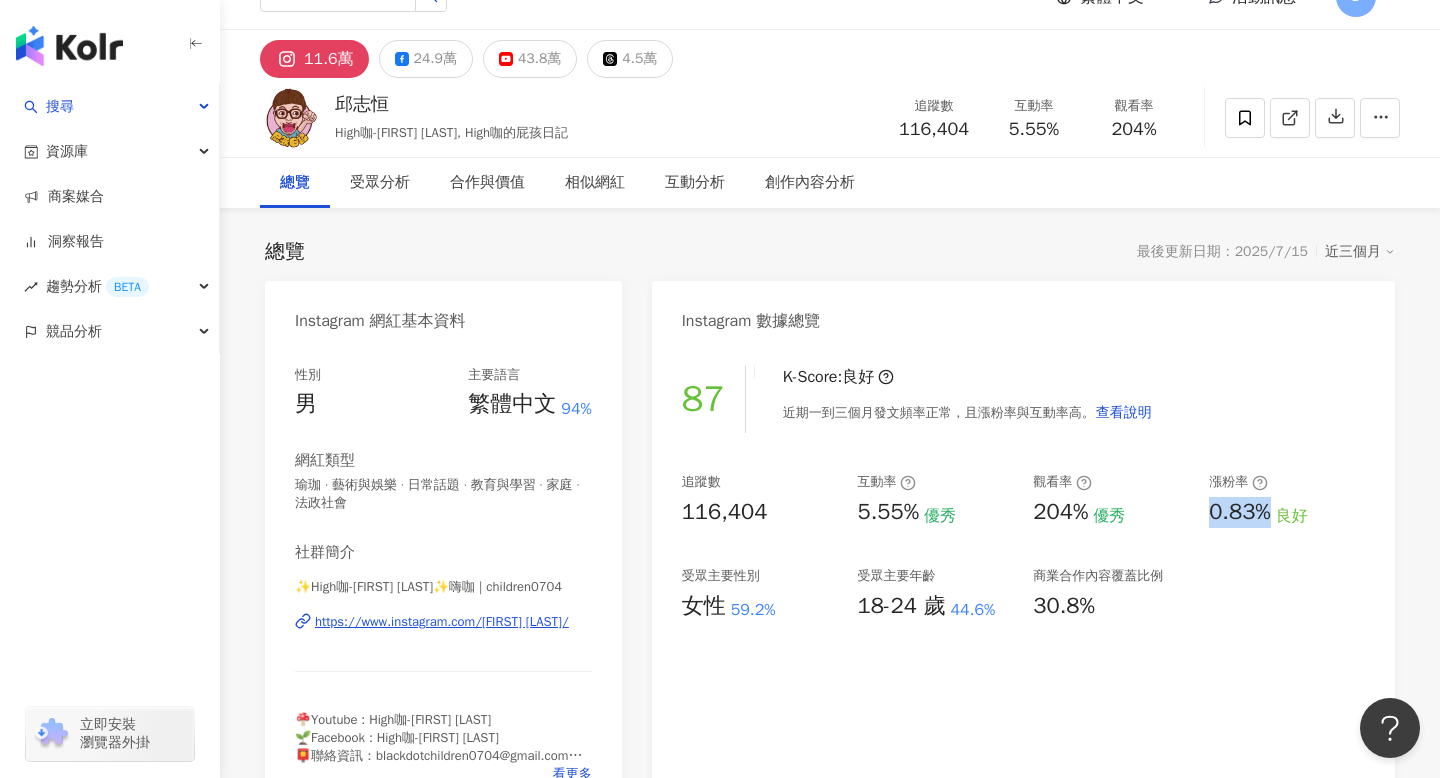 copy on "0.83%" 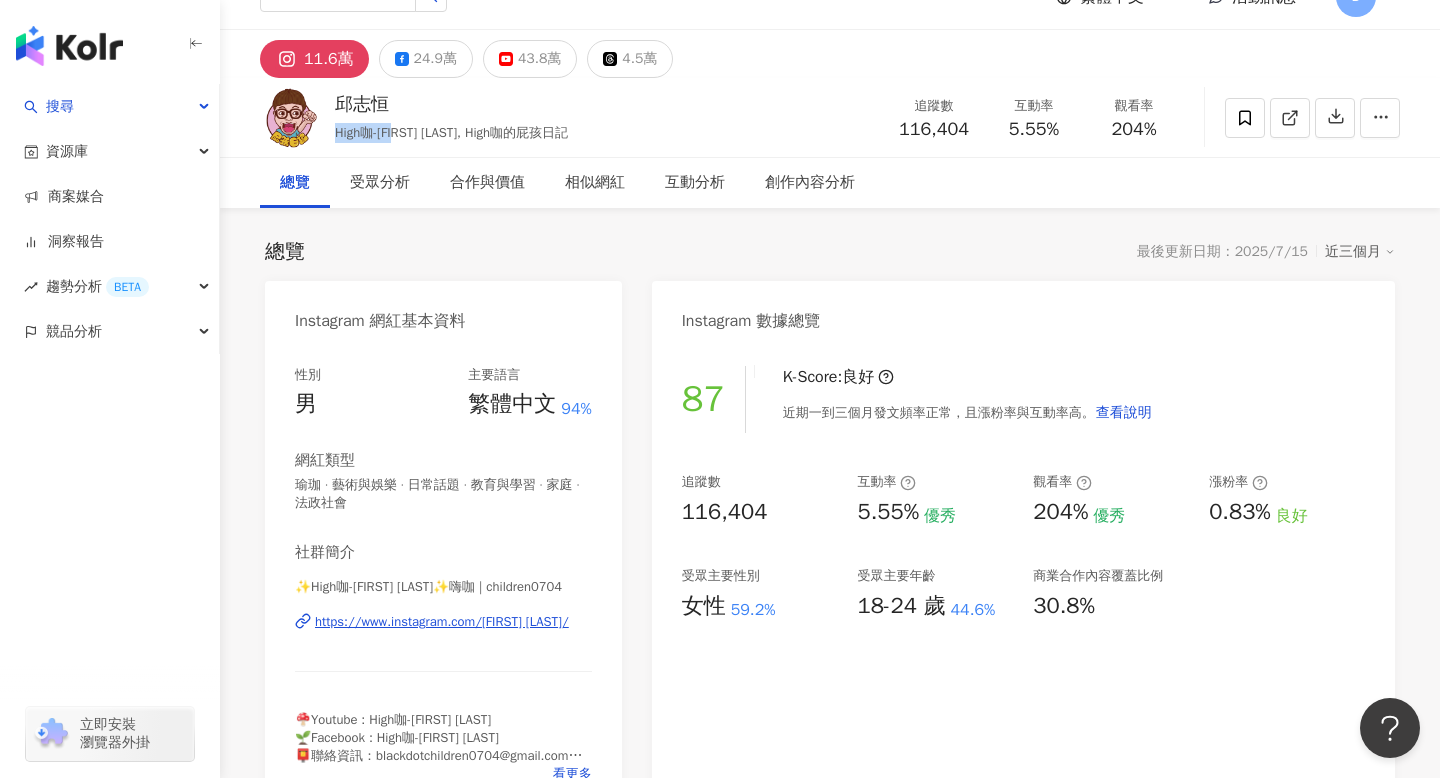 copy on "High咖-邱志恒" 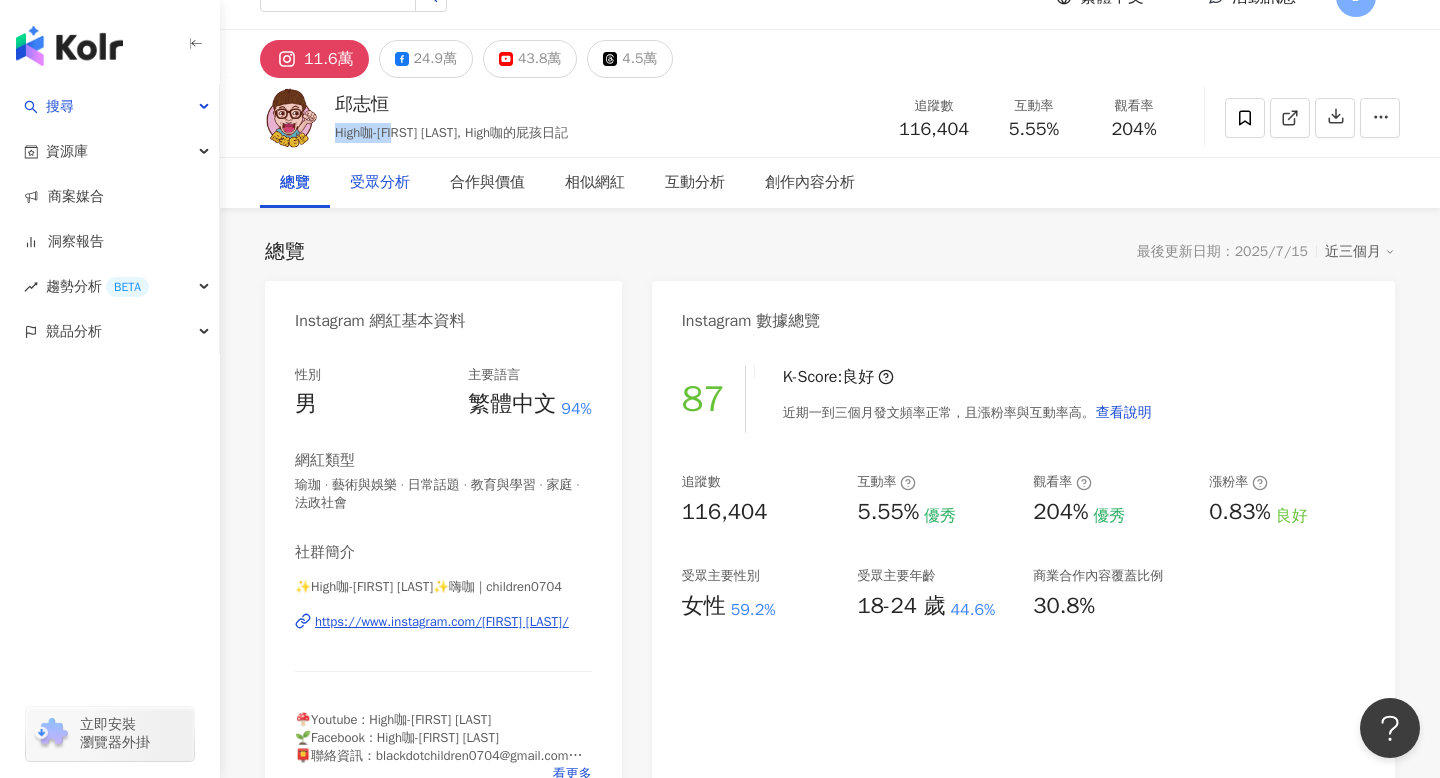 click on "受眾分析" at bounding box center (380, 183) 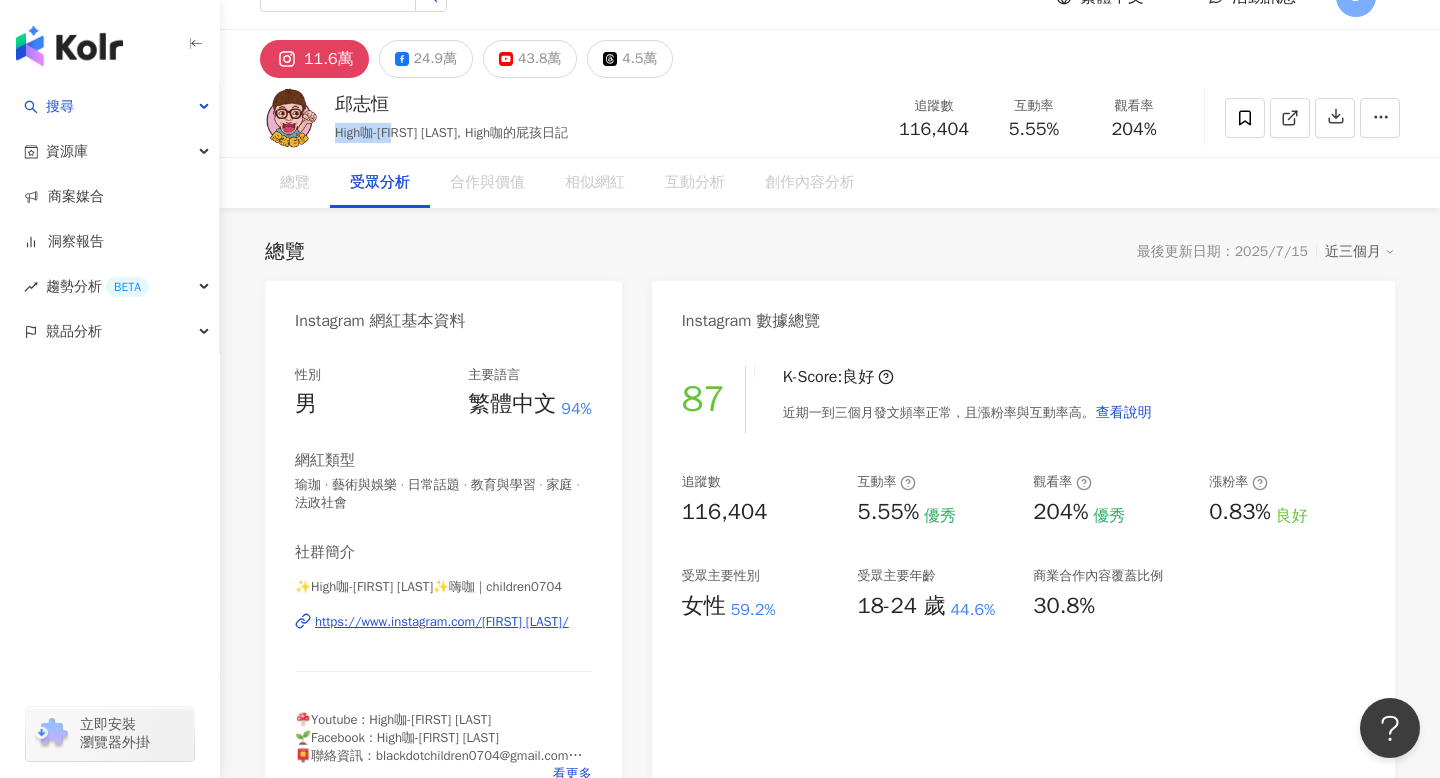 scroll, scrollTop: 1726, scrollLeft: 0, axis: vertical 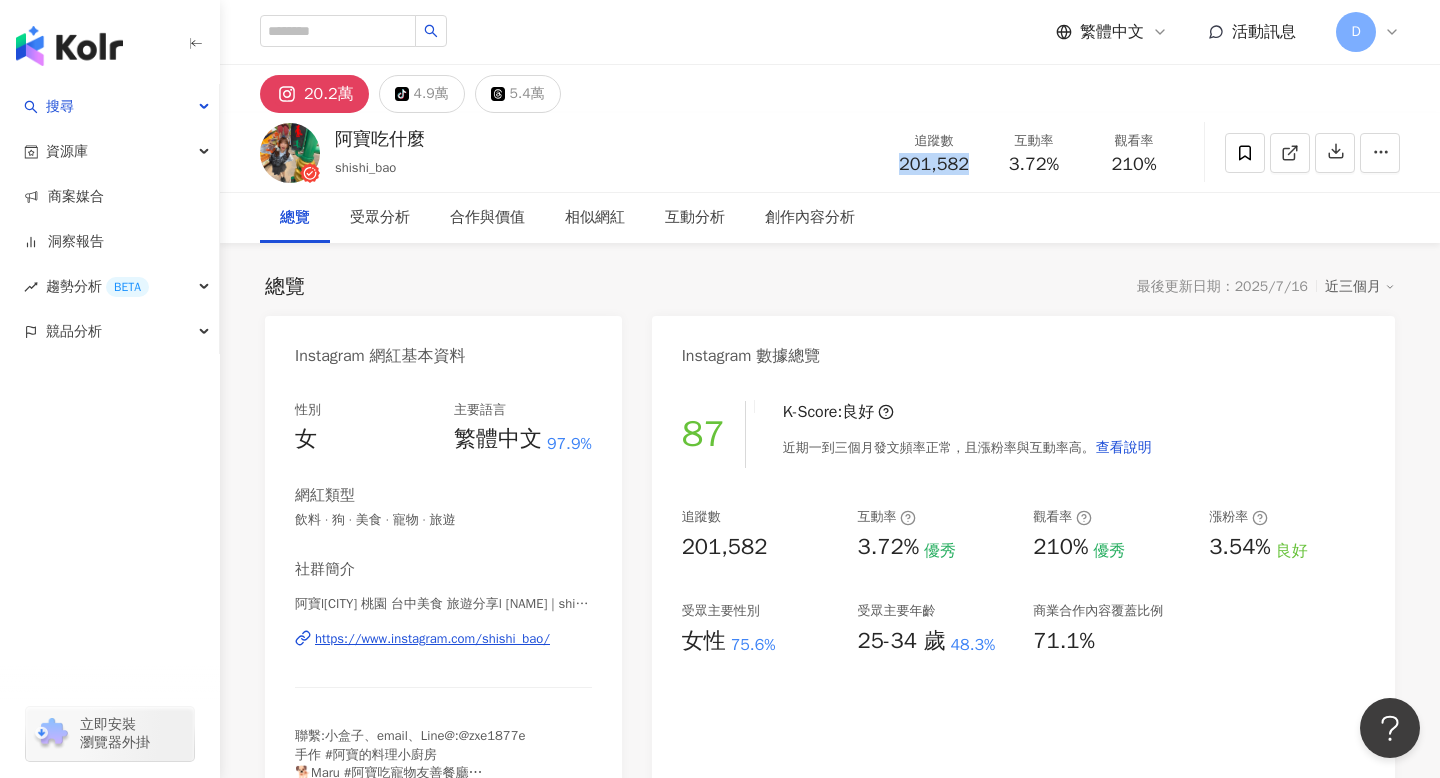 drag, startPoint x: 901, startPoint y: 167, endPoint x: 964, endPoint y: 170, distance: 63.07139 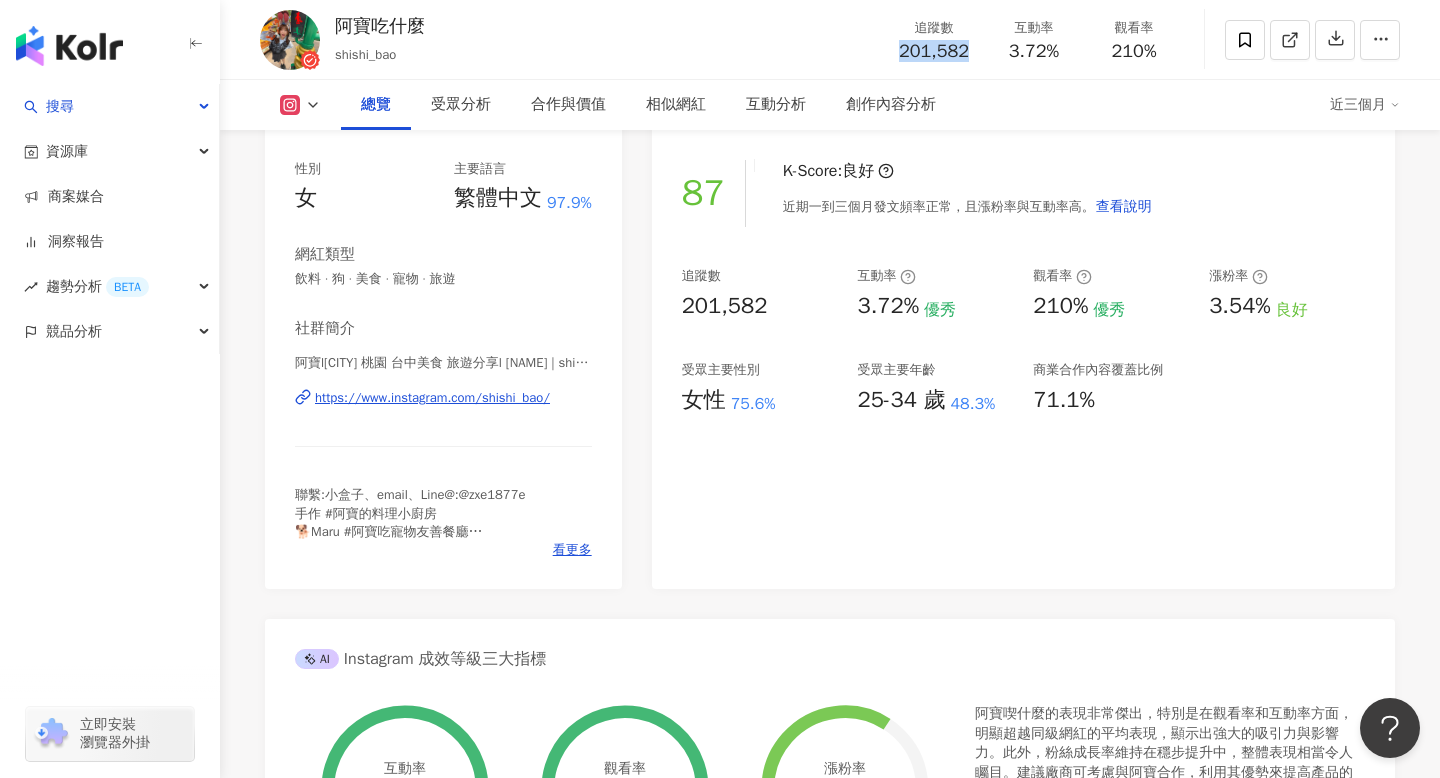 scroll, scrollTop: 286, scrollLeft: 0, axis: vertical 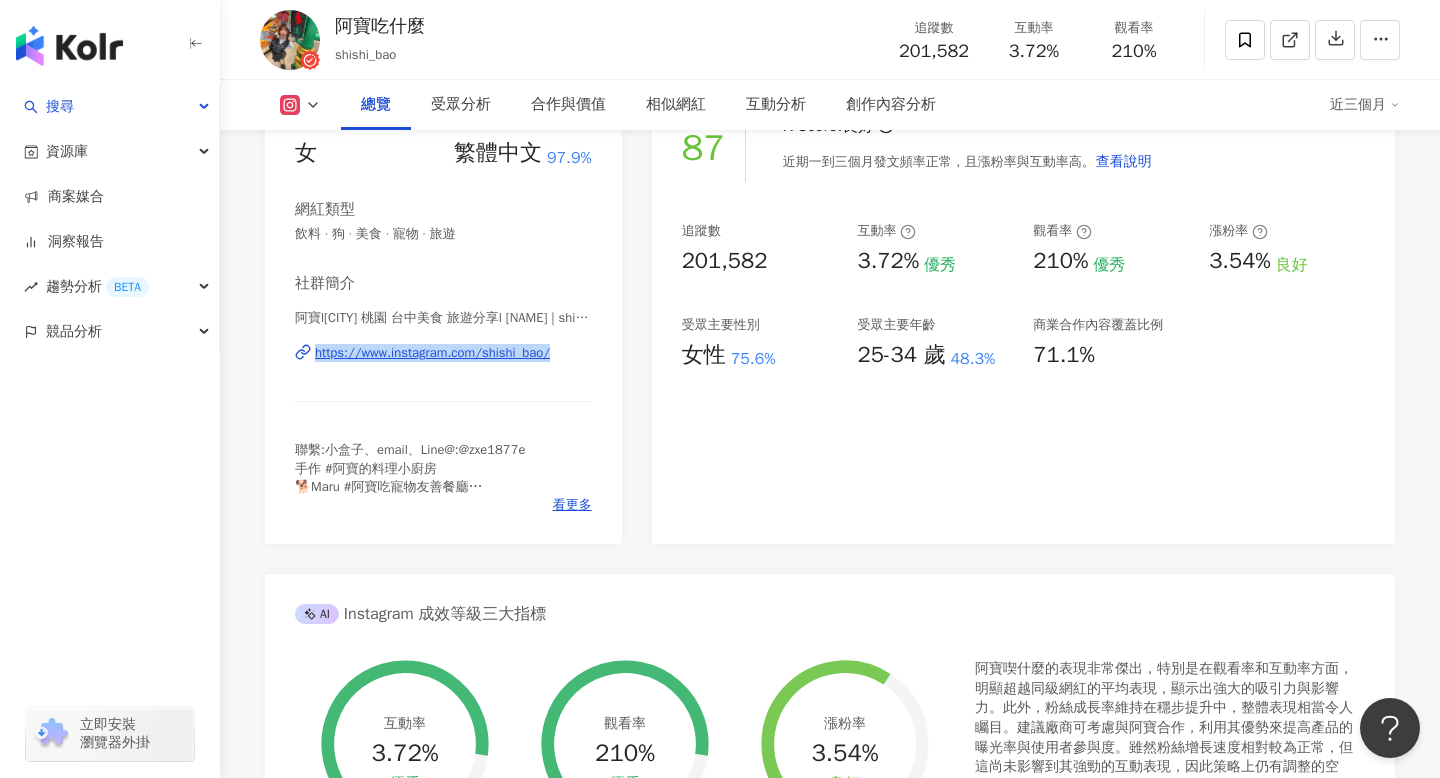 click on "追蹤數   201,582 互動率   3.72% 優秀 觀看率   210% 優秀 漲粉率   3.54% 良好 受眾主要性別   女性 75.6% 受眾主要年齡   25-34 歲 48.3% 商業合作內容覆蓋比例   71.1%" at bounding box center (1023, 296) 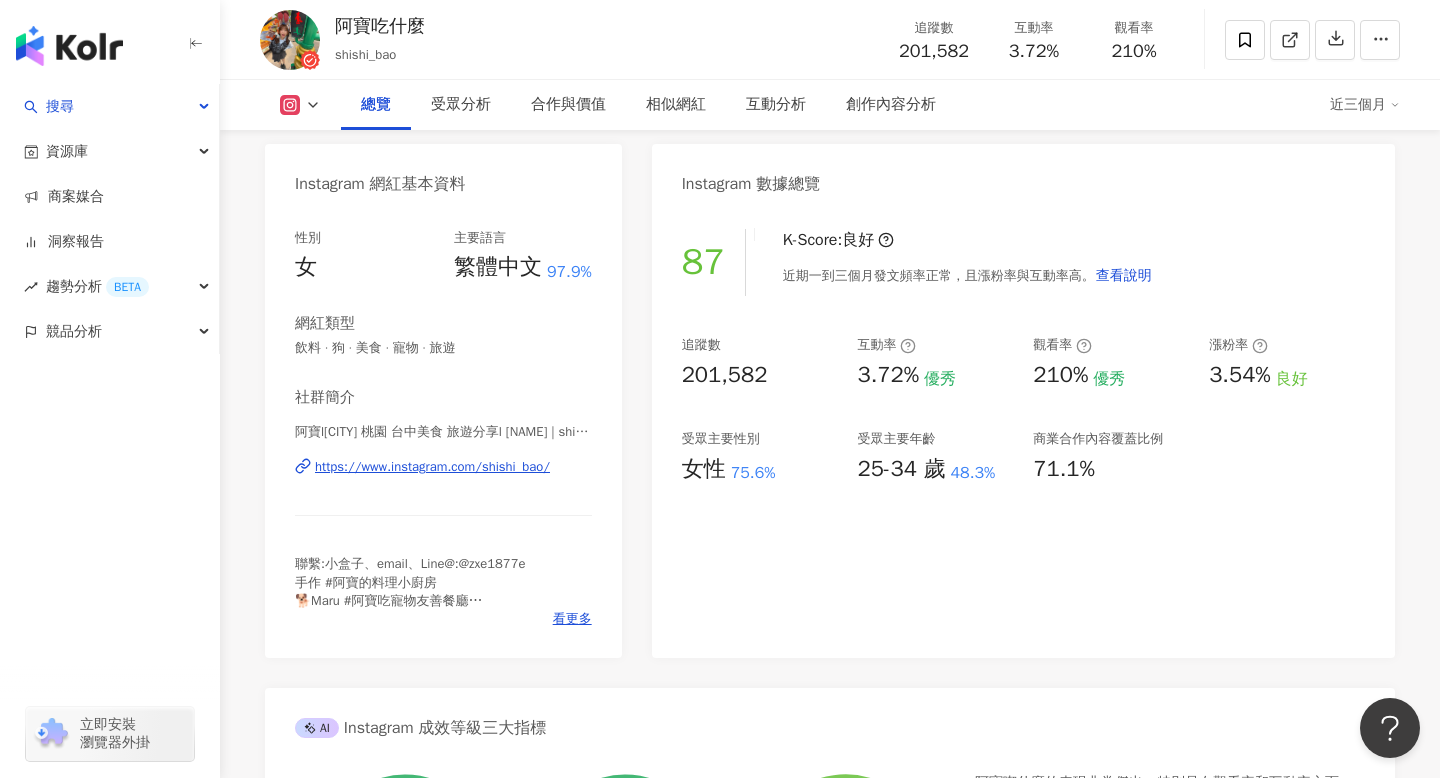scroll, scrollTop: 0, scrollLeft: 0, axis: both 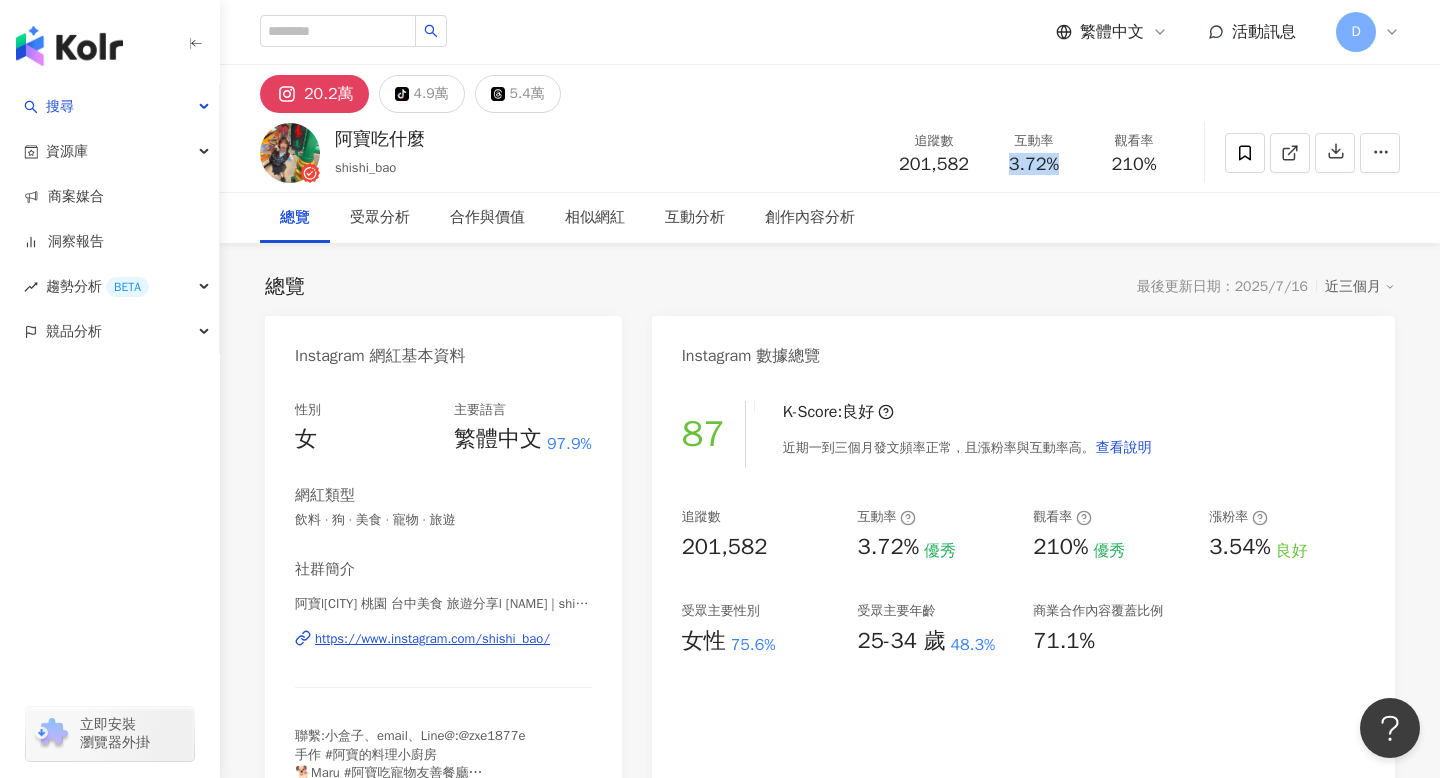 copy on "3.72%" 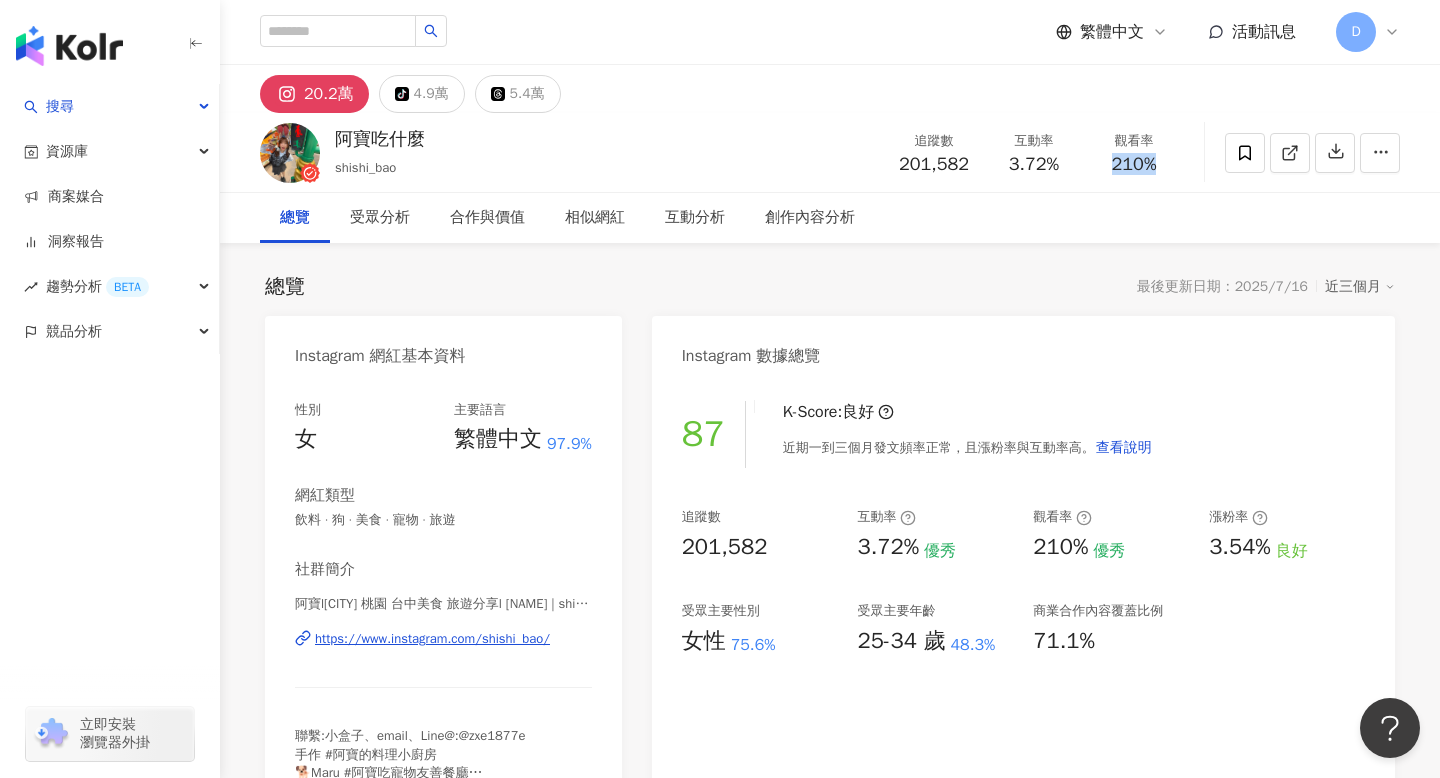 copy on "210%" 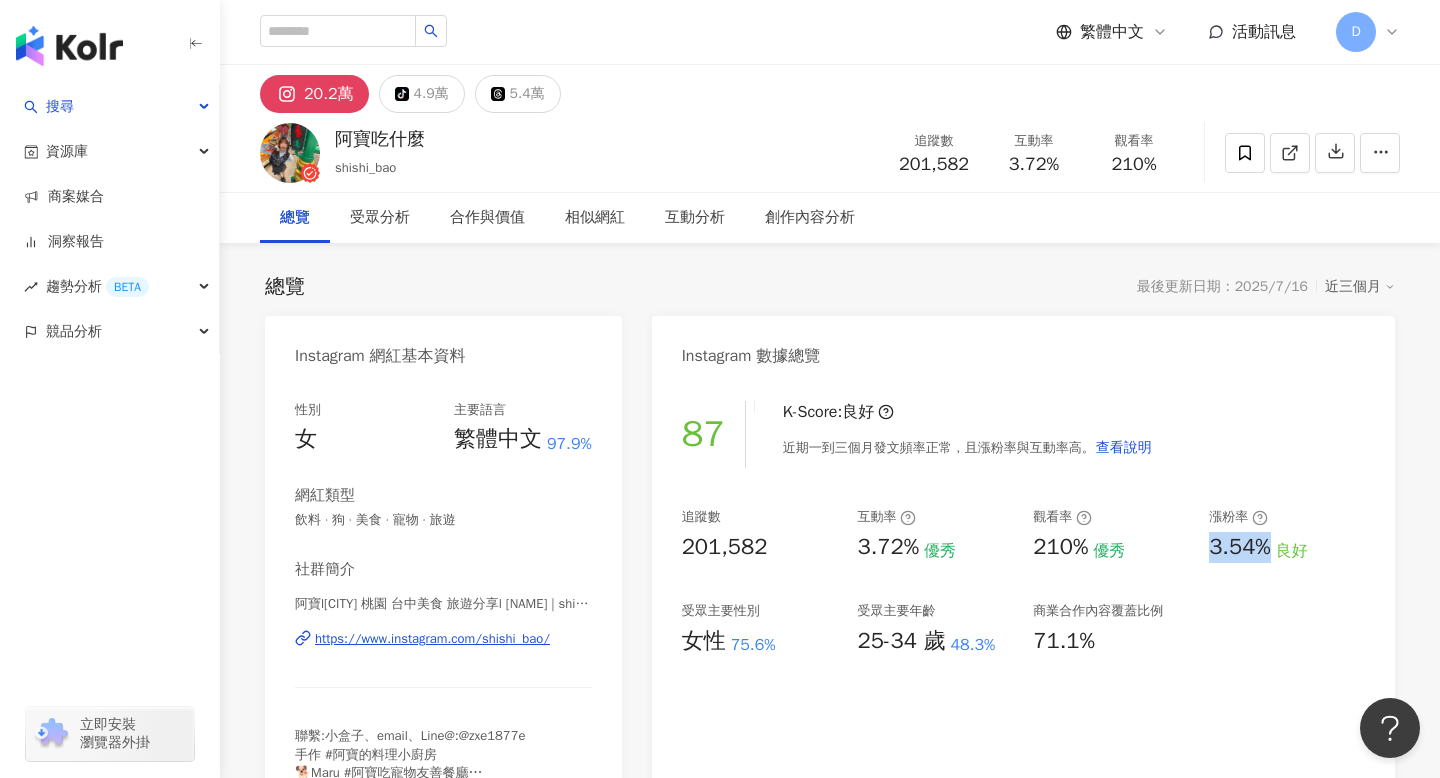 drag, startPoint x: 1209, startPoint y: 538, endPoint x: 1262, endPoint y: 537, distance: 53.009434 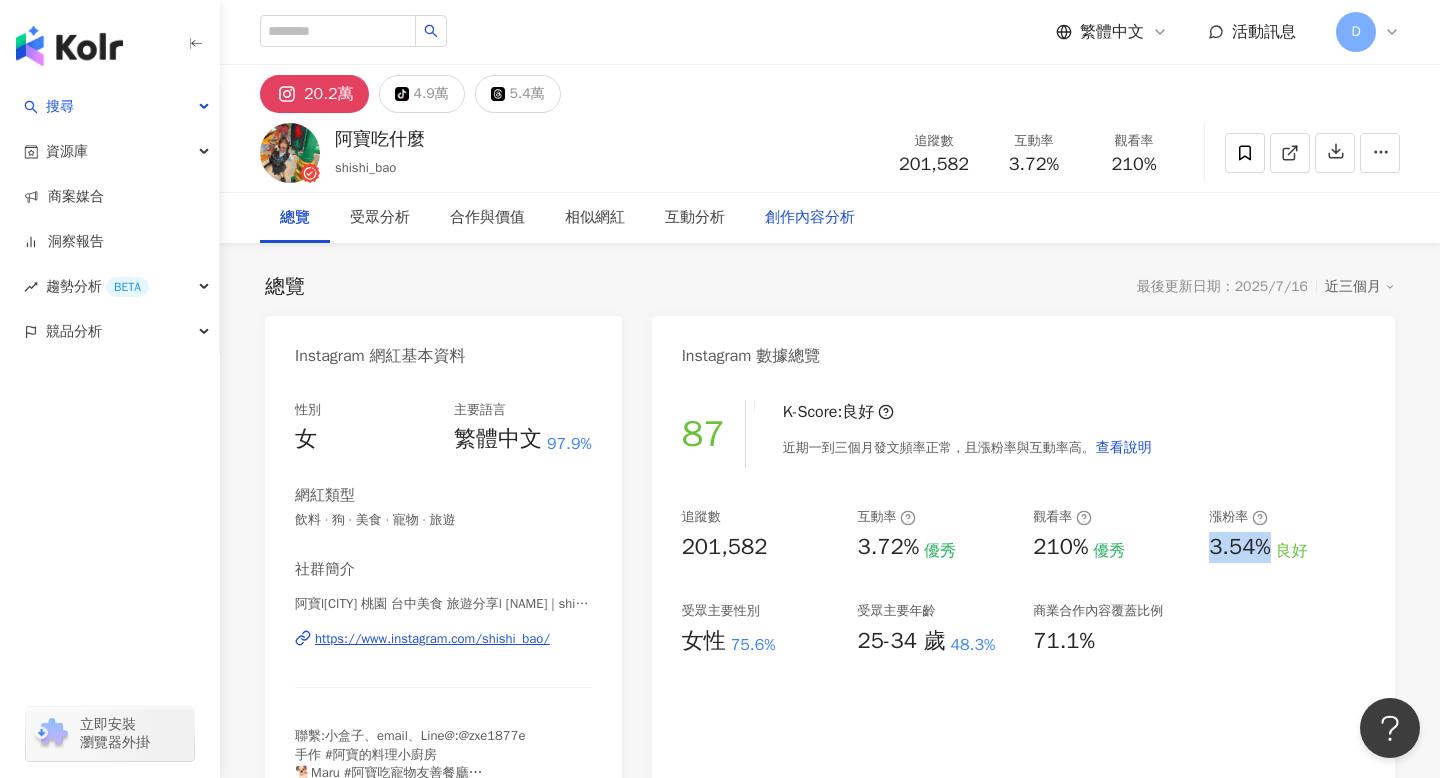click on "創作內容分析" at bounding box center [810, 218] 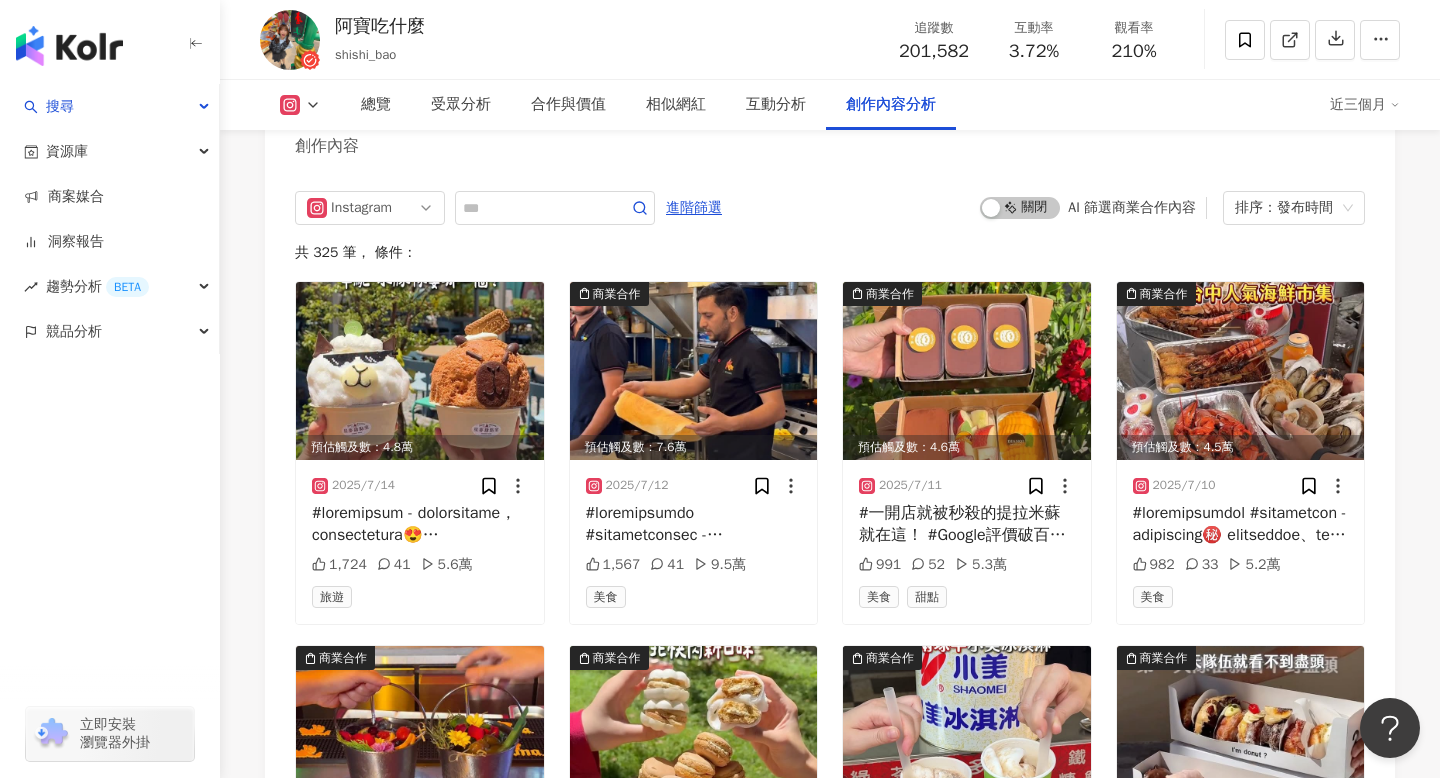 scroll, scrollTop: 6116, scrollLeft: 0, axis: vertical 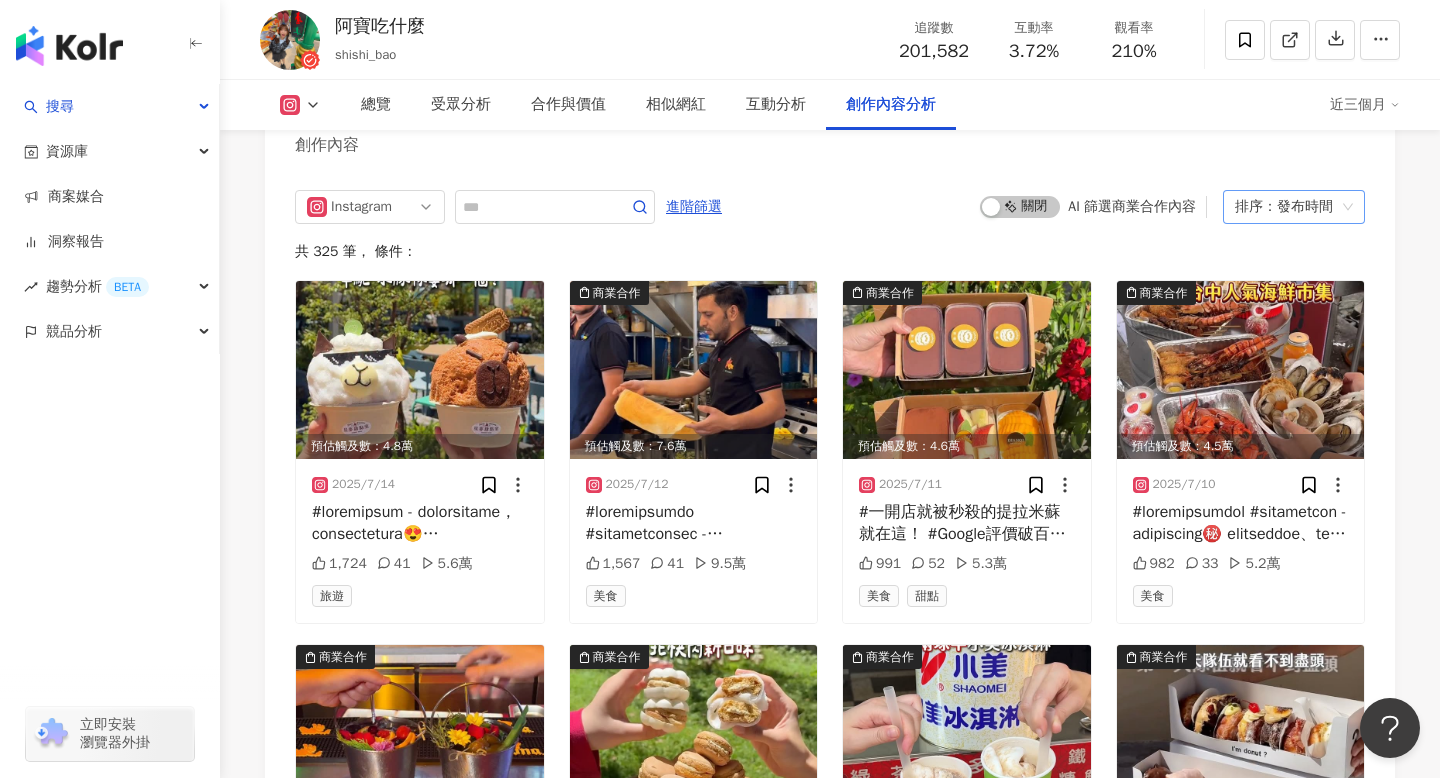 click on "排序：發布時間" at bounding box center [1285, 207] 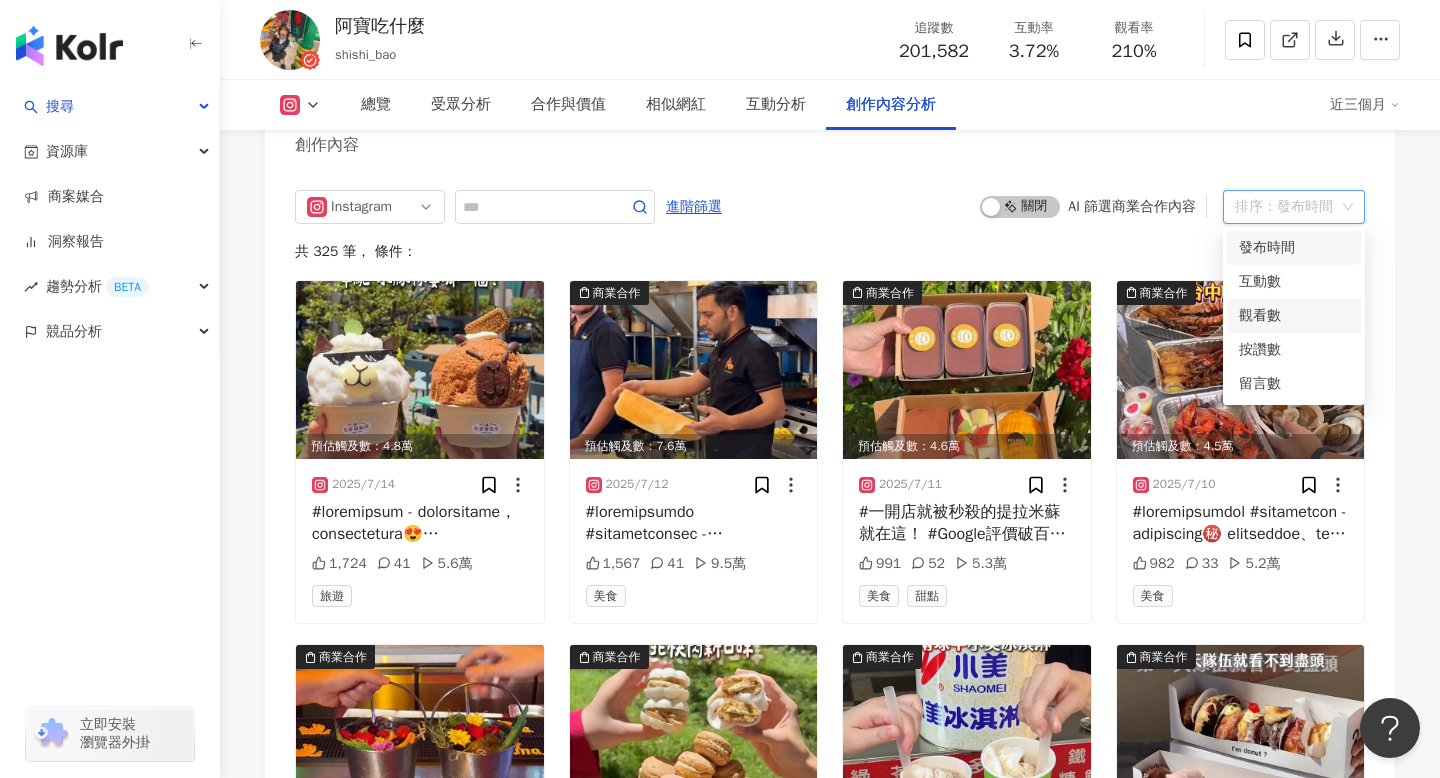 click on "觀看數" at bounding box center [1294, 316] 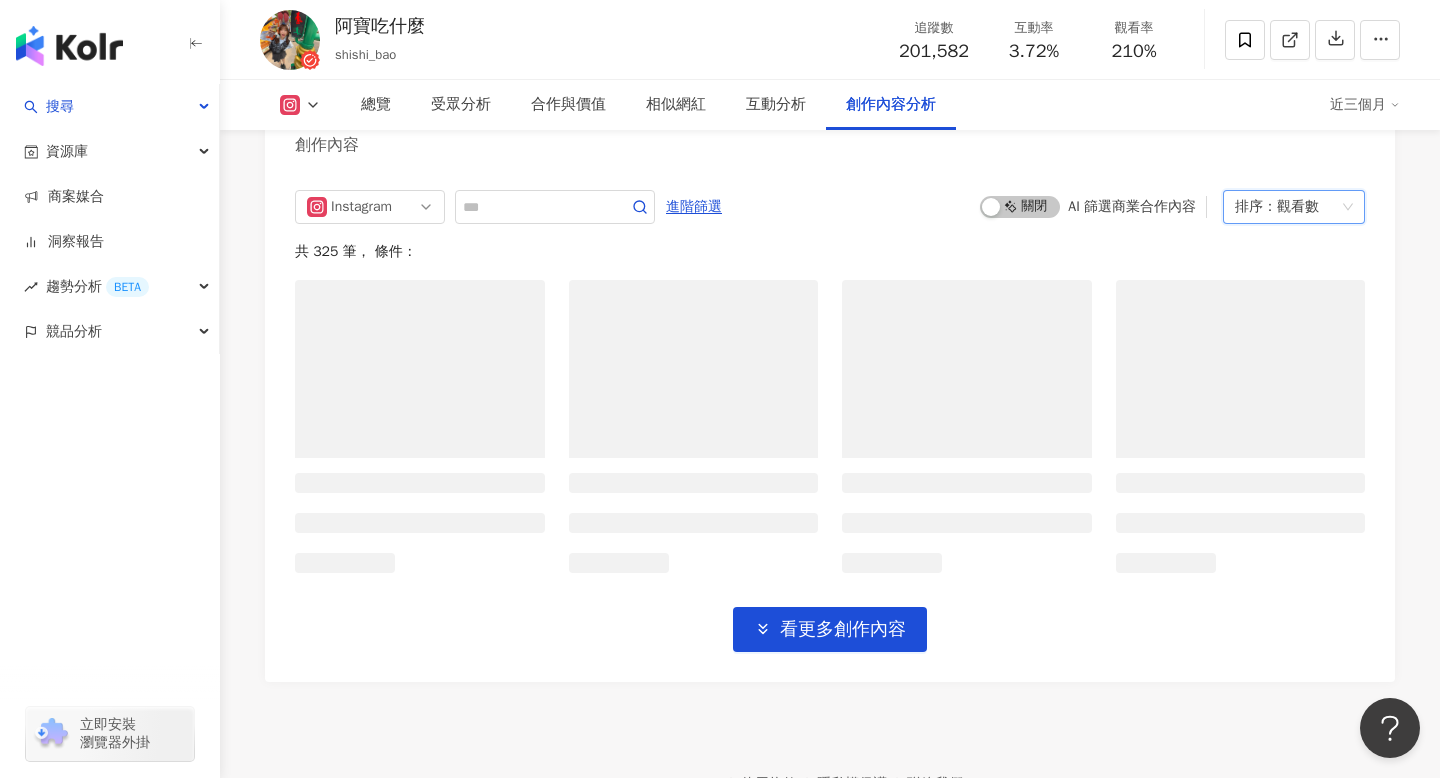 scroll, scrollTop: 6090, scrollLeft: 0, axis: vertical 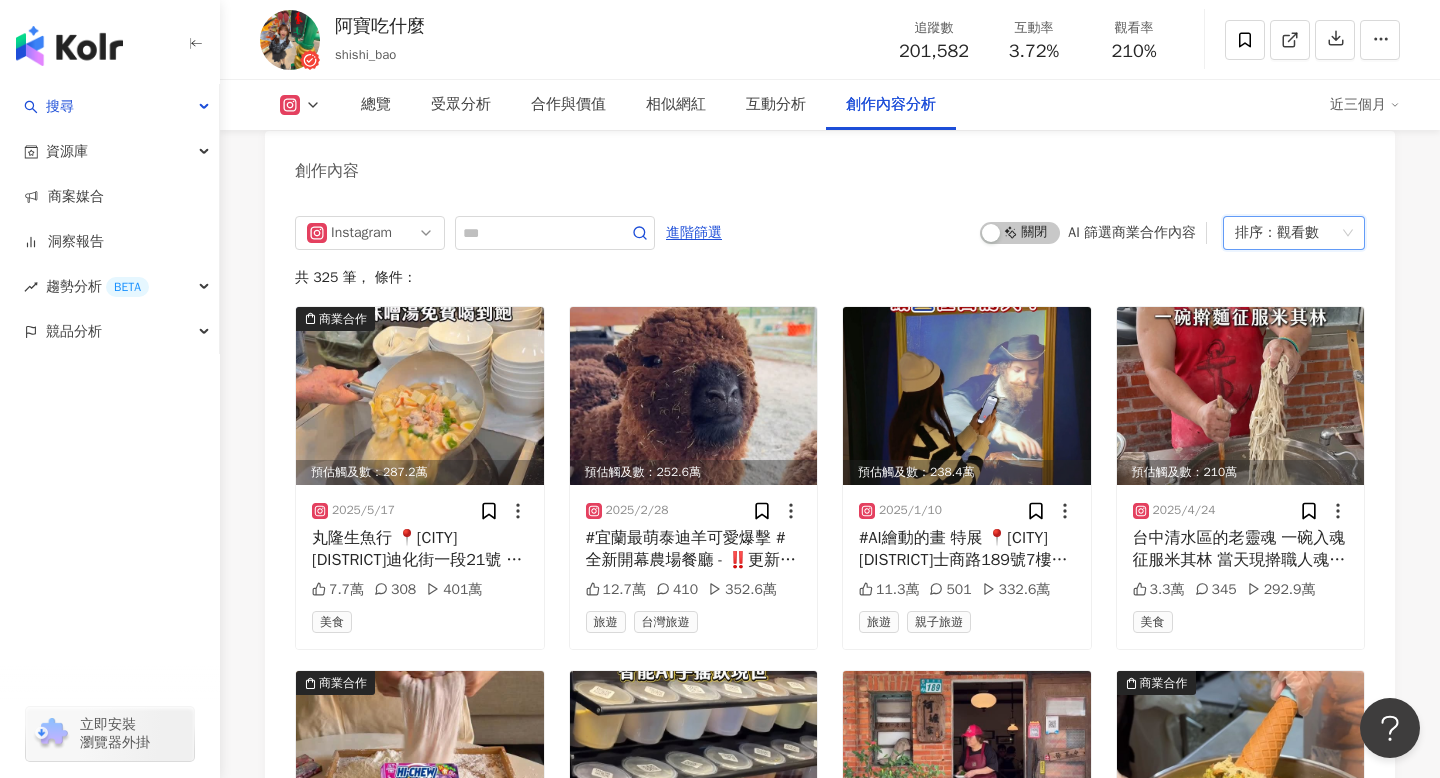 click on "共 325 筆 ，   條件：" at bounding box center [830, 278] 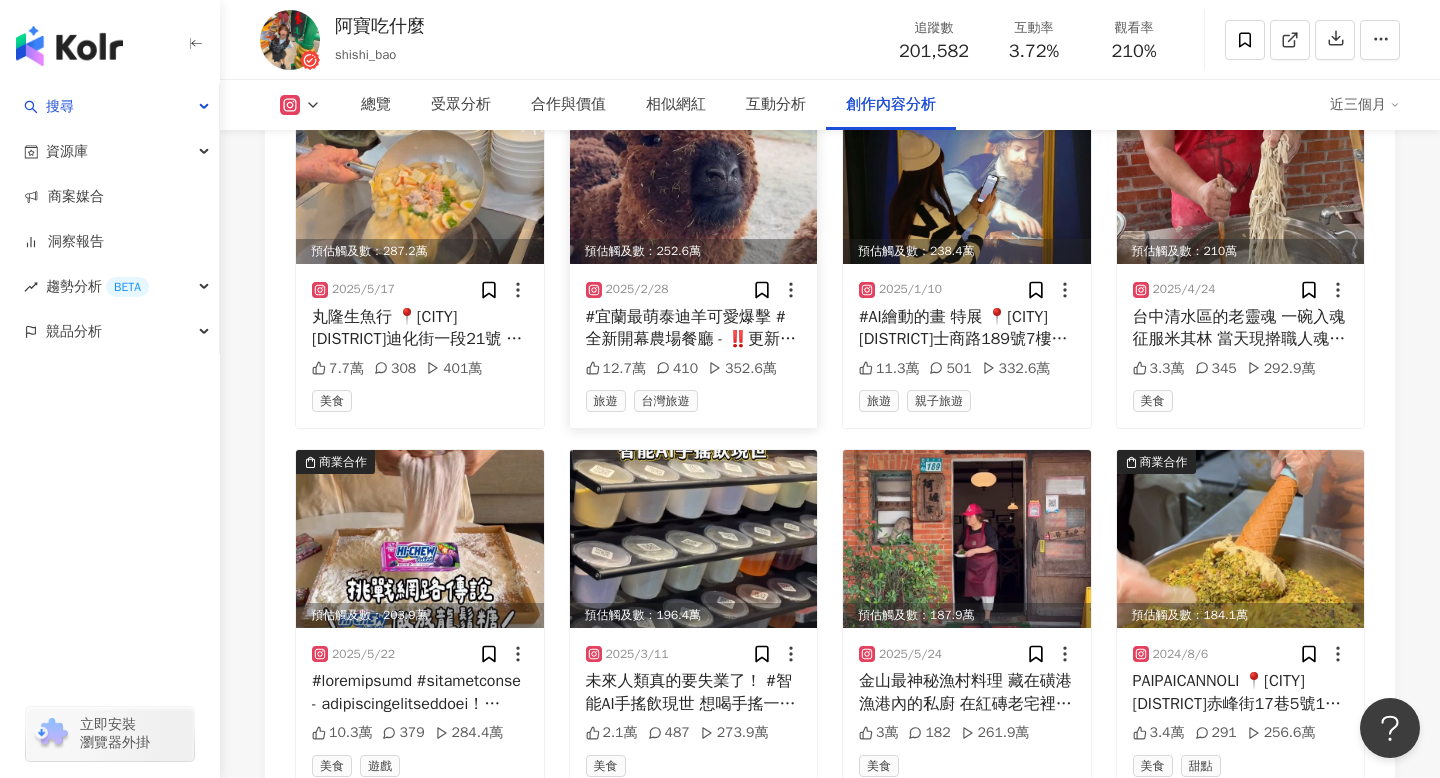 scroll, scrollTop: 6312, scrollLeft: 0, axis: vertical 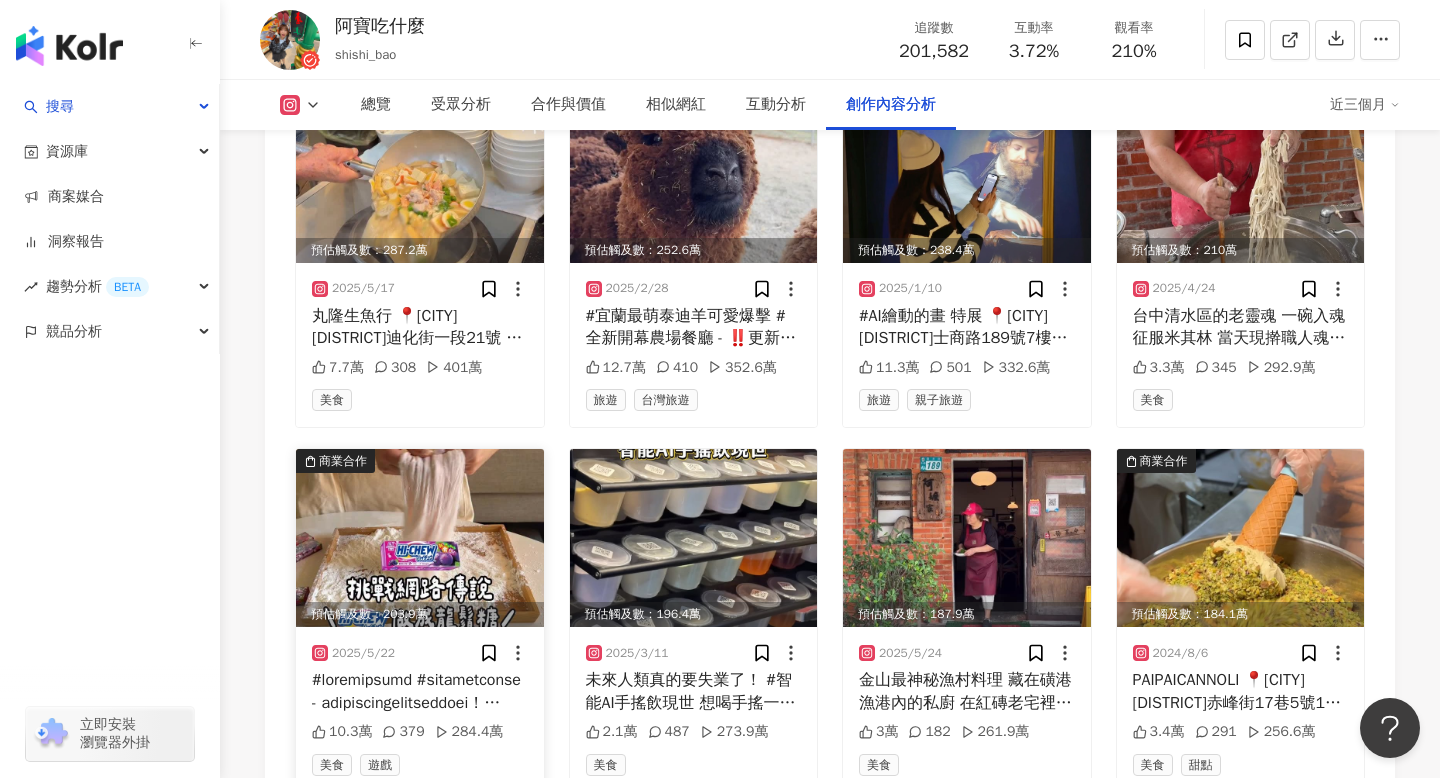 click at bounding box center (420, 691) 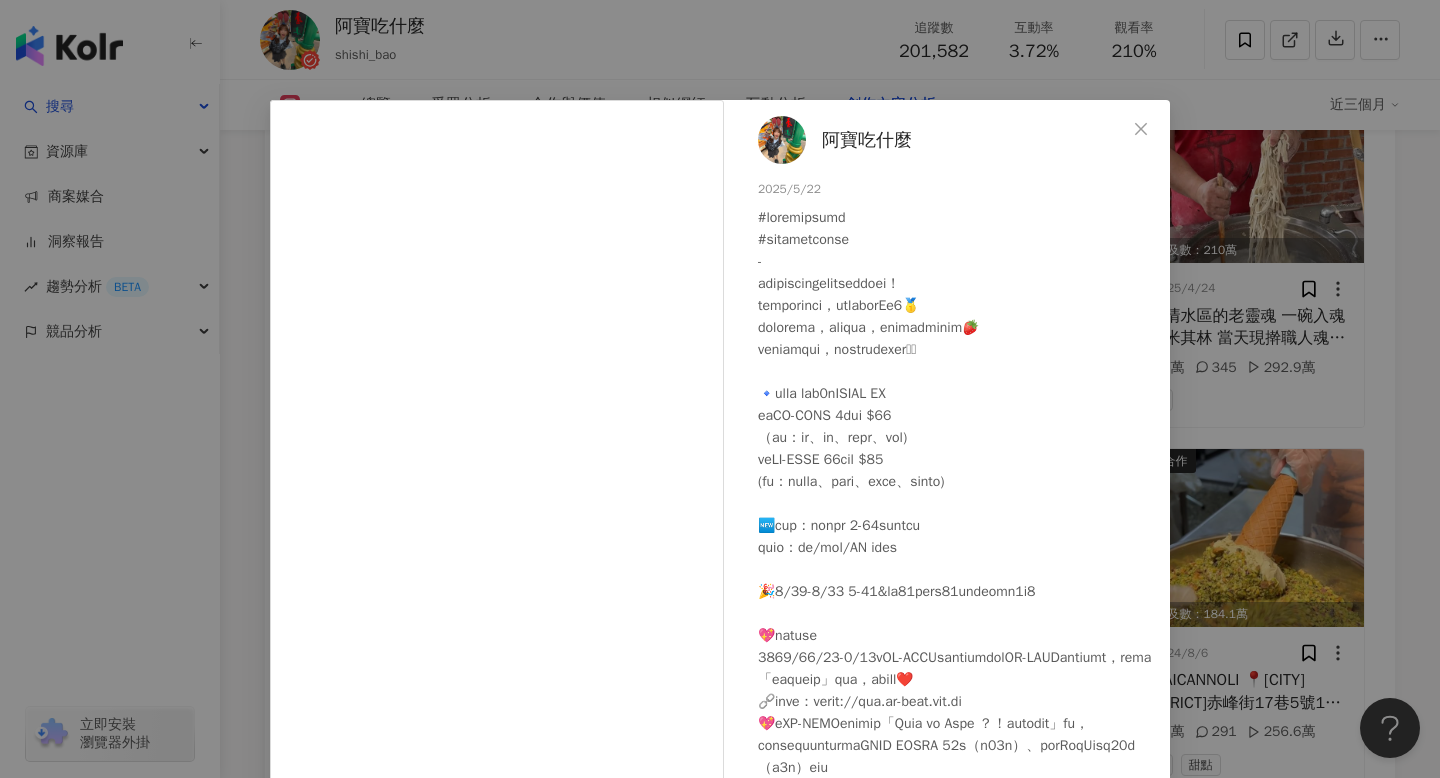 click on "阿寶吃什麼 2025/5/22 10.3萬 379 284.4萬 查看原始貼文" at bounding box center (720, 389) 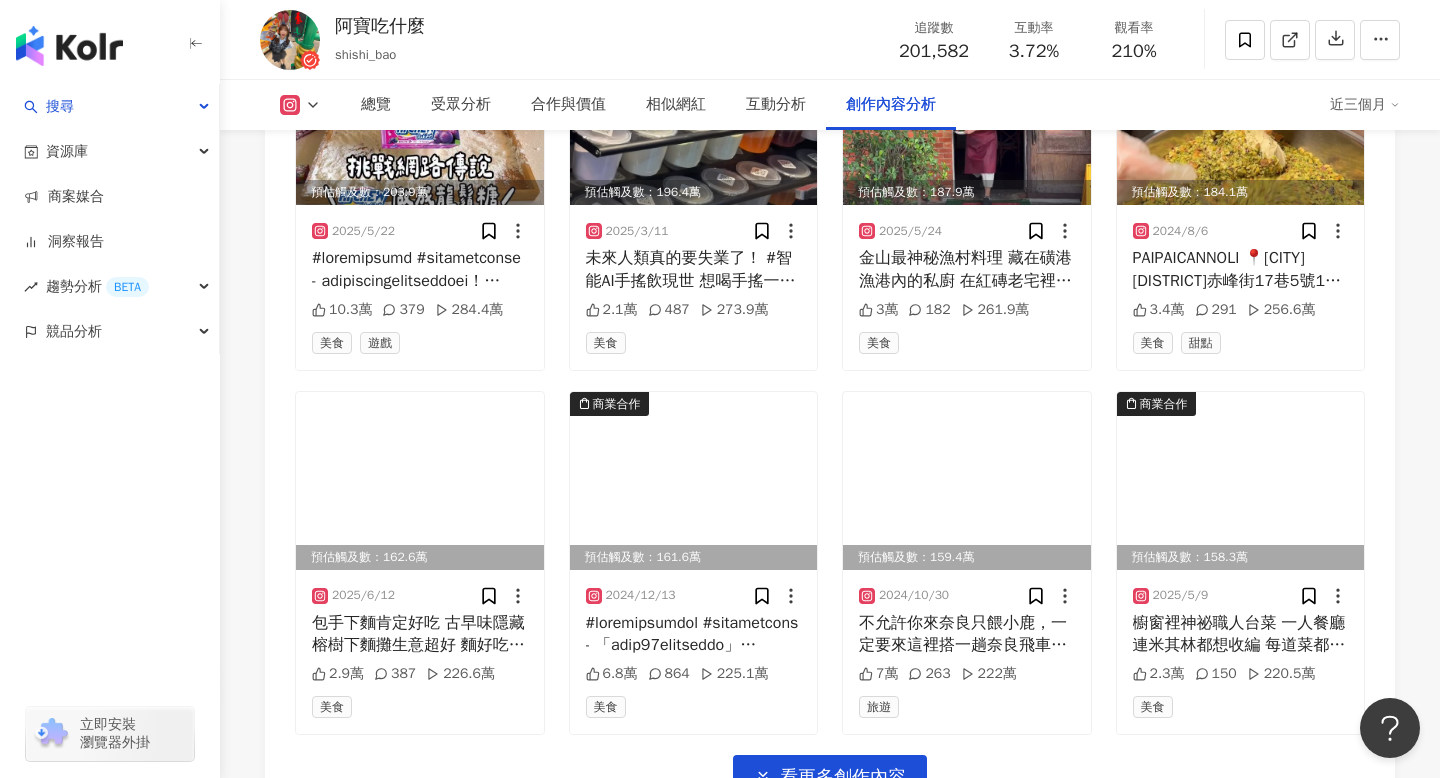 scroll, scrollTop: 6755, scrollLeft: 0, axis: vertical 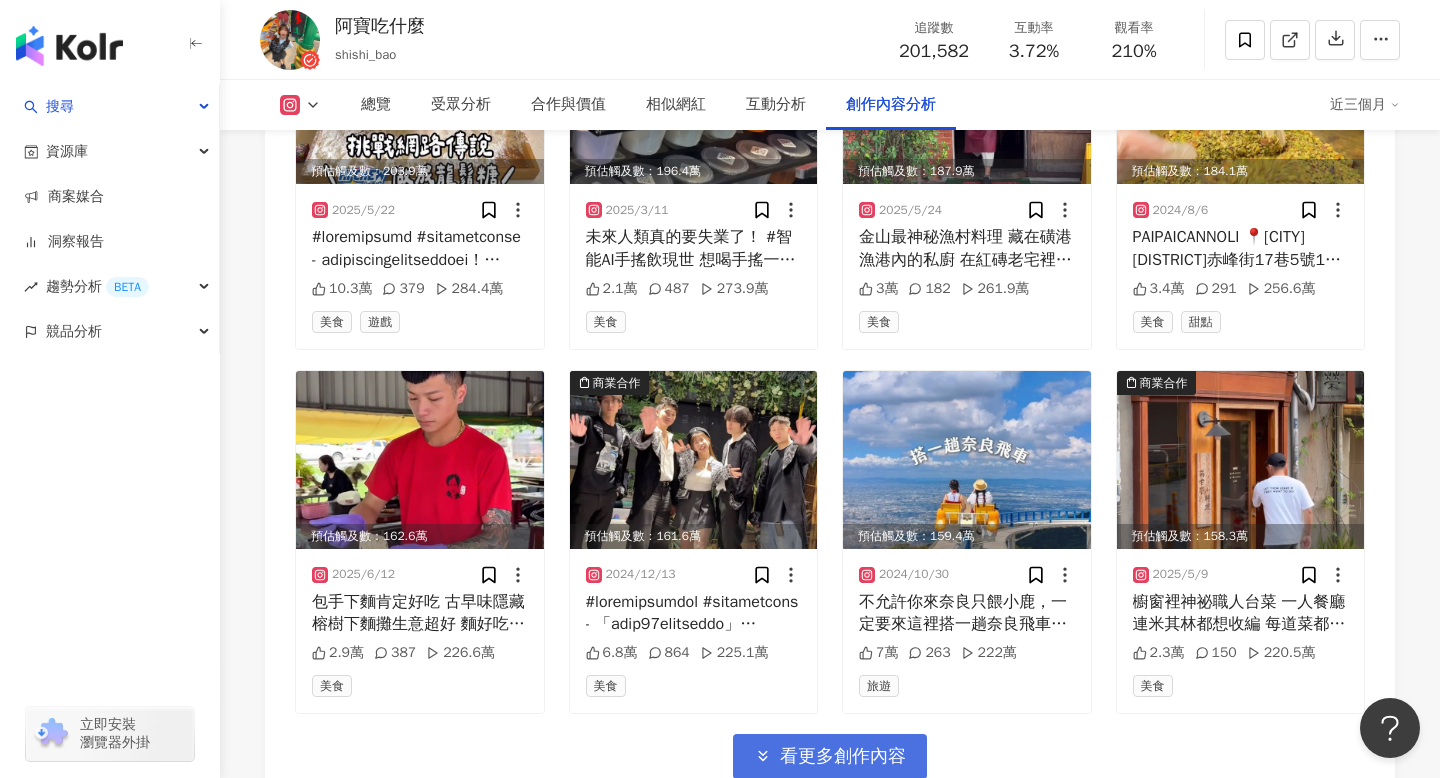 click on "看更多創作內容" at bounding box center [843, 757] 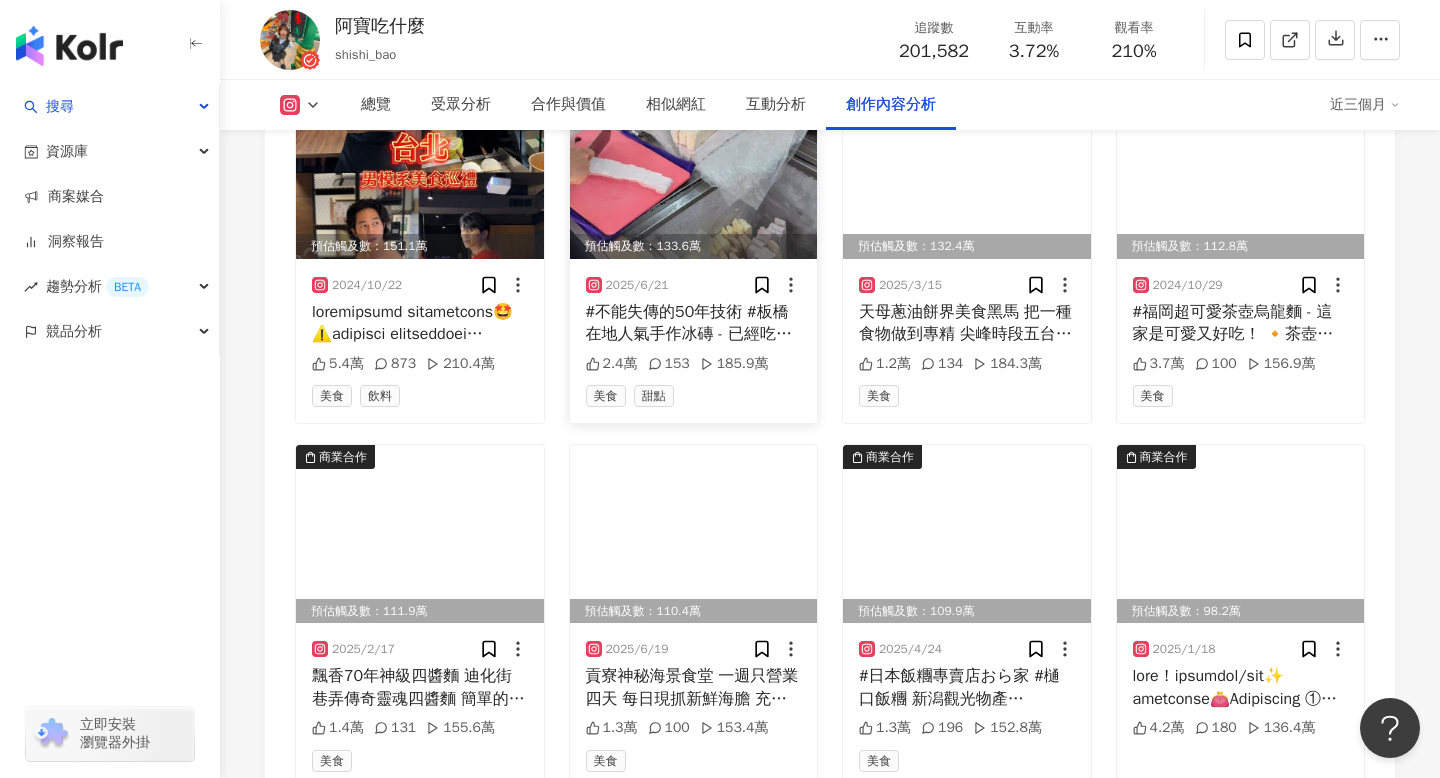 scroll, scrollTop: 7407, scrollLeft: 0, axis: vertical 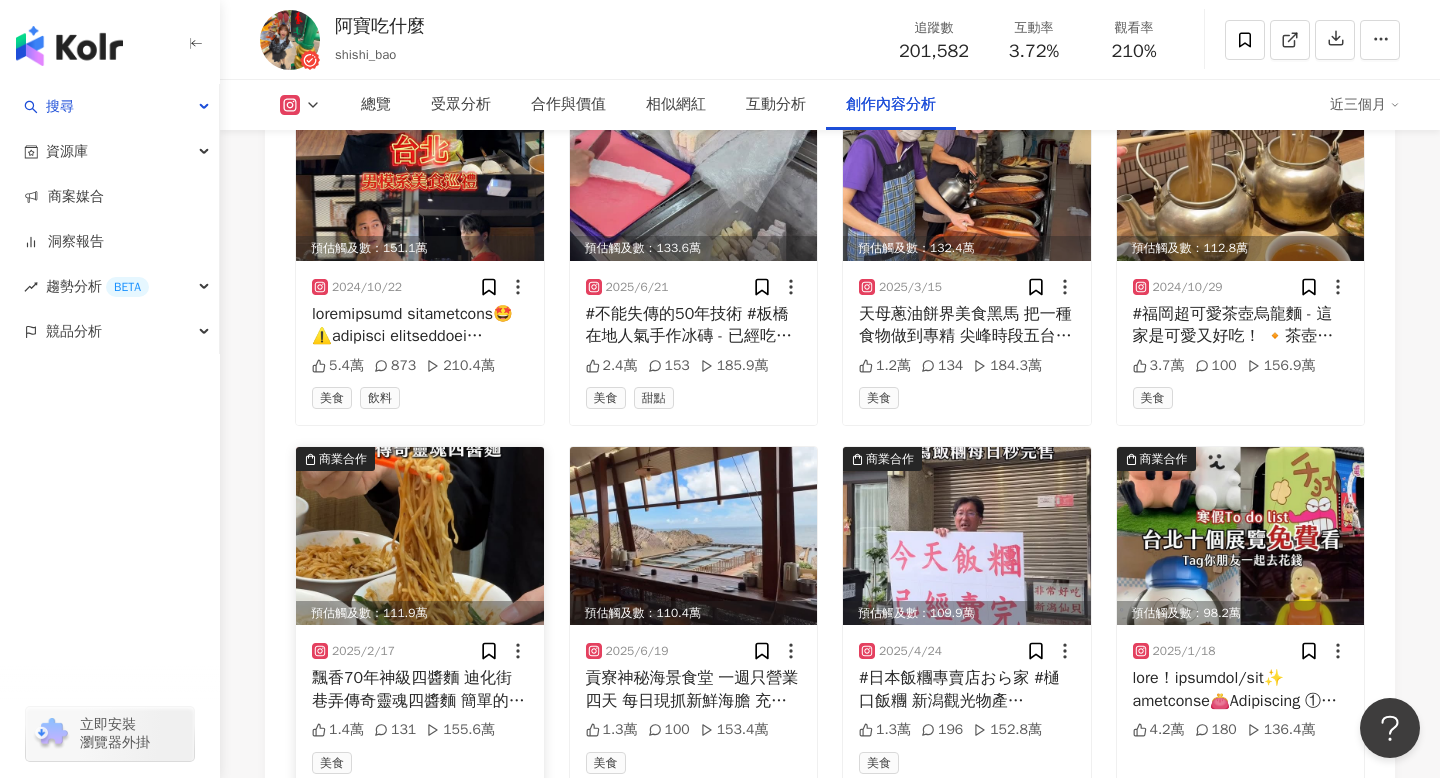 click on "飄香70年神級四醬麵
迪化街巷弄傳奇靈魂四醬麵
簡單的乾麵裡頭拌入了麻醬、豆瓣醬、豬油與鹹水
很樸實卻很有層次的味道
麵條吸附滿滿的醬汁有夠喜歡！
來電人客都是為了這碗會讓人回味再三的好滋味啊！
• 乾麵 / $75（大）
• 乾麵 / $40（小）
-
📍 #老麵店
⏰08:00-19:30（日公休）
🏠台北市大同區迪化街二段215-8號
🚆大橋頭捷運站
#肯特吃台北#台北美食#迪化街美食" at bounding box center (420, 689) 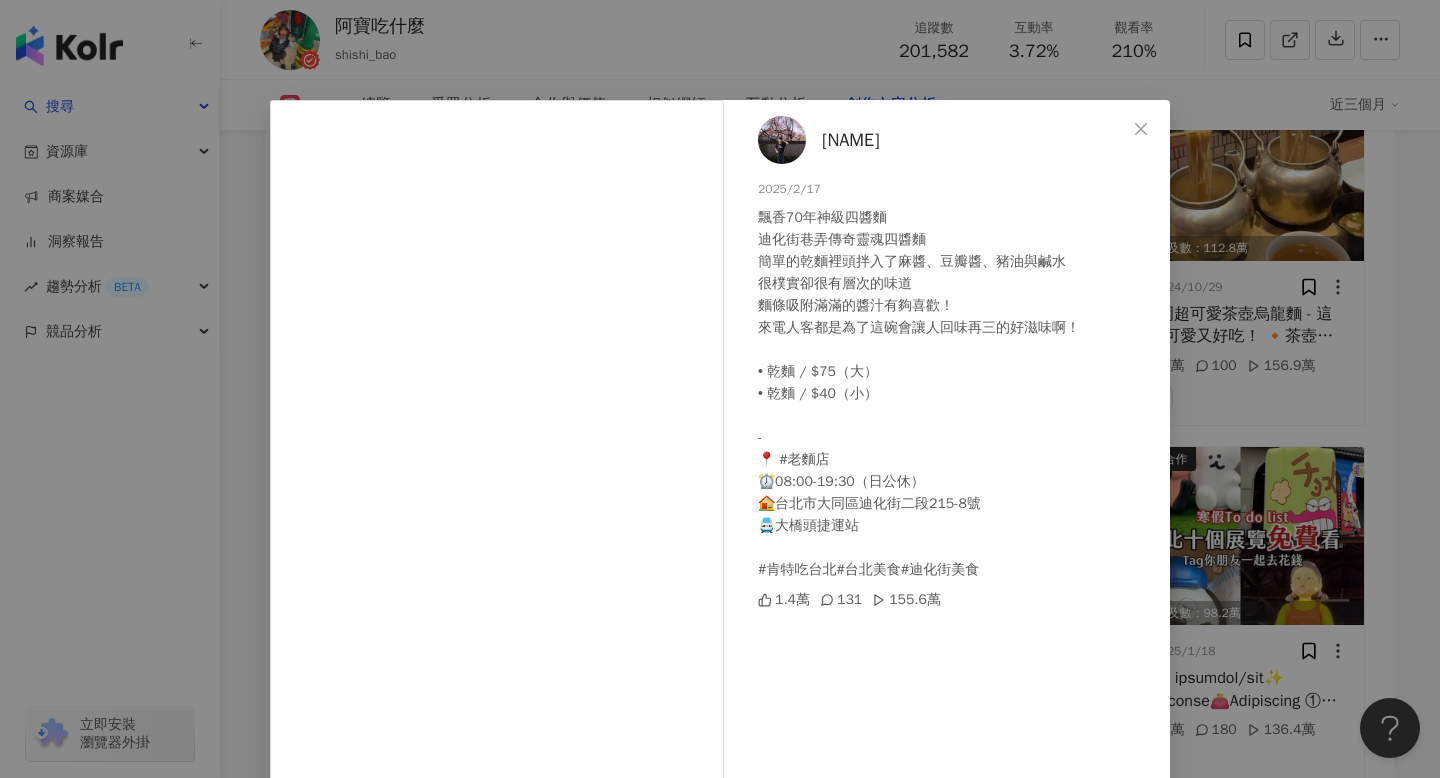 scroll, scrollTop: 119, scrollLeft: 0, axis: vertical 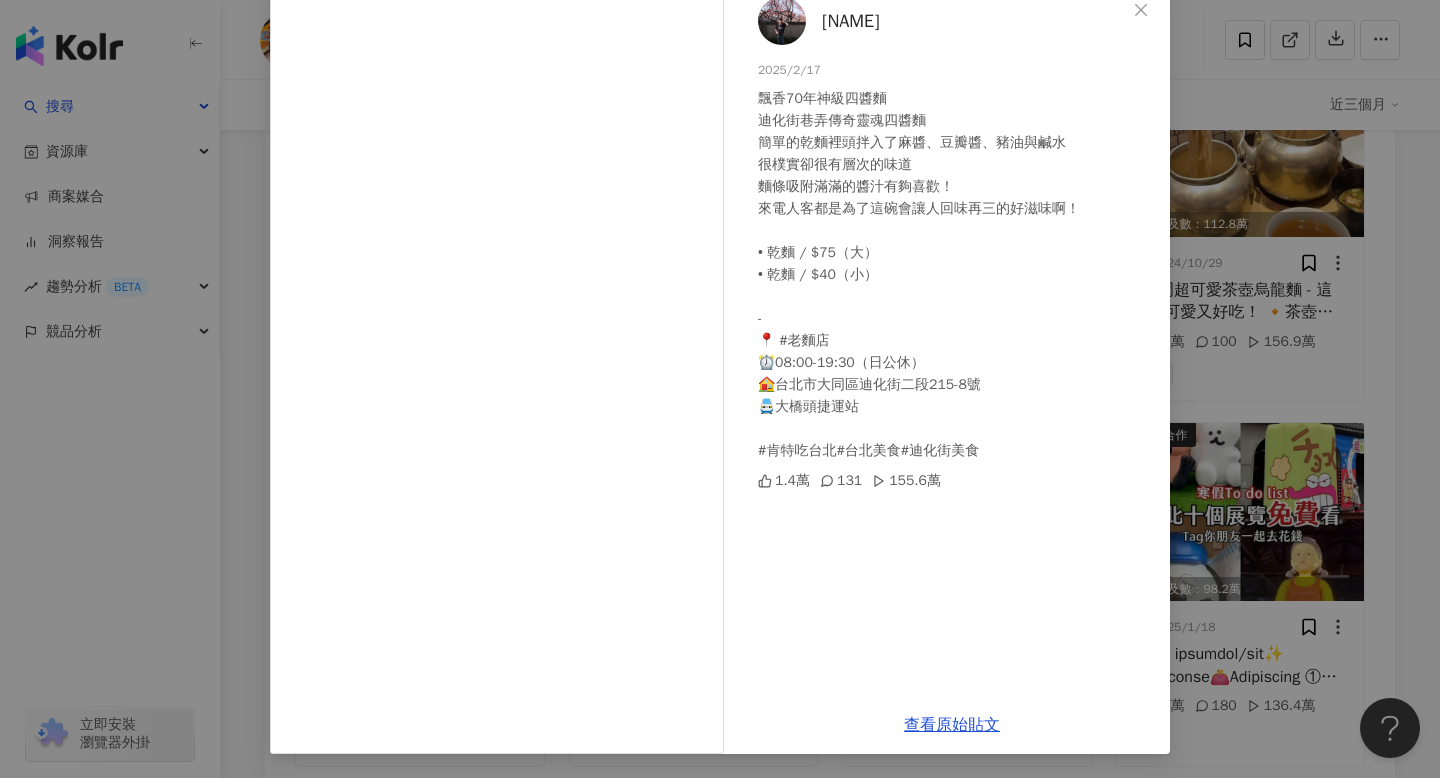 click on "老麵店
⏰08:00-19:30（日公休）
🏠[CITY][DISTRICT]迪化街二段215-8號
🚆大橋頭捷運站" at bounding box center [720, 389] 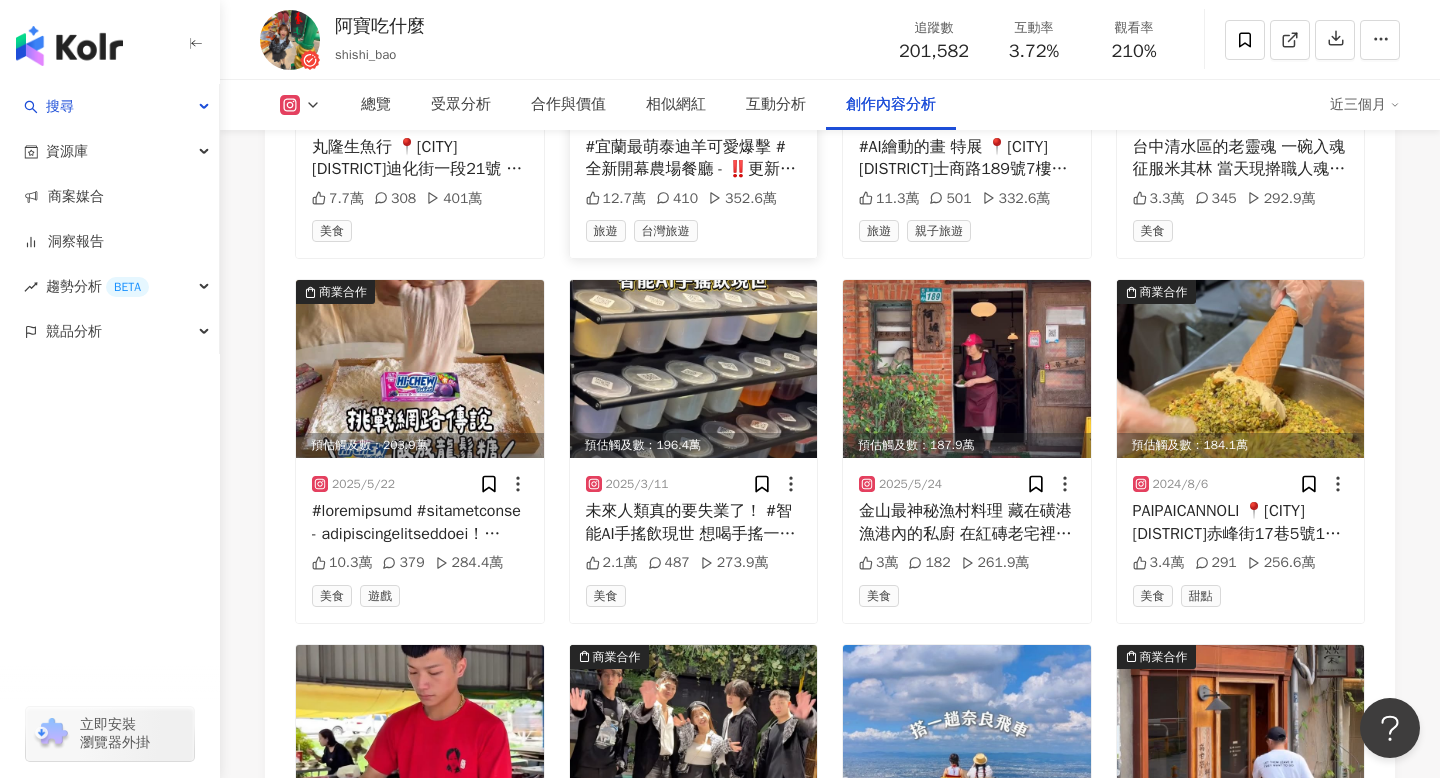 scroll, scrollTop: 6633, scrollLeft: 0, axis: vertical 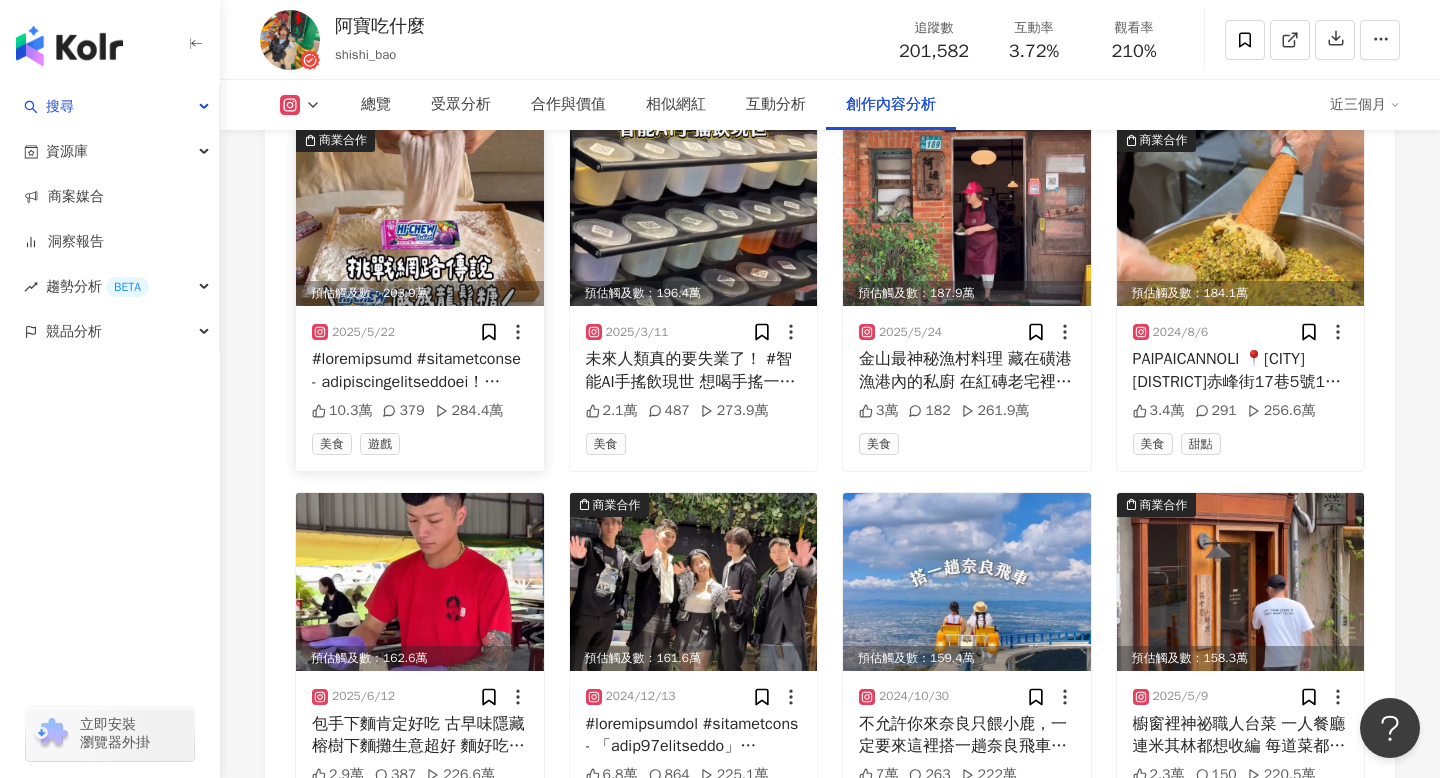 click on "2025/5/22 10.3萬 379 284.4萬 美食 遊戲" at bounding box center (420, 388) 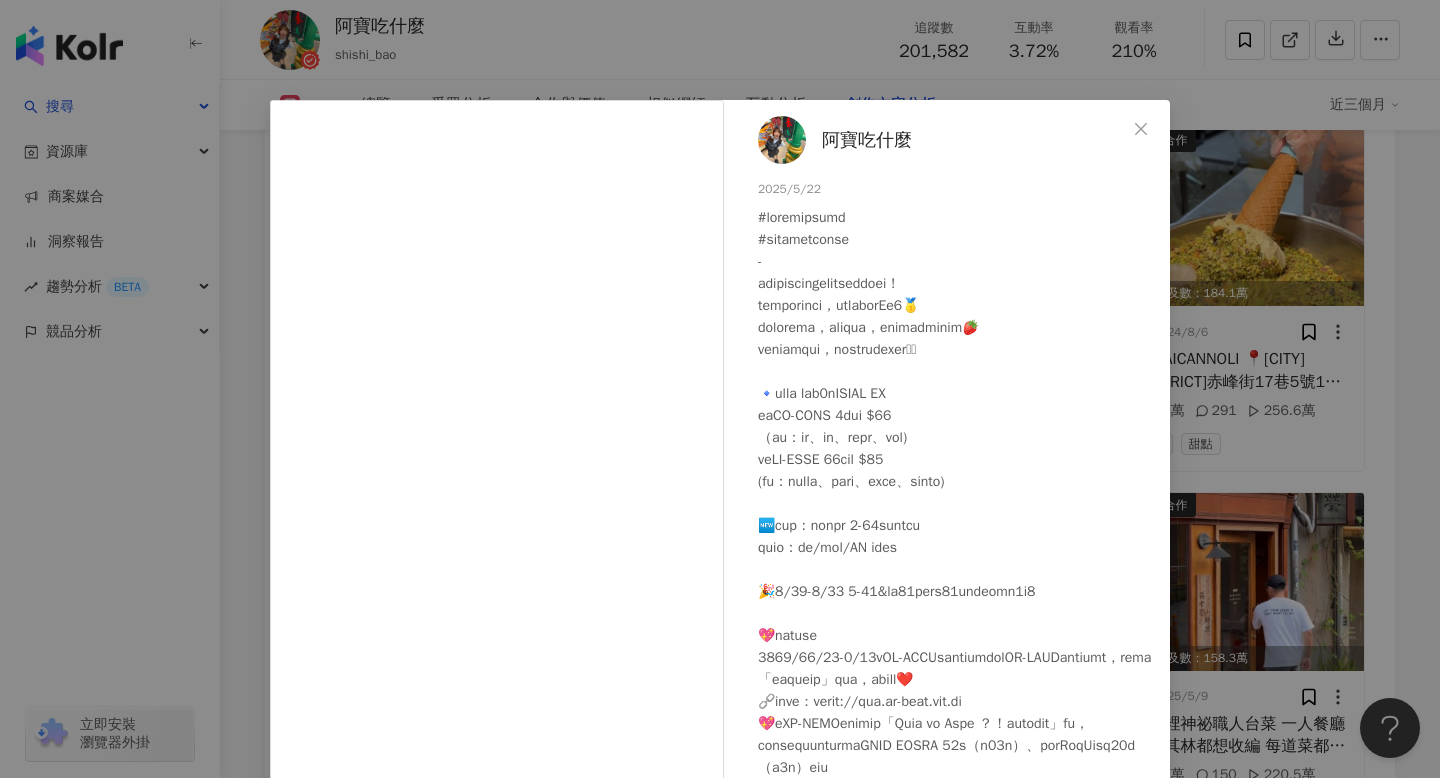 click on "阿寶吃什麼 2025/5/22 10.3萬 379 284.4萬 查看原始貼文" at bounding box center [720, 389] 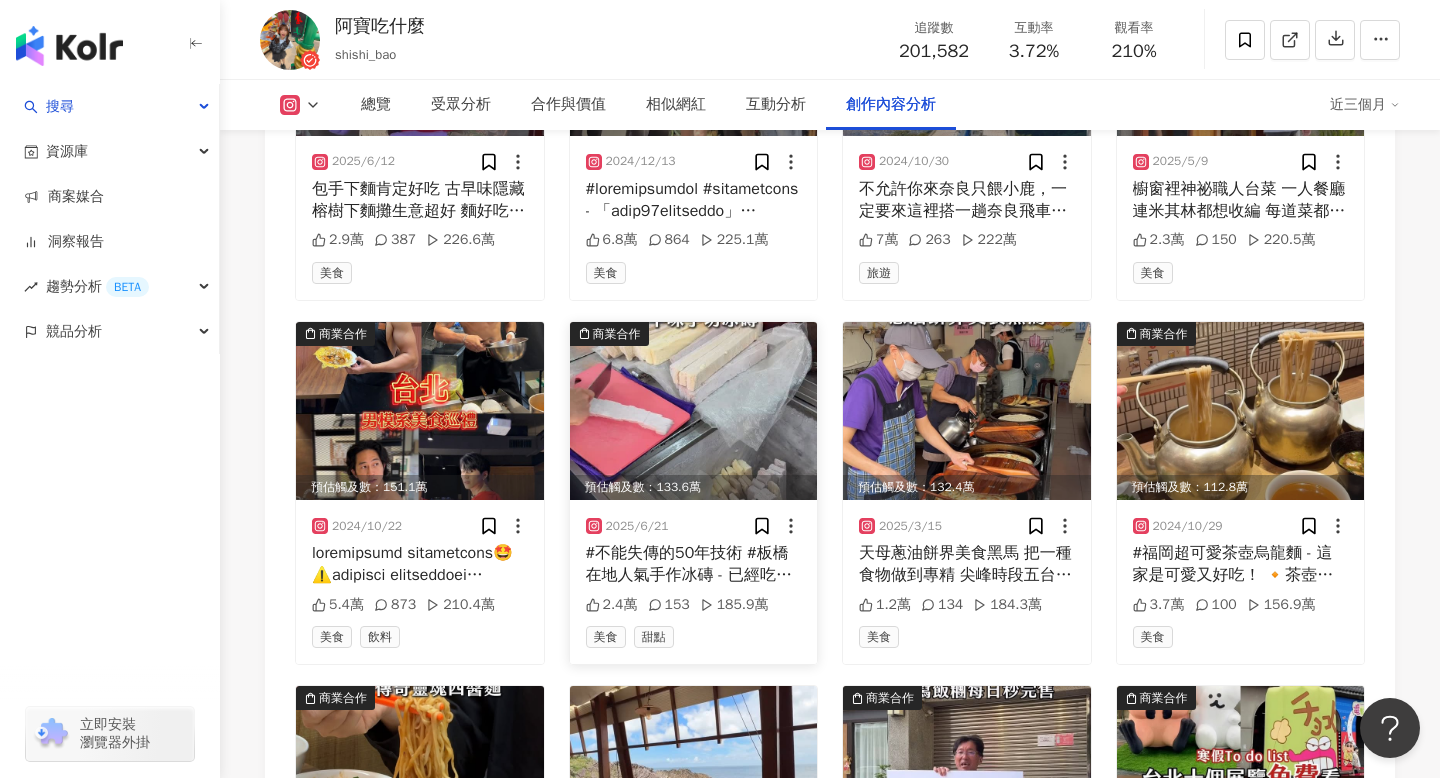 scroll, scrollTop: 7210, scrollLeft: 0, axis: vertical 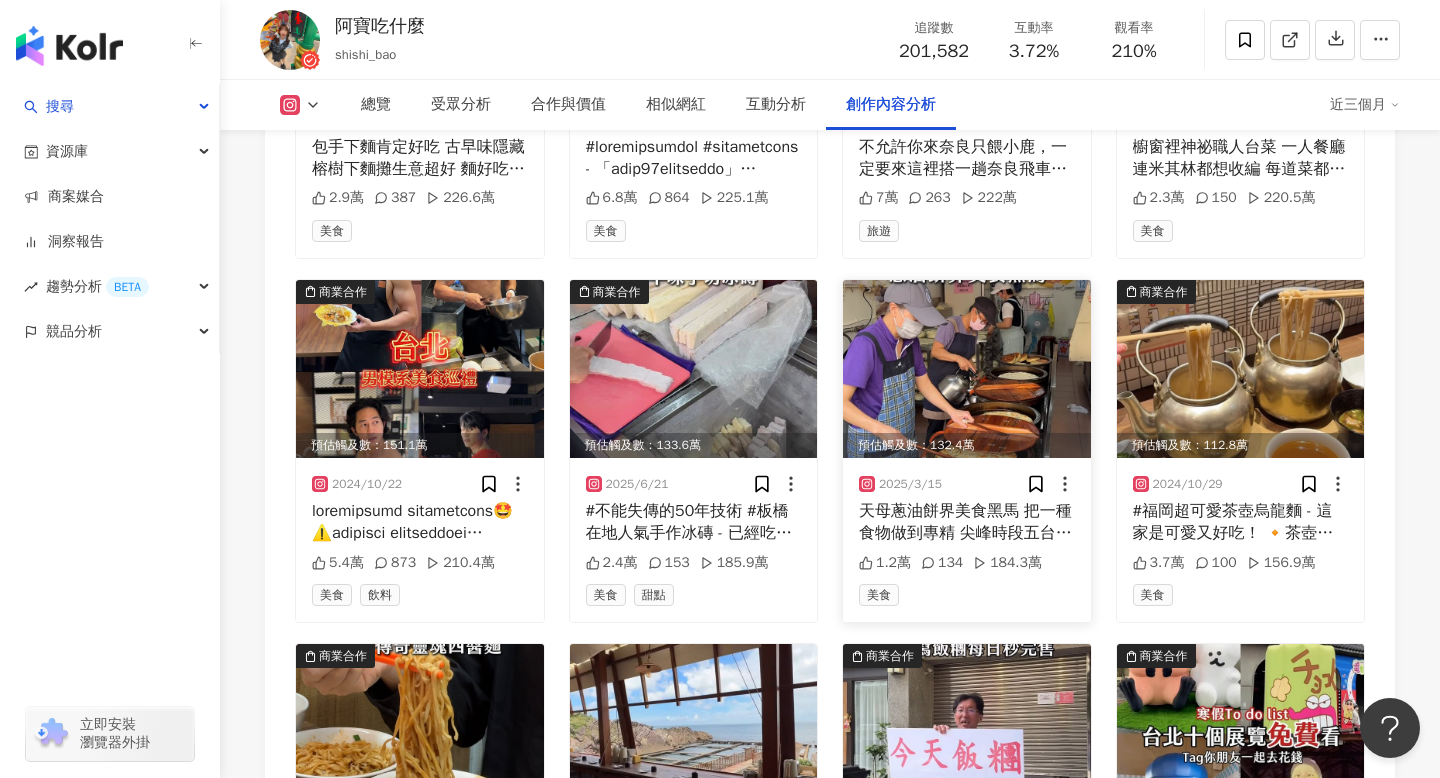 click on "天母蔥油餅界美食黑馬
把一種食物做到專精
尖峰時段五台一起開火
半煎半烤的方式 讓餅皮更鬆軟好吃
加點辣醬超級推🤤
-
📍 #忠誠山東蔥油餅
⏰ 09:30~19:30
🏠 [CITY][DISTRICT]克強路3號" at bounding box center (967, 522) 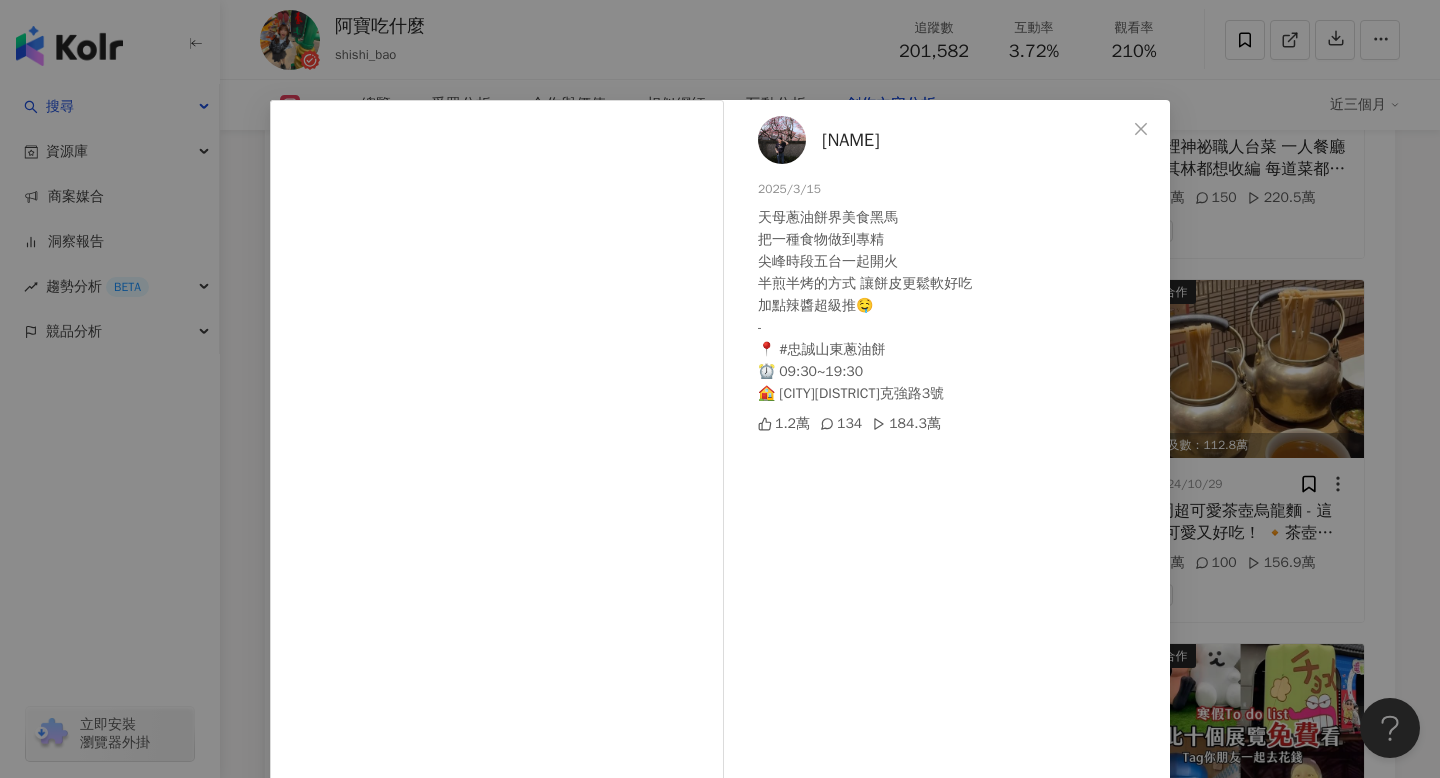 click on "[NAME] 2025/3/15 天母蔥油餅界美食黑馬
把一種食物做到專精
尖峰時段五台一起開火
半煎半烤的方式 讓餅皮更鬆軟好吃
加點辣醬超級推🤤
-
📍 #忠誠山東蔥油餅
⏰ 09:30~19:30
🏠 [CITY][DISTRICT]克強路3號
#肯特吃台北#台北美食#天母美食#taipeifood 1.2萬 134 184.3萬 查看原始貼文" at bounding box center [720, 389] 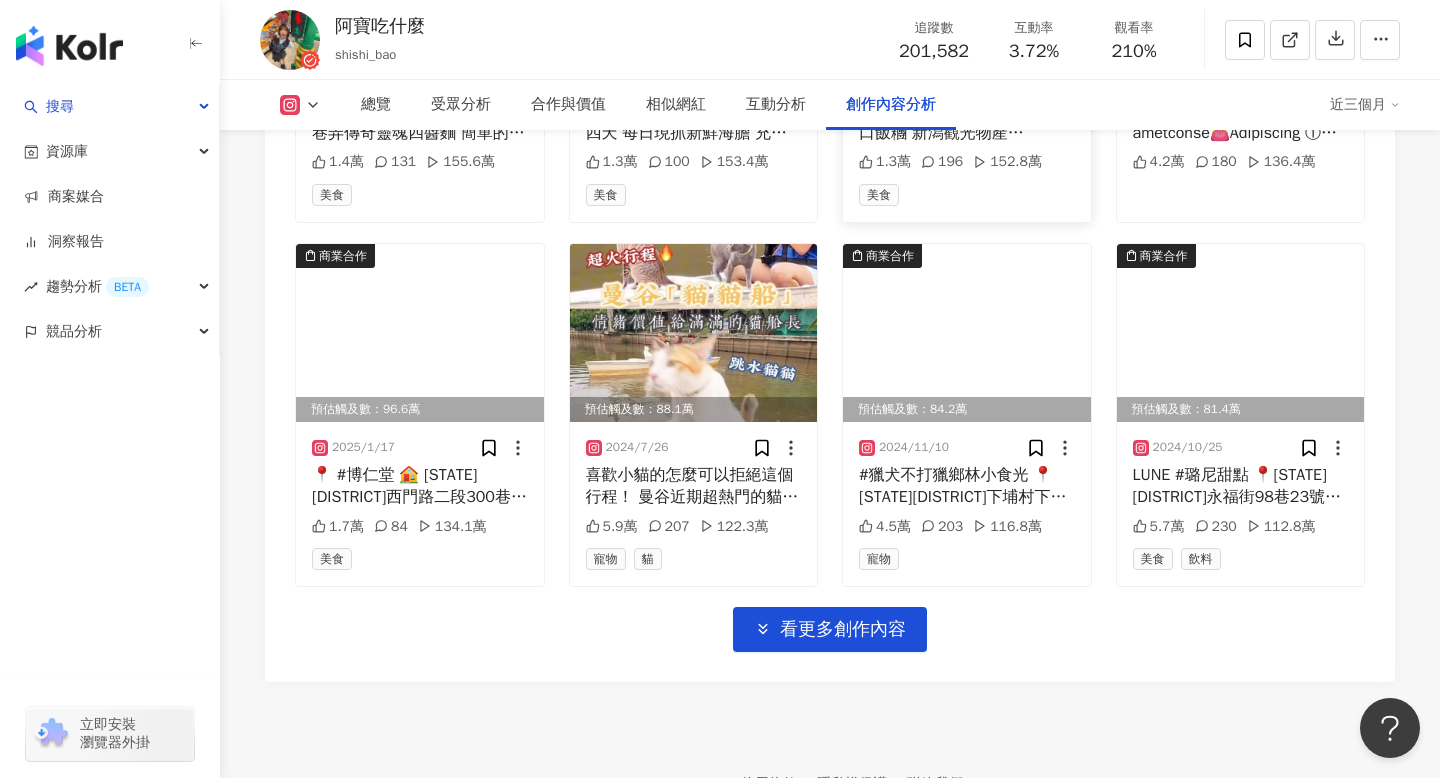 scroll, scrollTop: 7992, scrollLeft: 0, axis: vertical 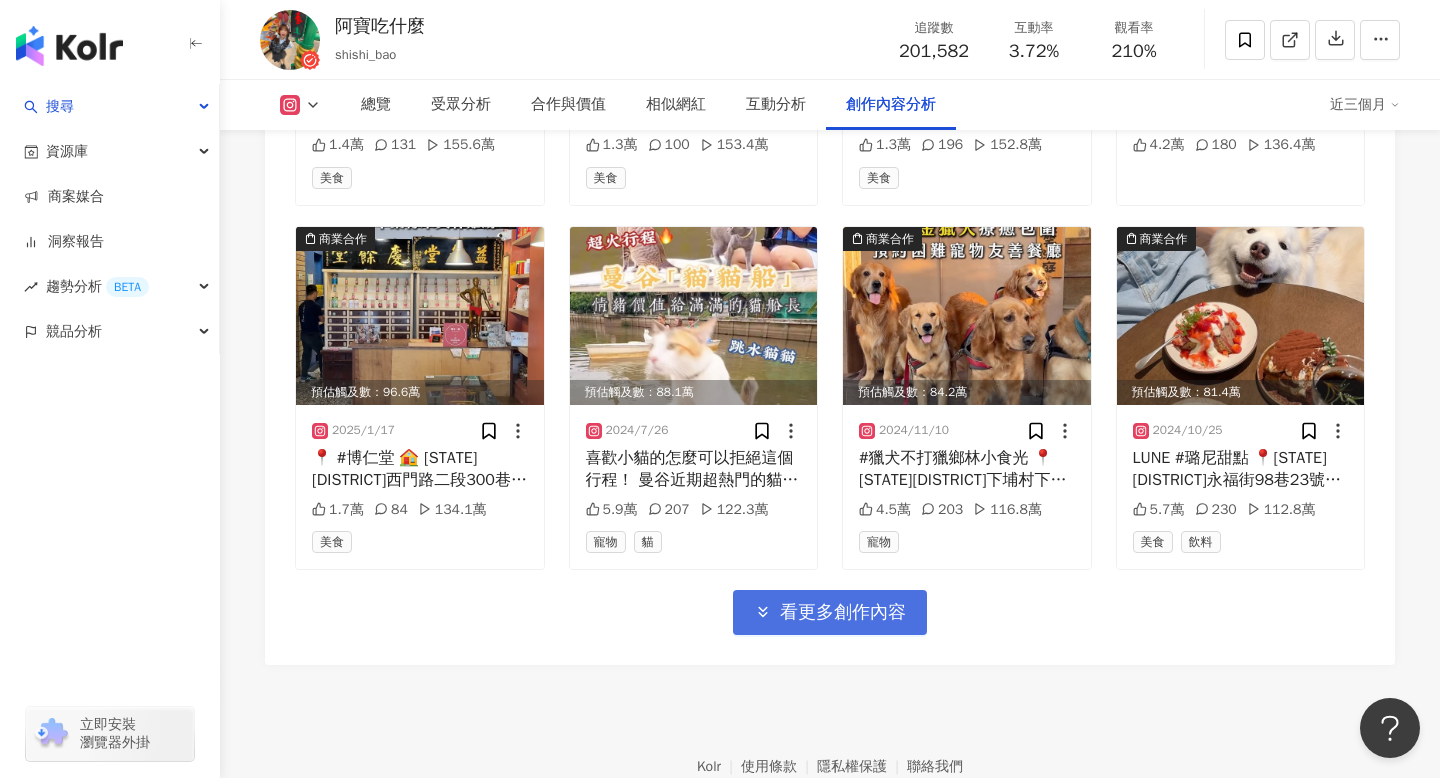 click on "看更多創作內容" at bounding box center (843, 613) 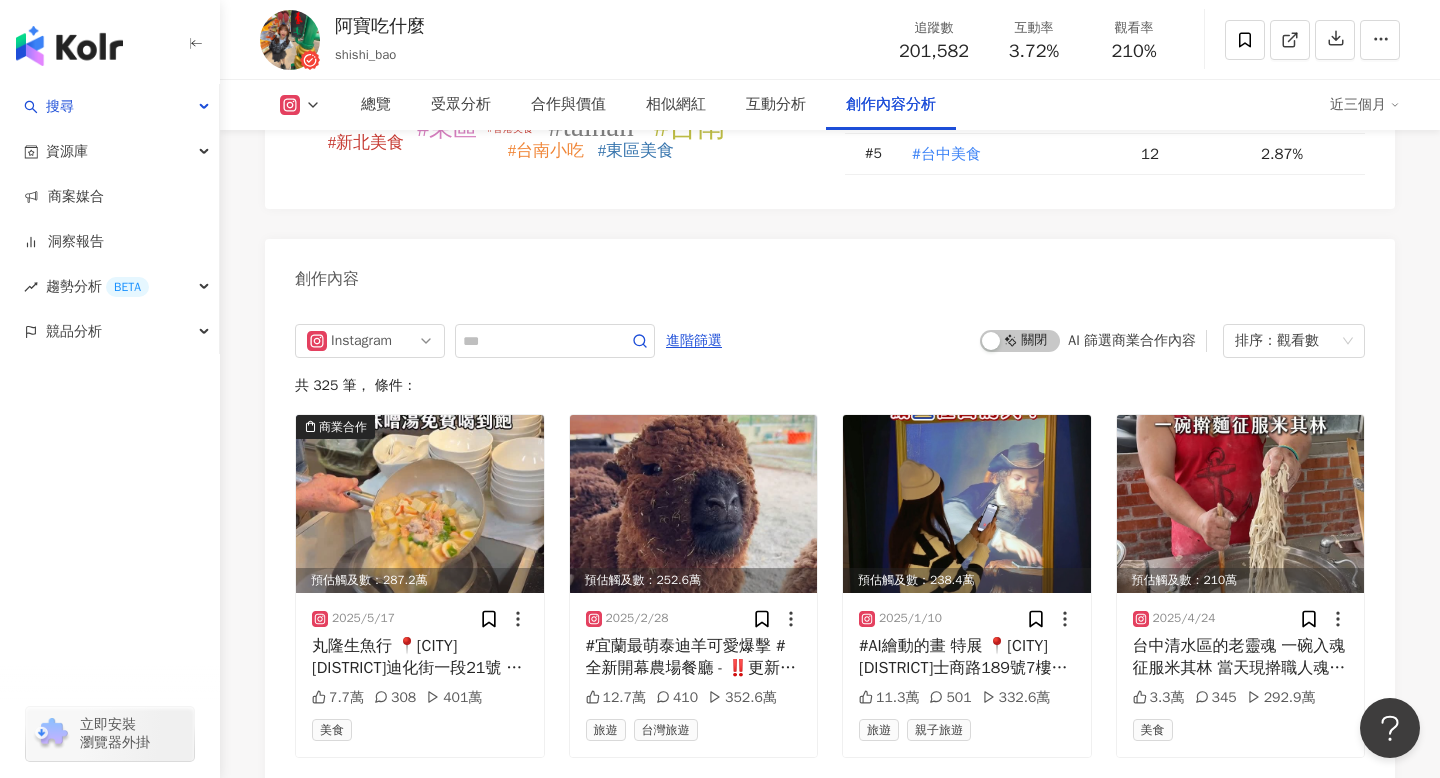 scroll, scrollTop: 5959, scrollLeft: 0, axis: vertical 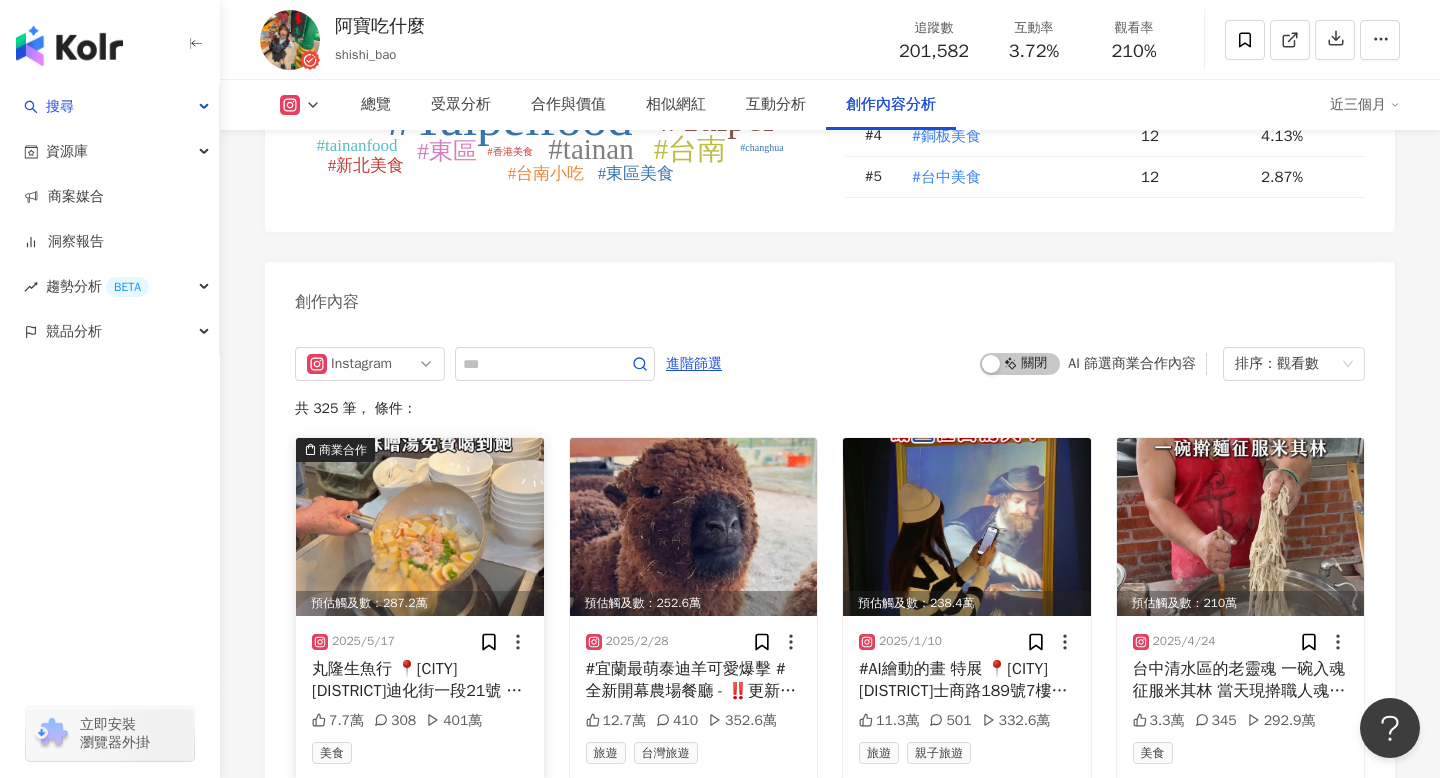 click on "預估觸及數：287.2萬" at bounding box center [420, 603] 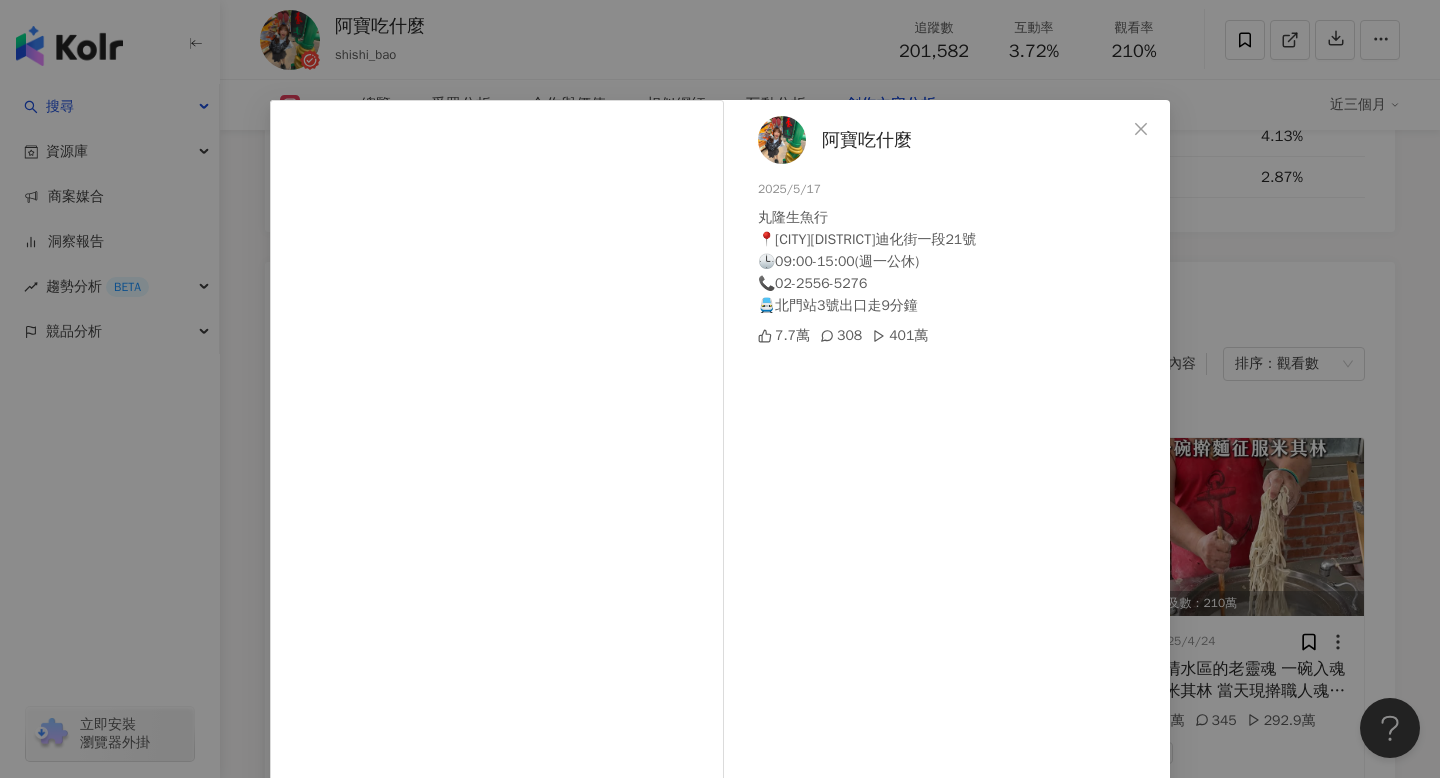 scroll, scrollTop: 119, scrollLeft: 0, axis: vertical 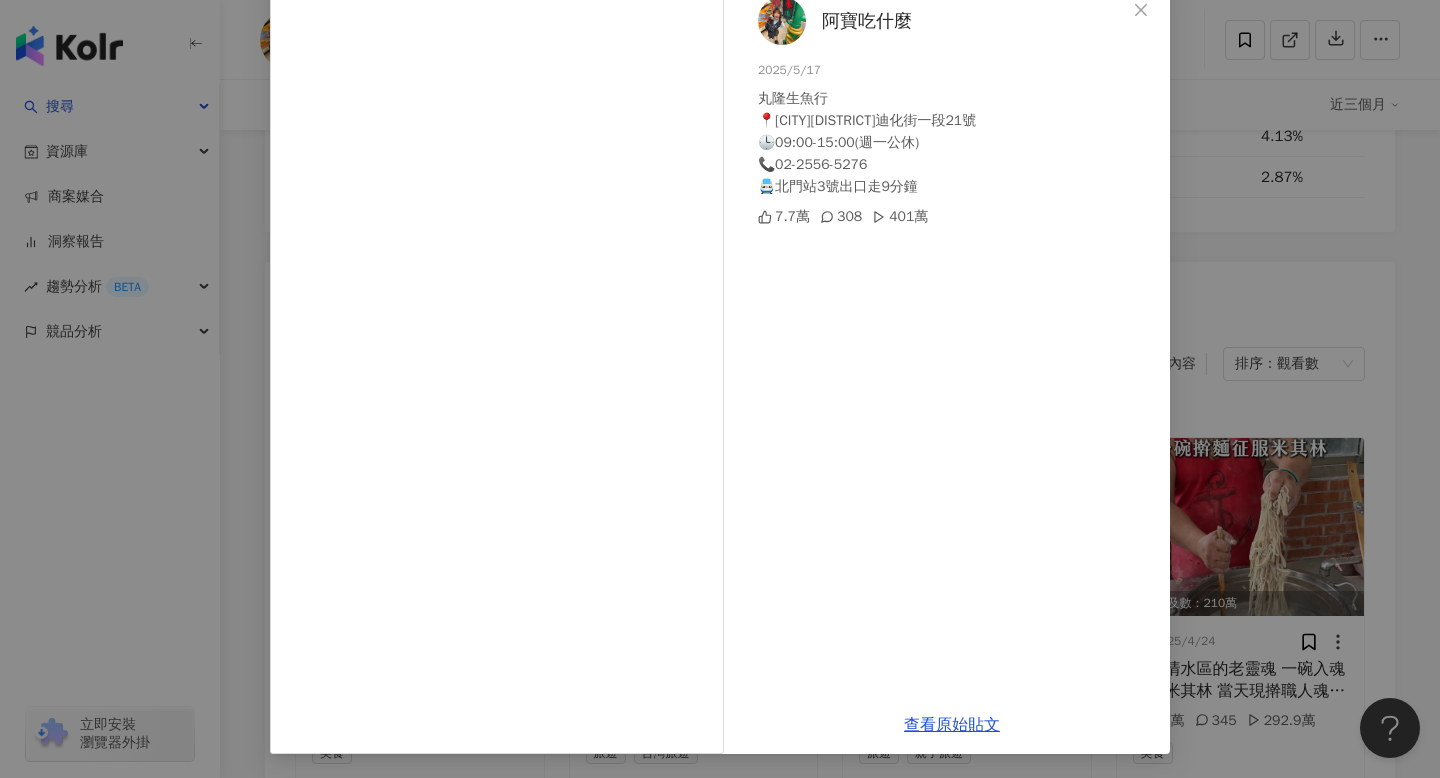 click on "阿寶吃什麼 2025/5/17 #沒在怕你吃的爆料味噌湯喝到飽
#迪化街超人氣排隊日料
-
內用低消每人$280
就可以免費享用料滿滿滿的味噌湯
要喝多少都可以，真的可以吃超飽～
吃過很多次發現，生魚片>握壽司
魚腹生魚片可以做成握壽司，也能炙燒唷！
其實花壽司蠻好吃的👍🏻
🔹生魚握壽司 $250/8貫
🔸綜合生魚片 $320/10片
🔹海膽壽司 $180/1貫
🔸花壽司 $220/份
🔹紅蝦 $120/2尾
-
丸隆生魚行
📍[CITY][DISTRICT]迪化街一段21號
🕒09:00-15:00(週一公休)
📞02-2556-5276
🚆北門站3號出口走9分鐘
🔍 #阿寶吃北門
#台北美食 #大同區 #迪化街 #迪化街美食 #大稻埕 #大稻埕美食 #台北生魚片 #台北日料 #台北壽司 #永樂市場 #永樂市場美食 #北門美食 #Taipeifood #Taipei 7.7萬 308 401萬 查看原始貼文" at bounding box center [720, 389] 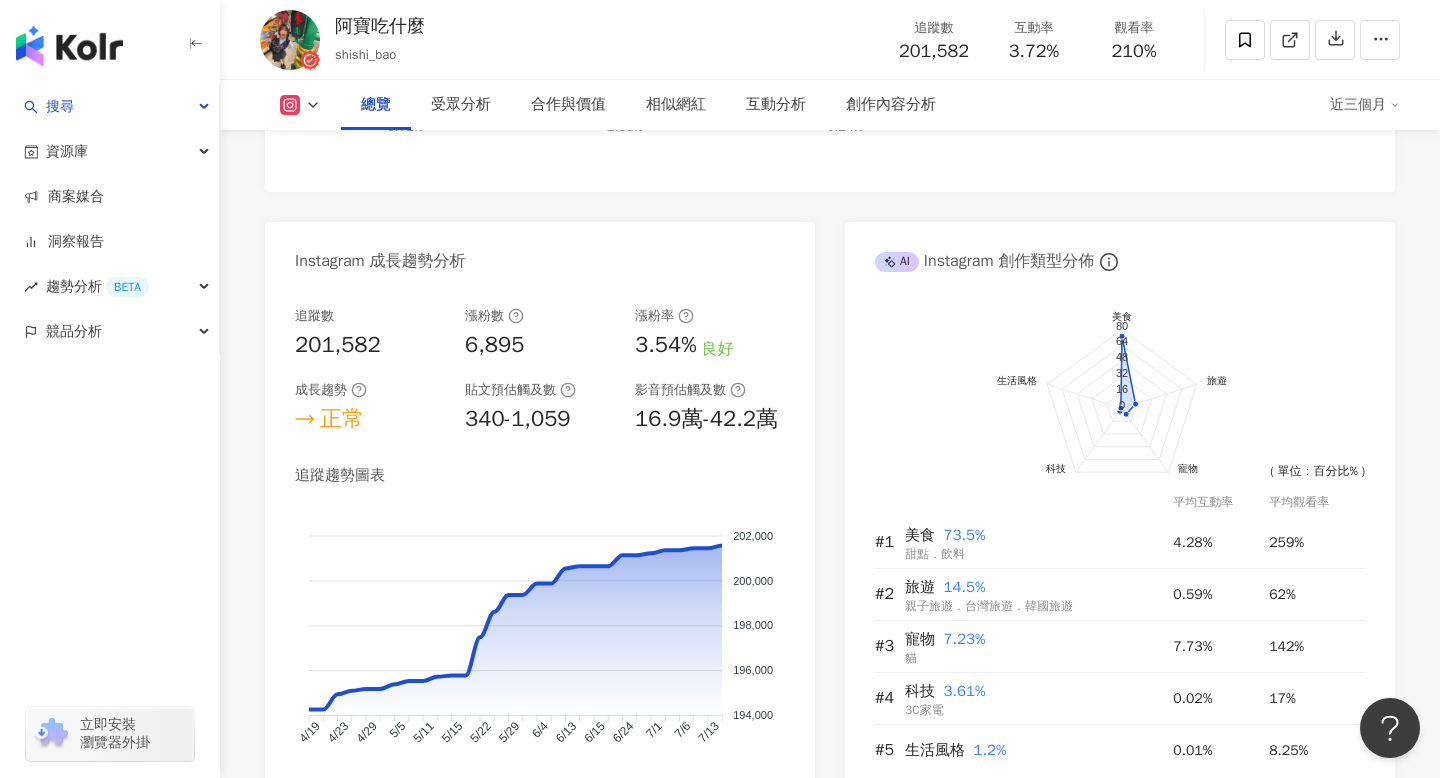 scroll, scrollTop: 67, scrollLeft: 0, axis: vertical 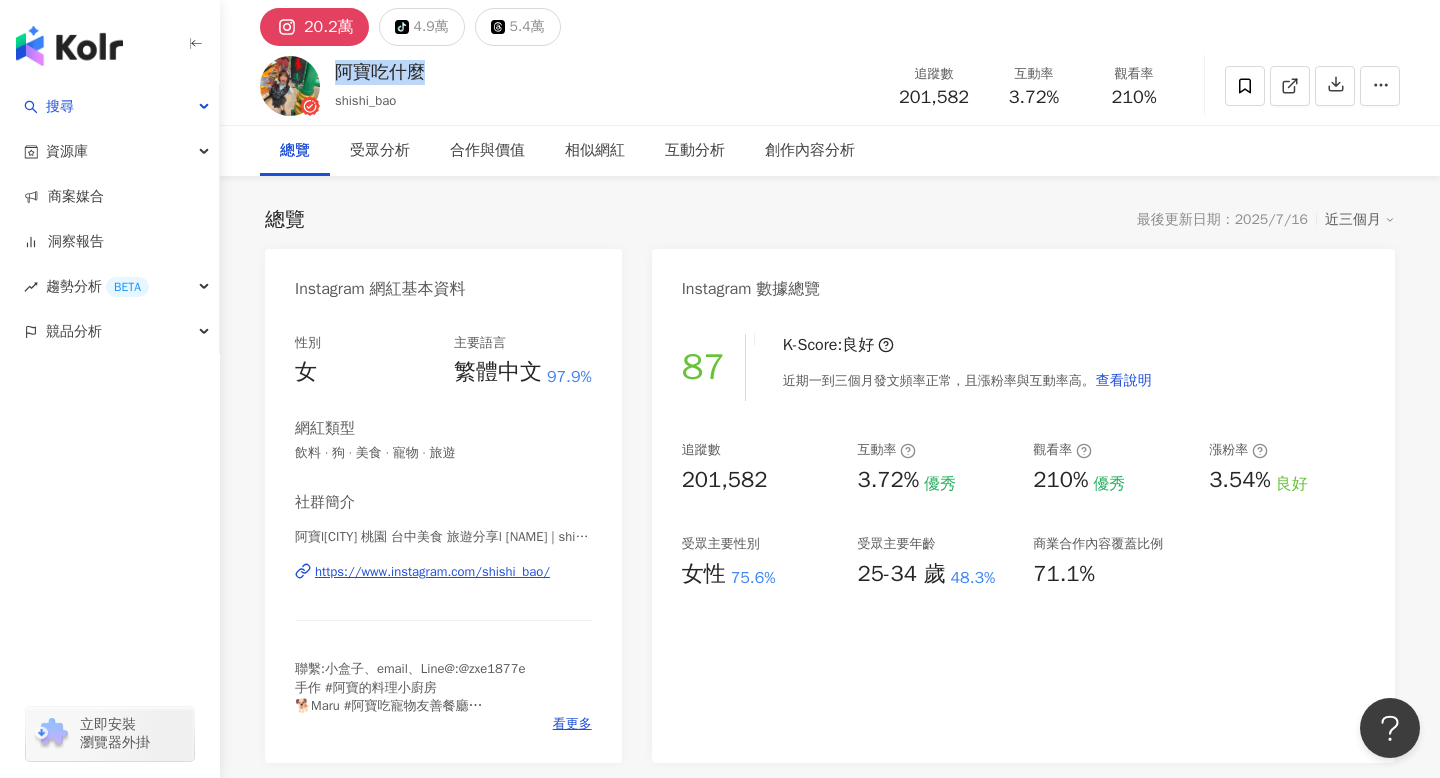 copy on "阿寶吃什麼" 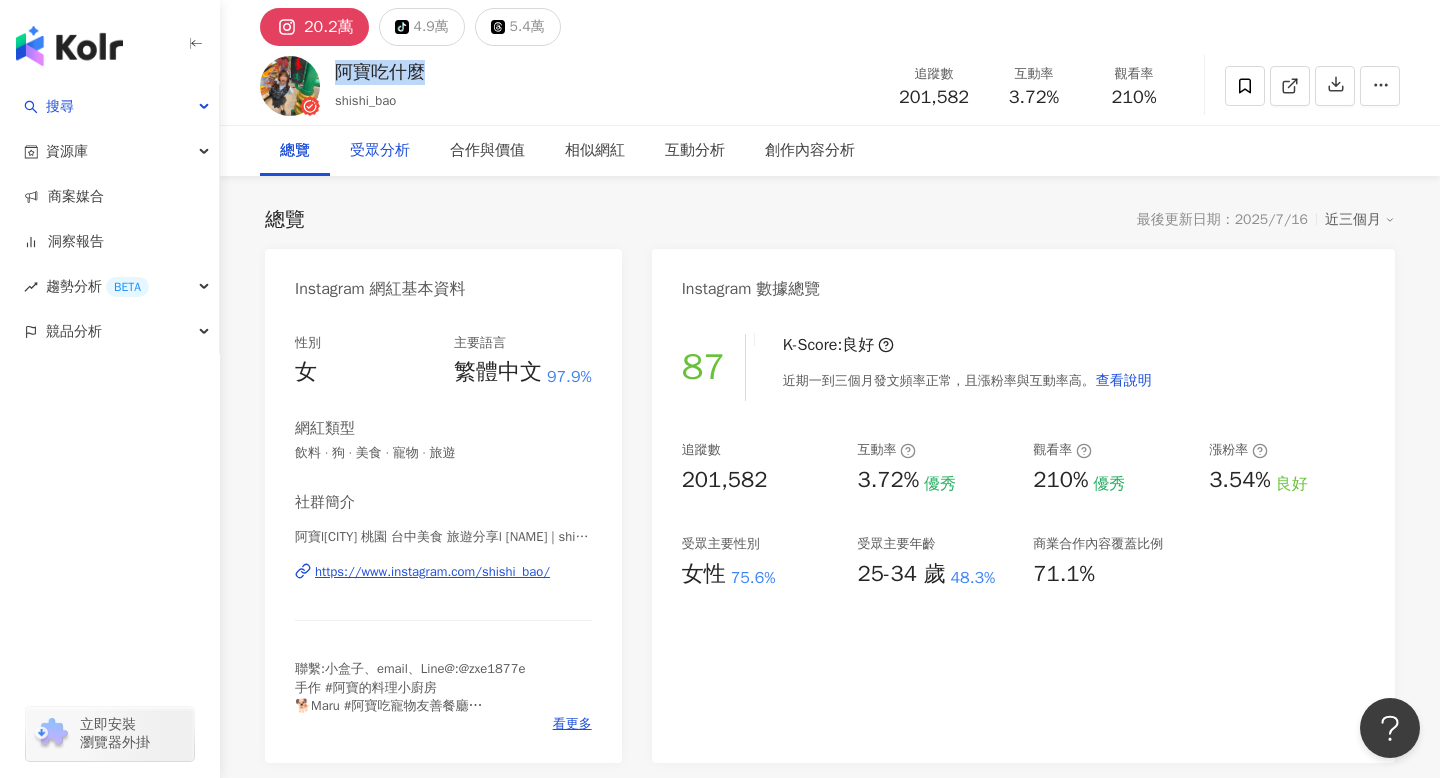 click on "受眾分析" at bounding box center (380, 151) 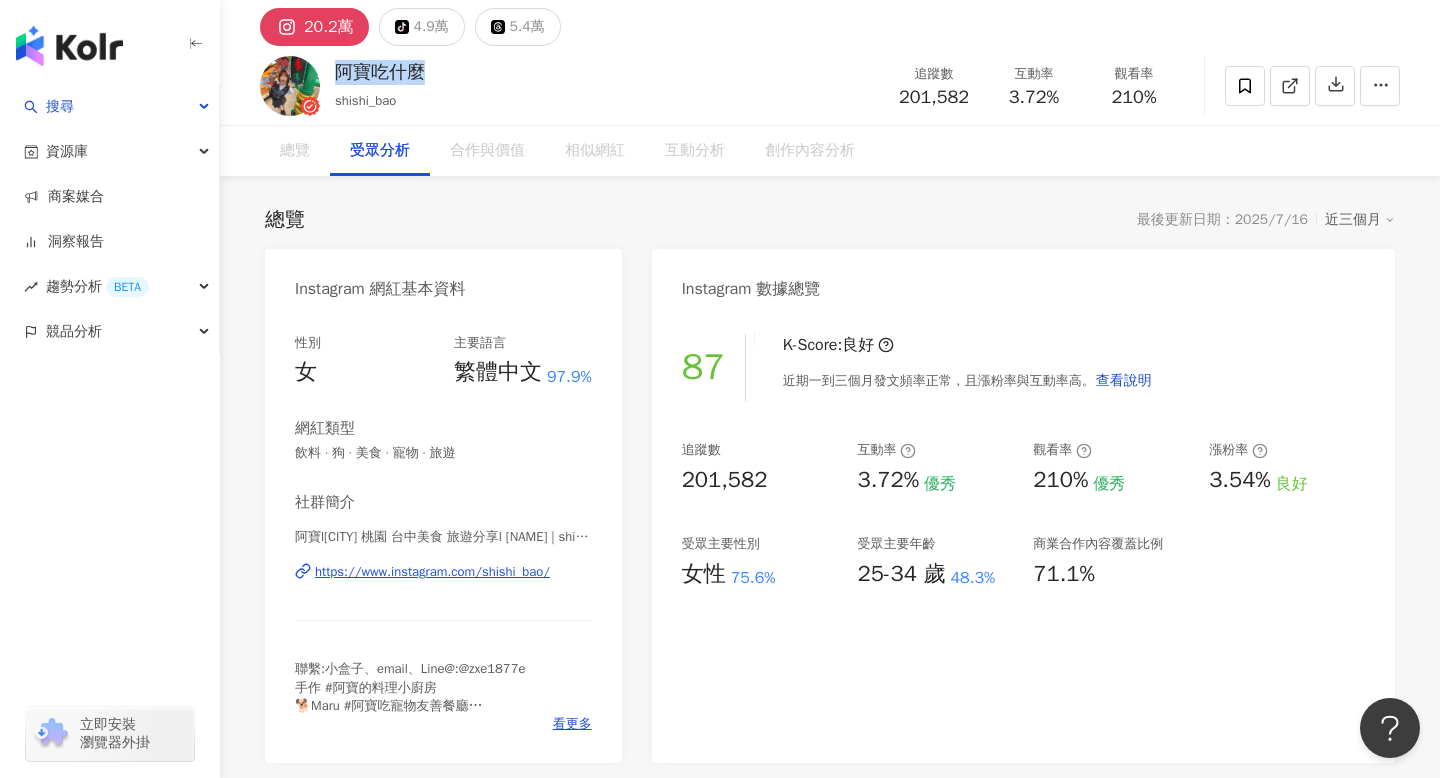 scroll, scrollTop: 1708, scrollLeft: 0, axis: vertical 